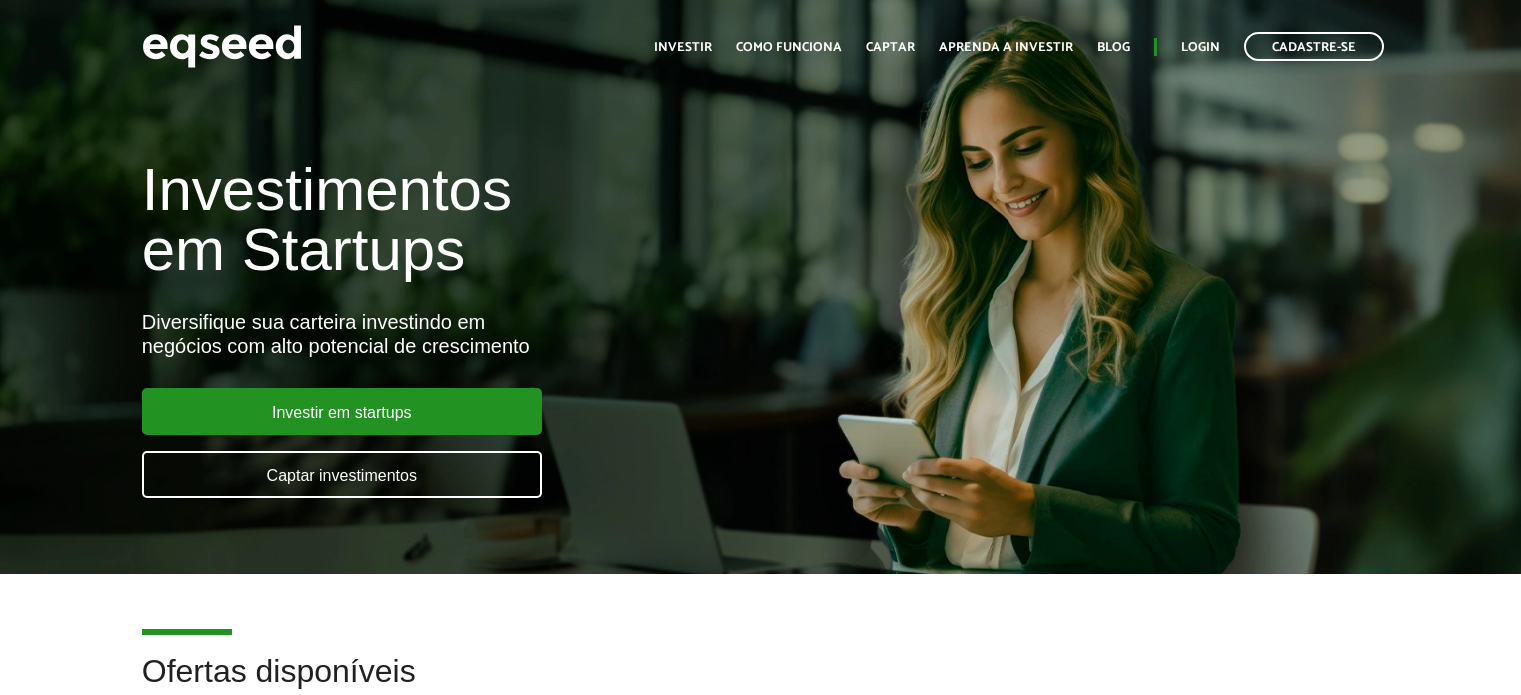 scroll, scrollTop: 0, scrollLeft: 0, axis: both 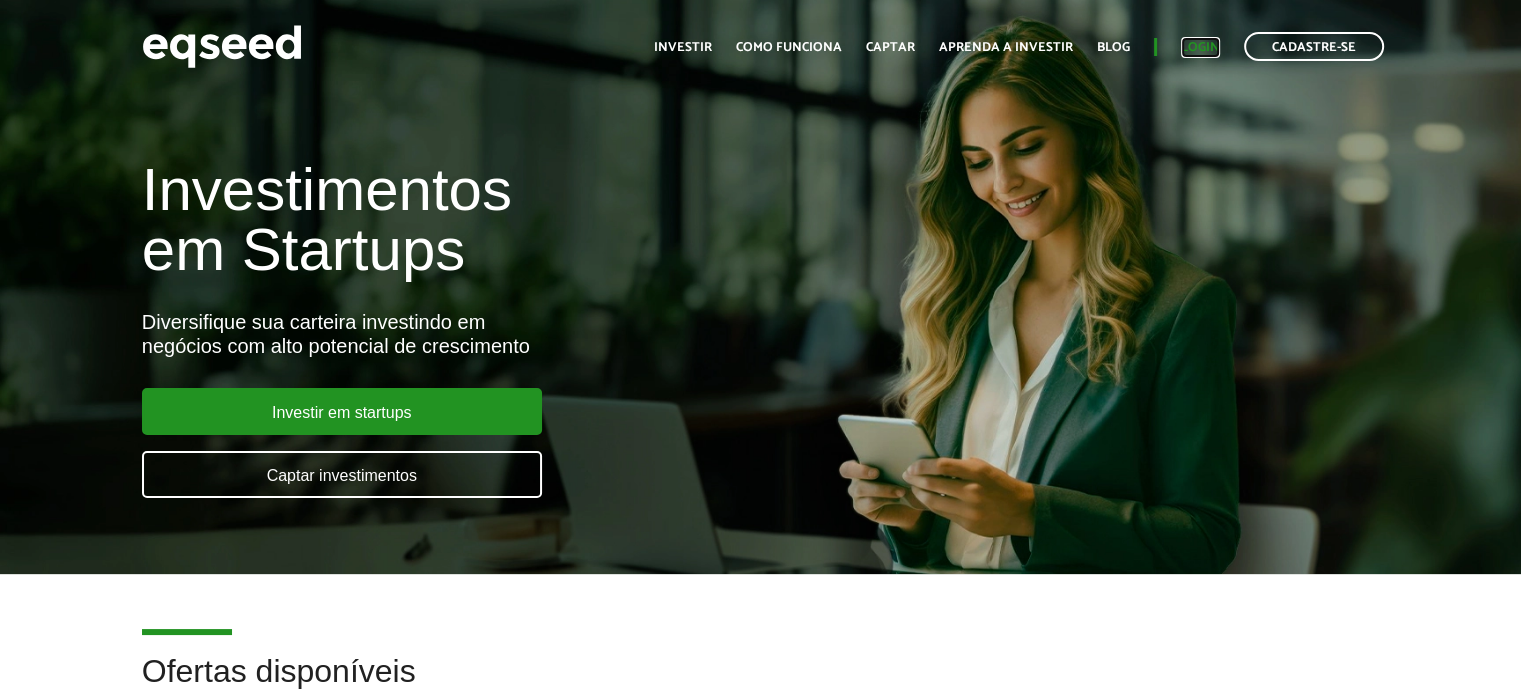 click on "Login" at bounding box center (1200, 47) 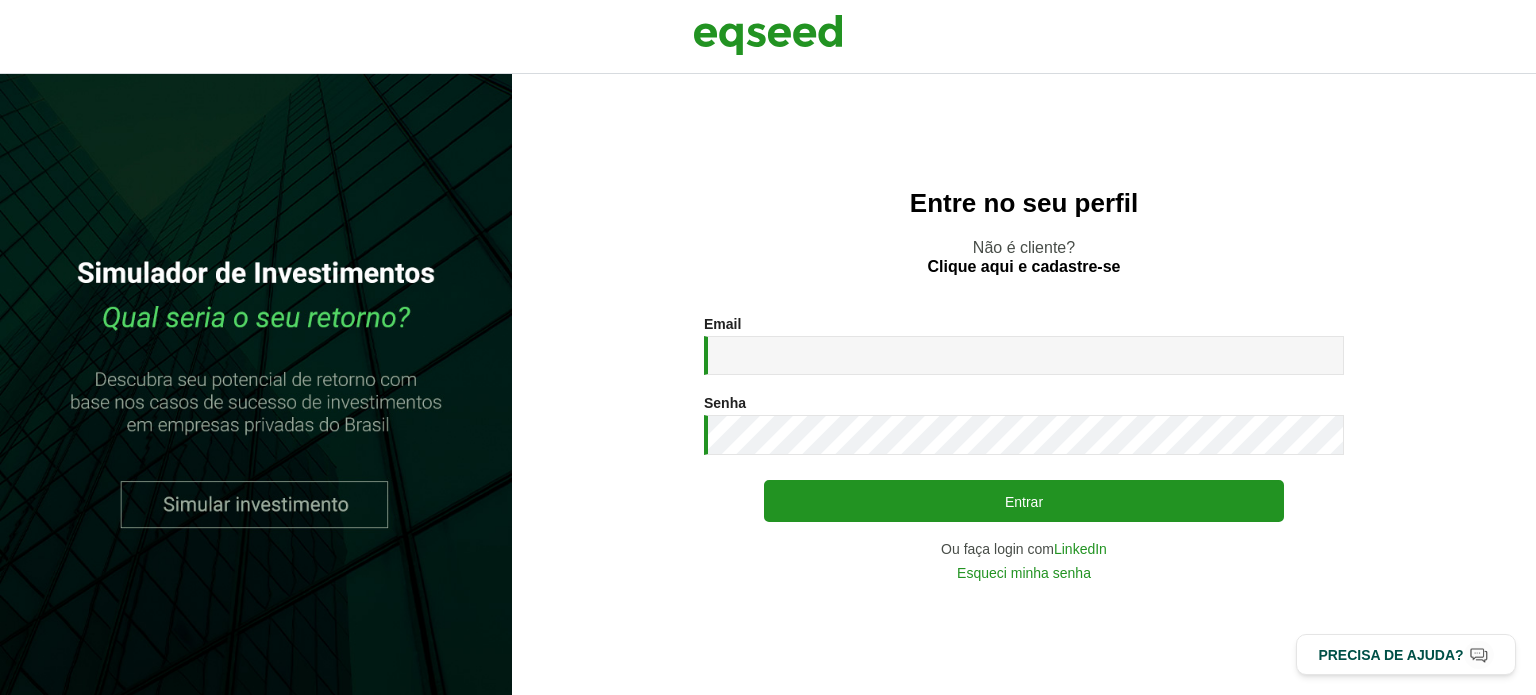 scroll, scrollTop: 0, scrollLeft: 0, axis: both 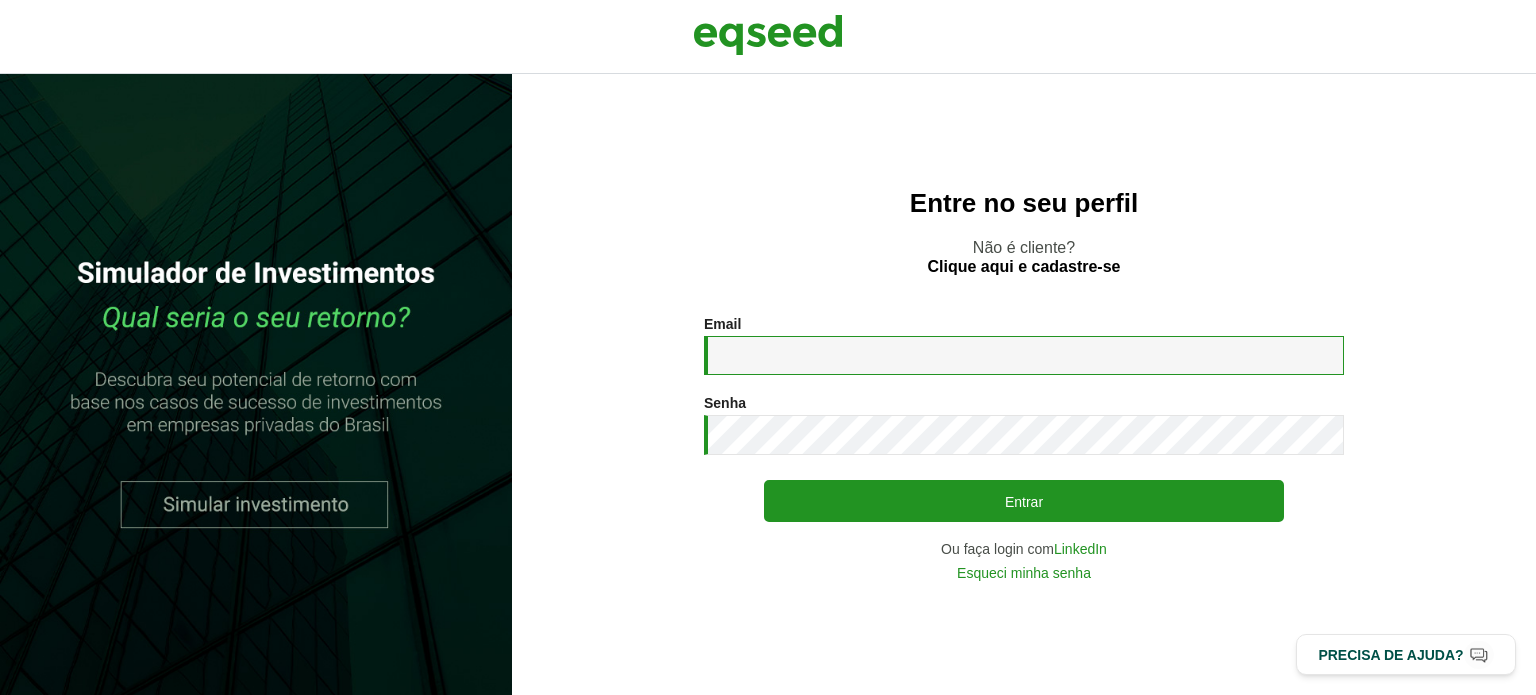 click on "Email  *" at bounding box center (1024, 355) 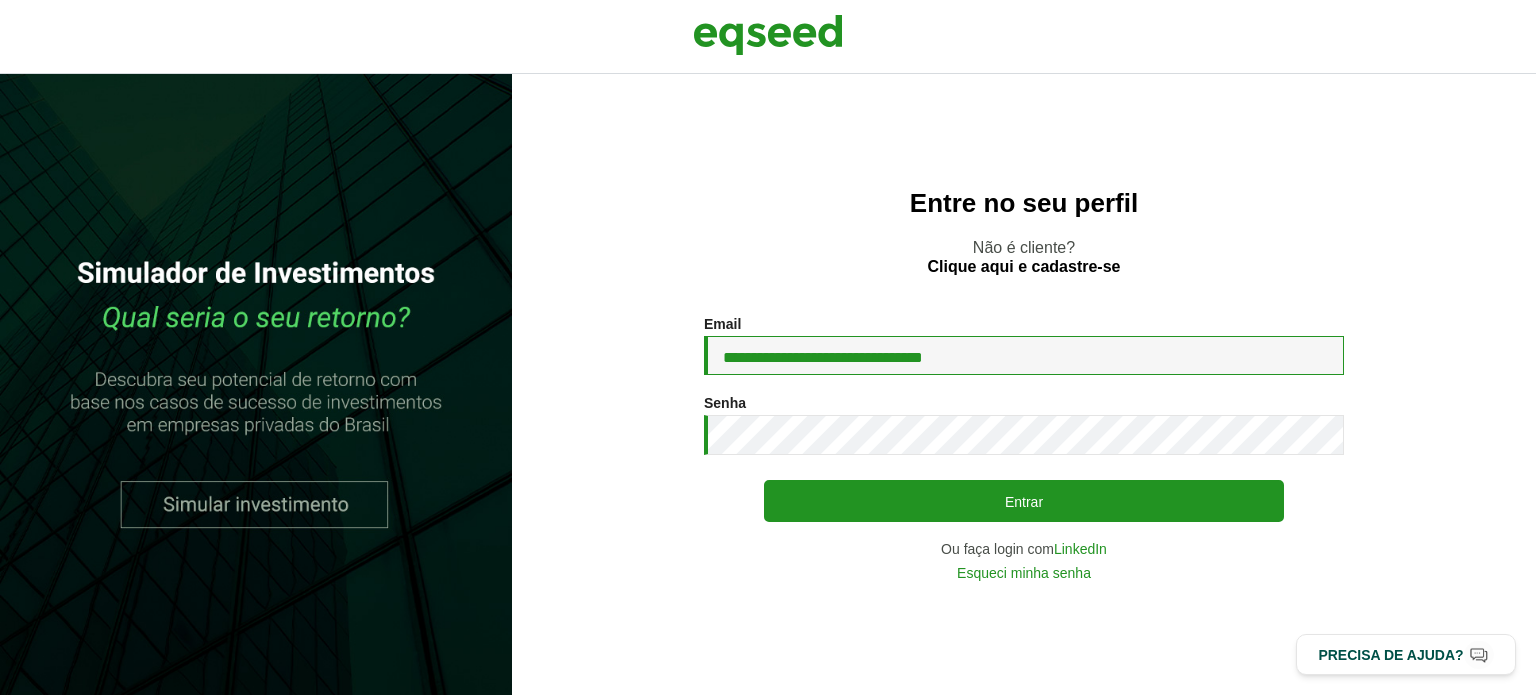 type on "**********" 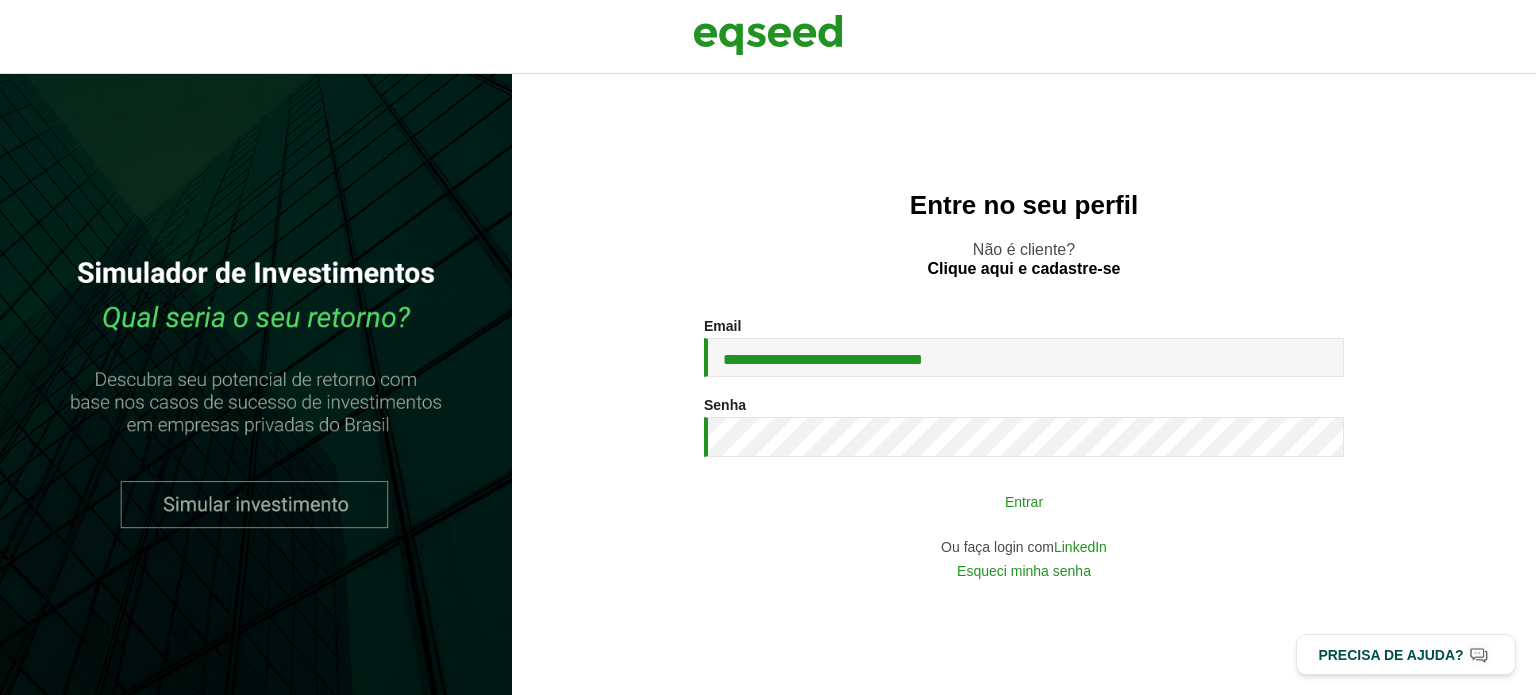 click on "Entrar" at bounding box center (1024, 501) 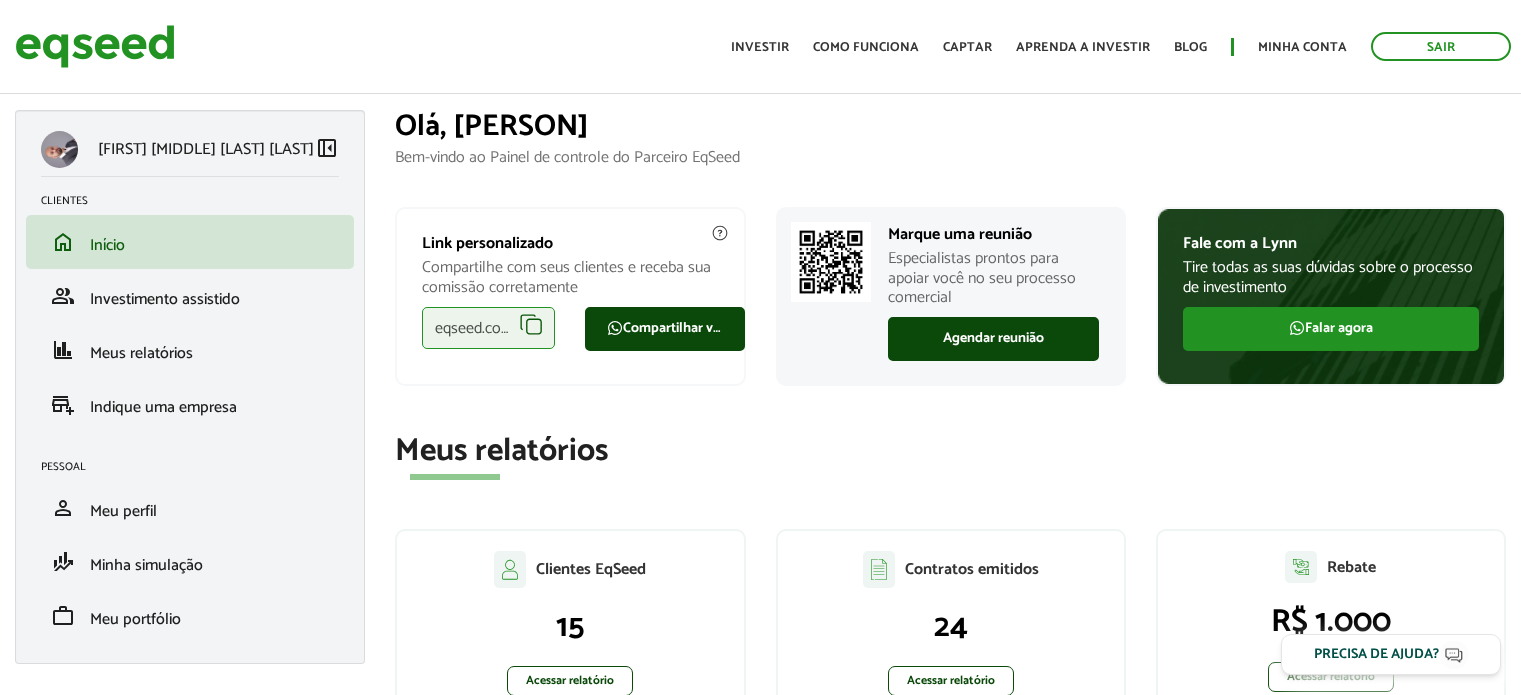 scroll, scrollTop: 0, scrollLeft: 0, axis: both 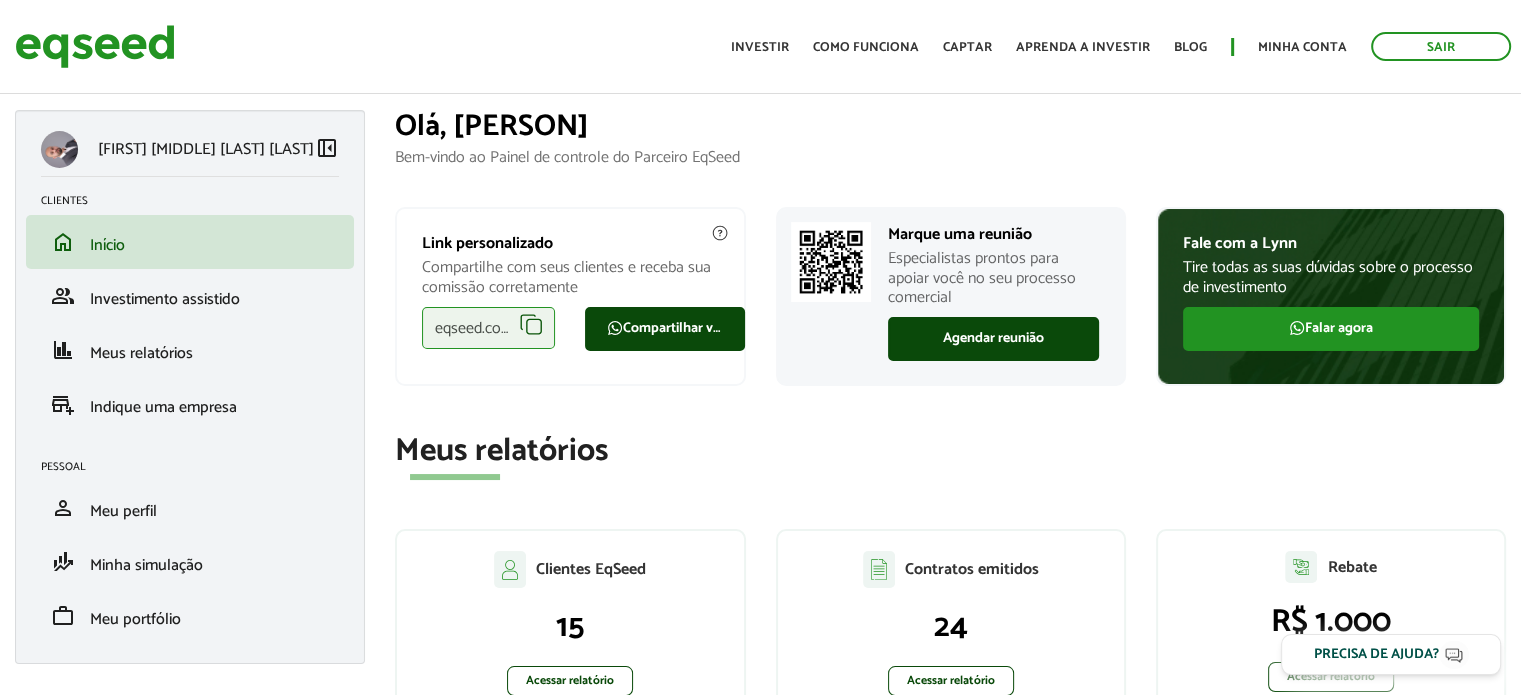 click on "Toggle navigation
Início
Investir
Como funciona
Captar
Aprenda a investir
Blog
Minha conta
Sair" at bounding box center [1121, 46] 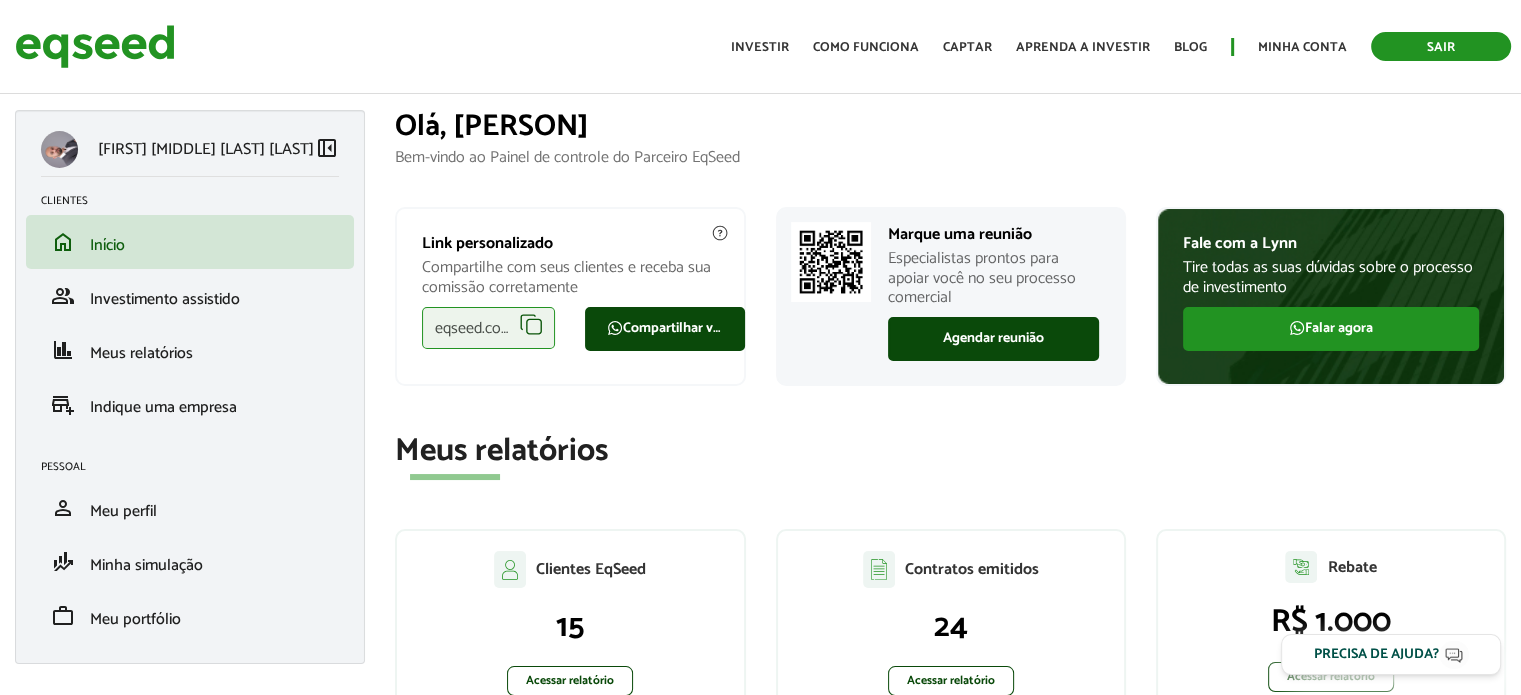 click on "Sair" at bounding box center (1441, 46) 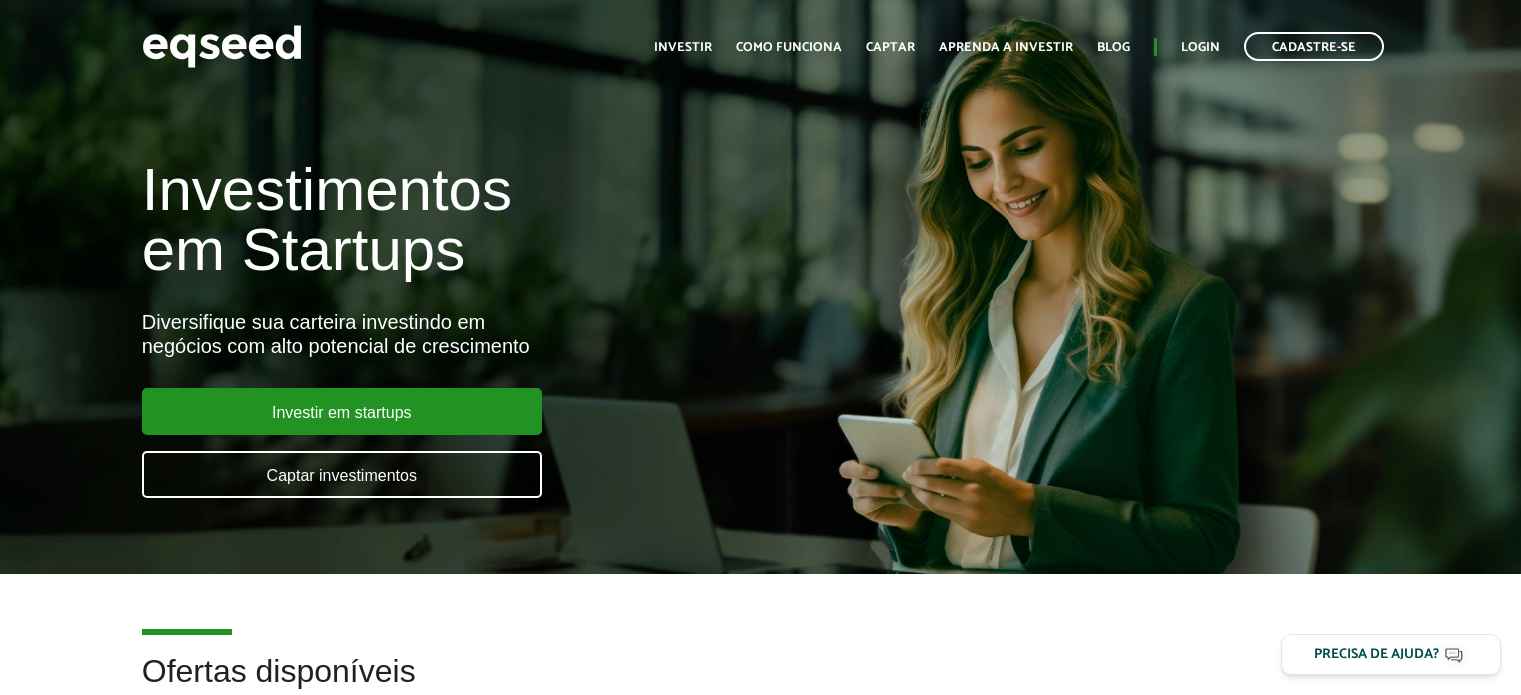scroll, scrollTop: 0, scrollLeft: 0, axis: both 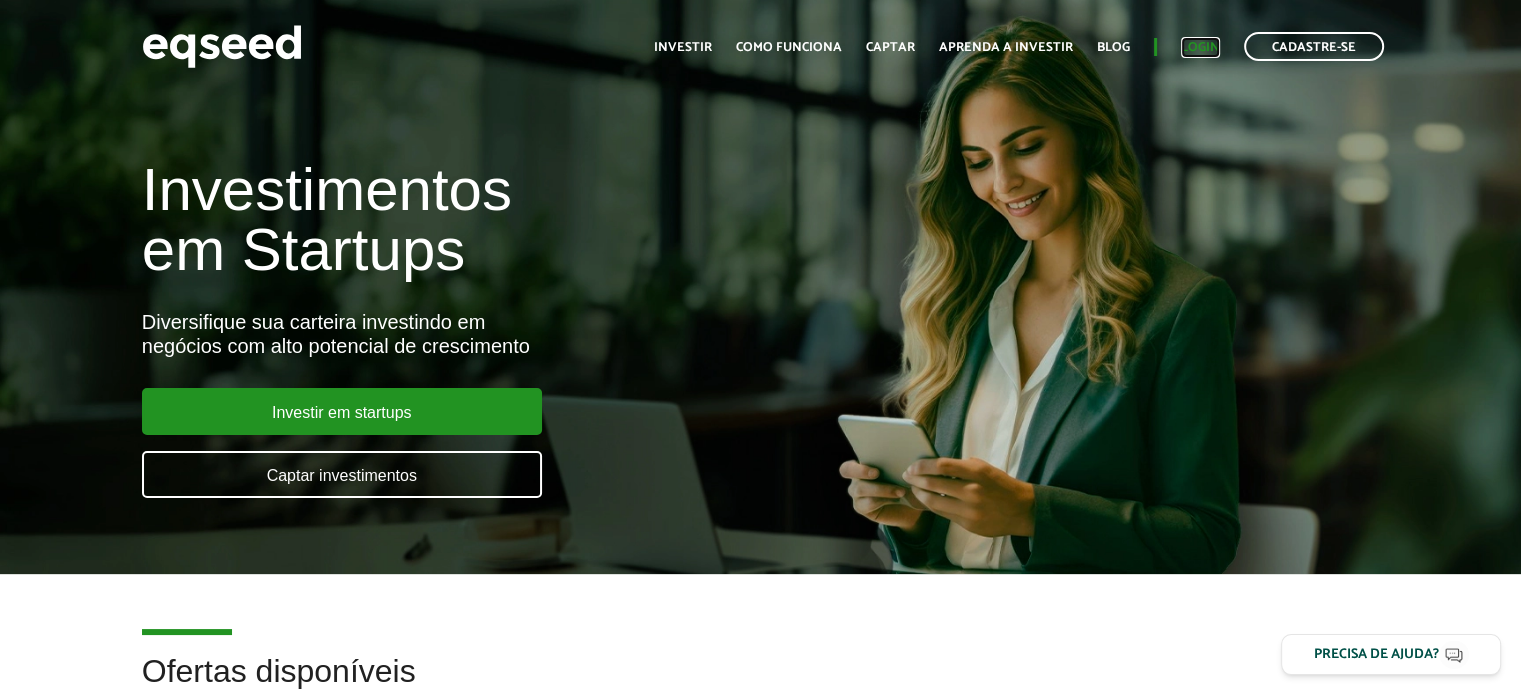 click on "Login" at bounding box center (1200, 47) 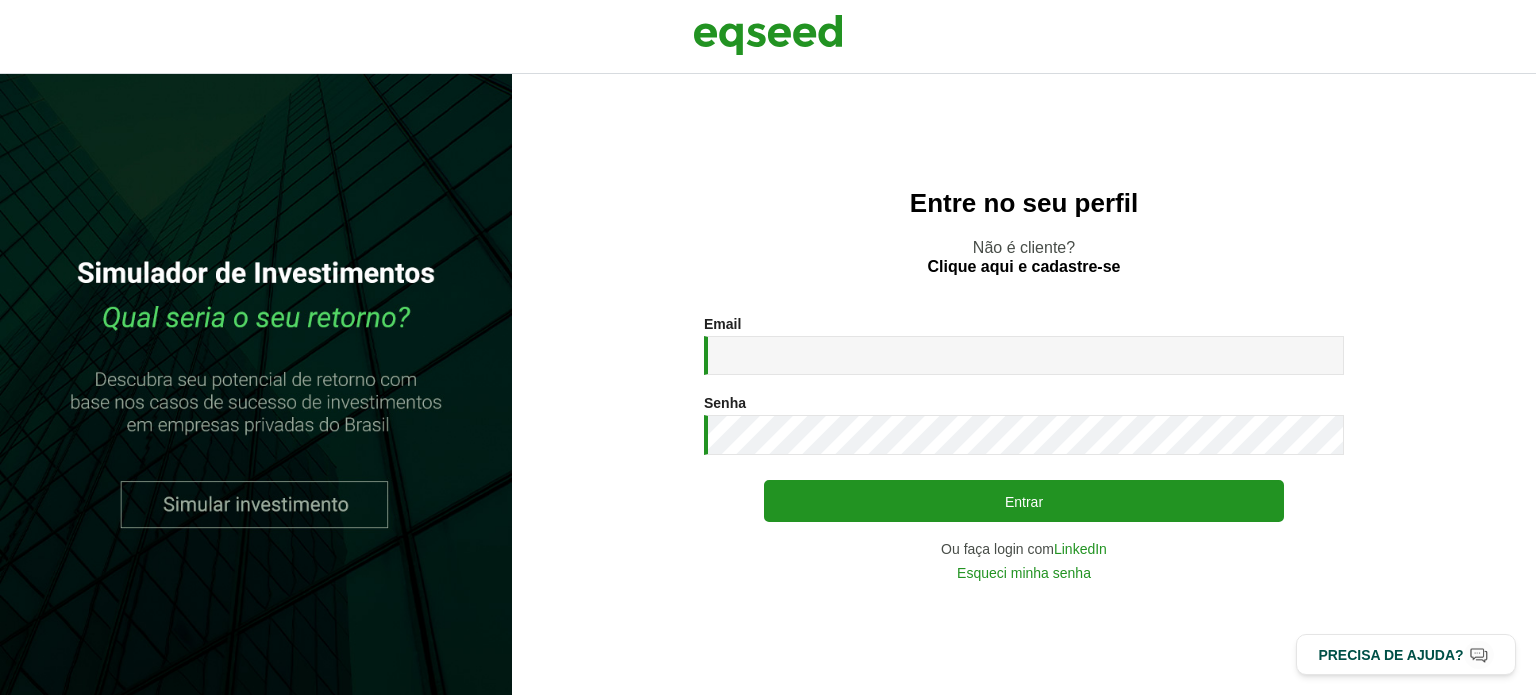 scroll, scrollTop: 0, scrollLeft: 0, axis: both 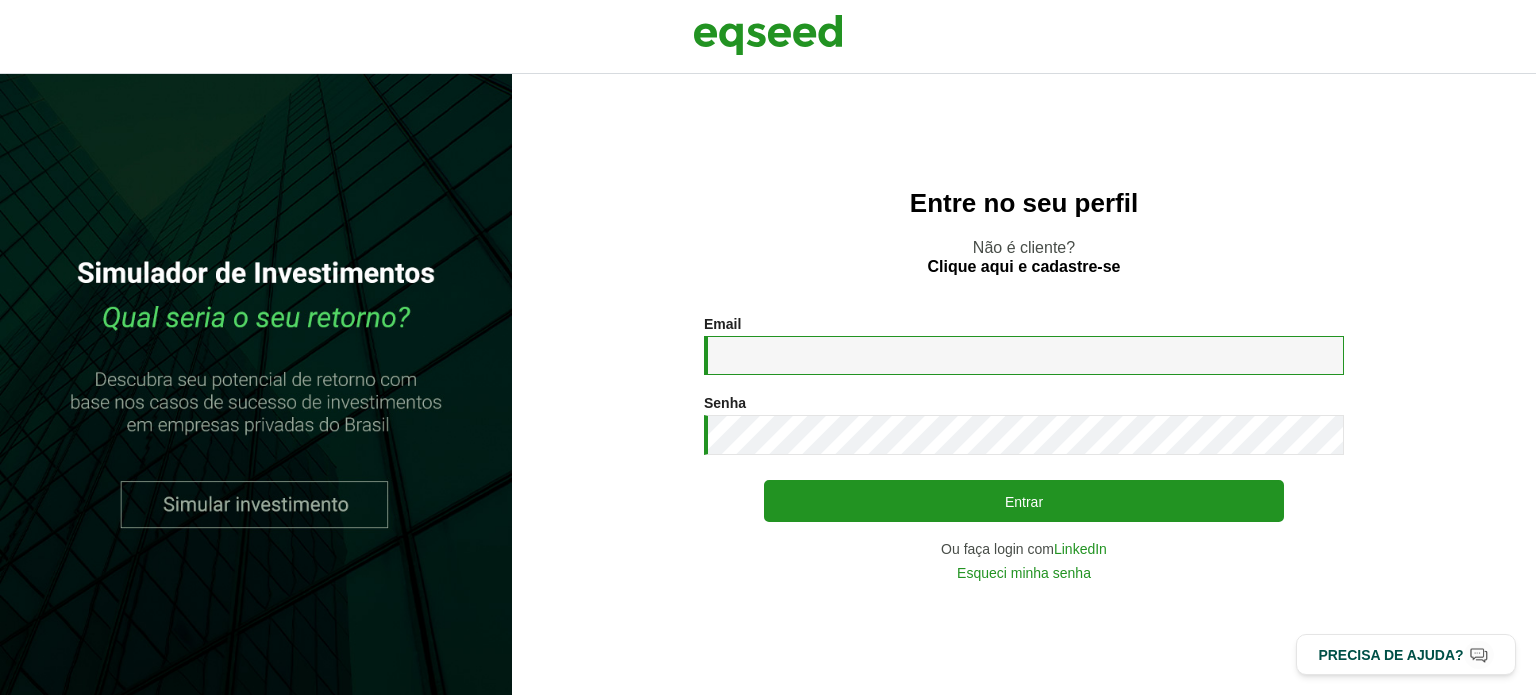 click on "Email  *" at bounding box center (1024, 355) 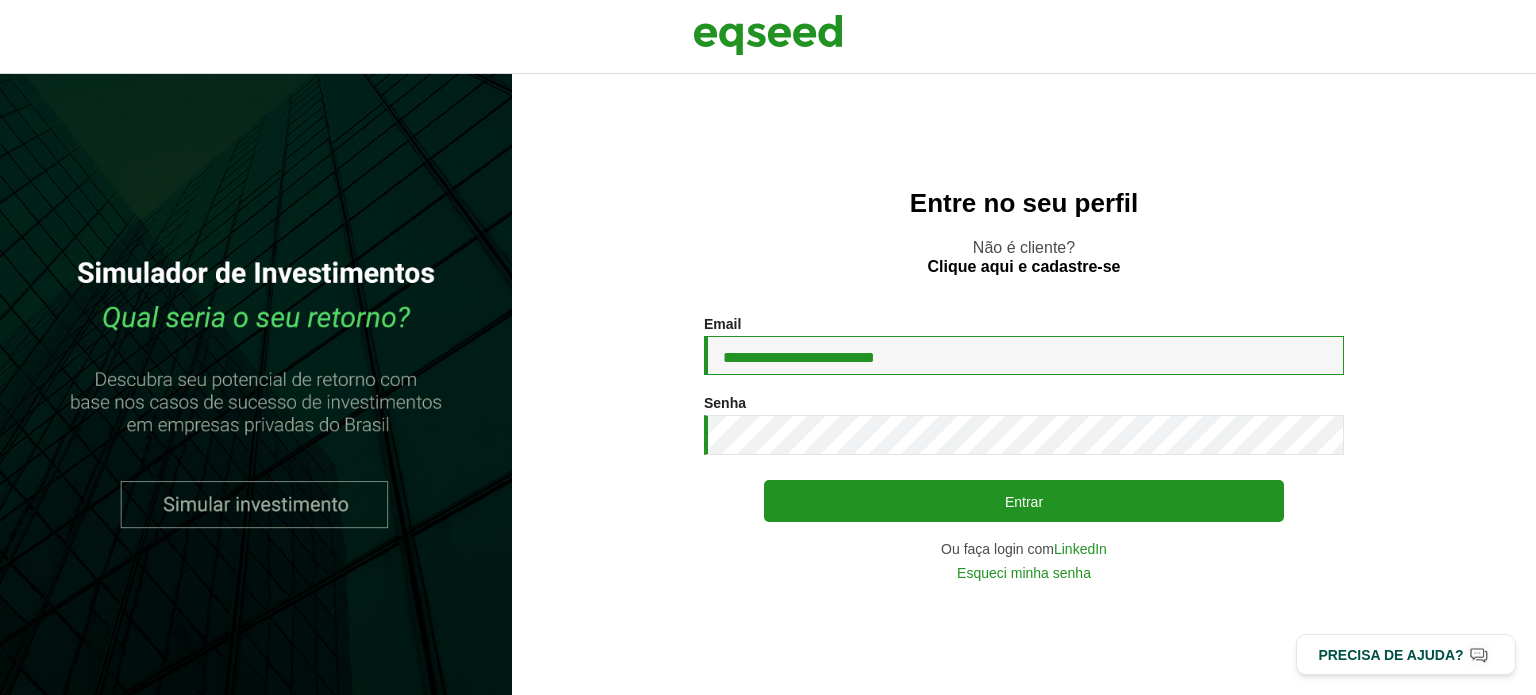 type on "**********" 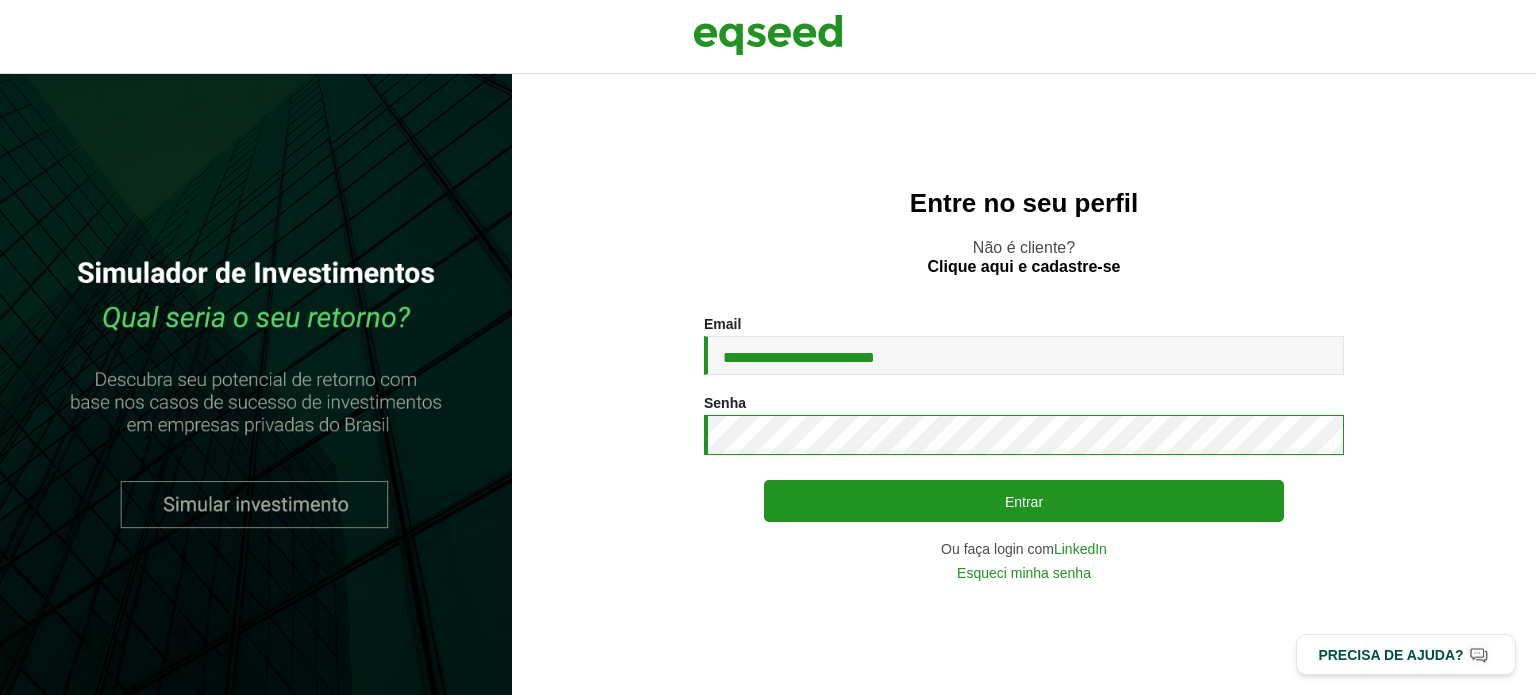 click on "**********" at bounding box center (1024, 448) 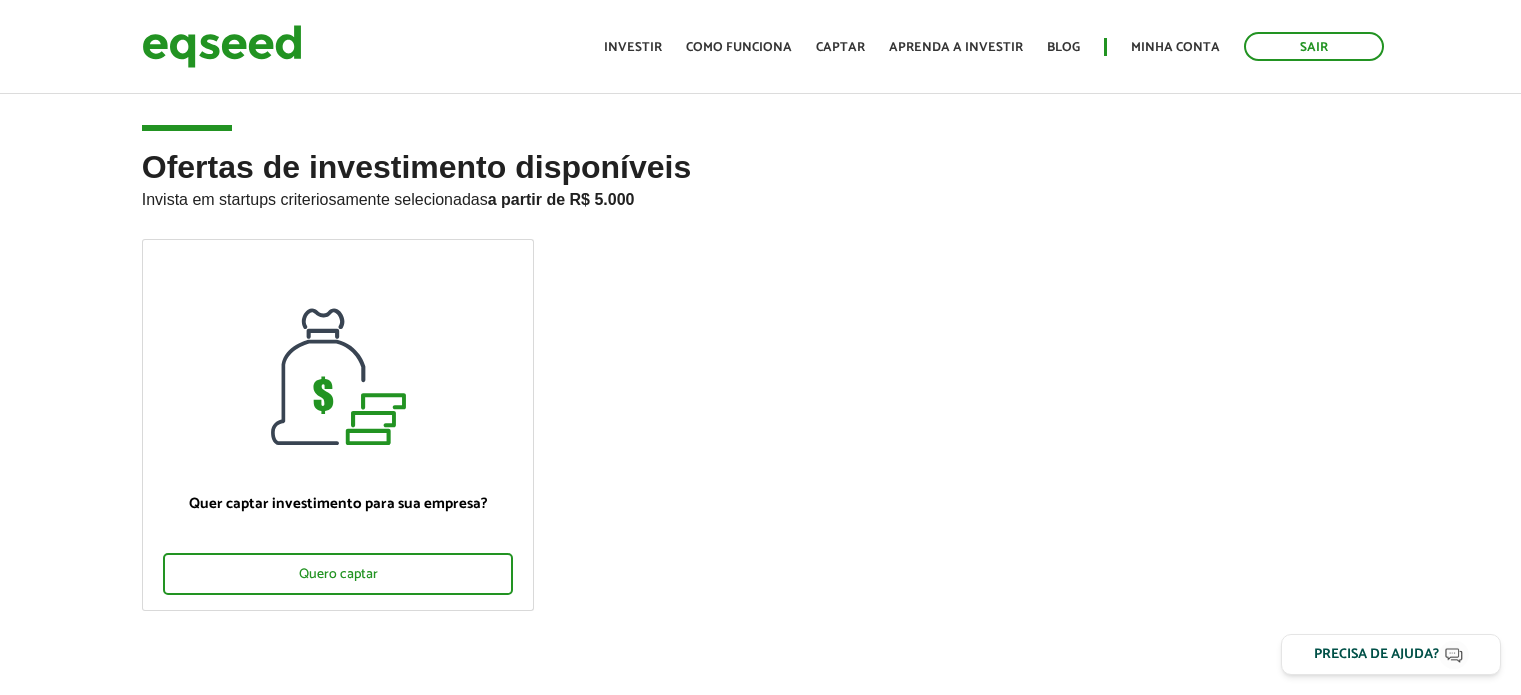 scroll, scrollTop: 0, scrollLeft: 0, axis: both 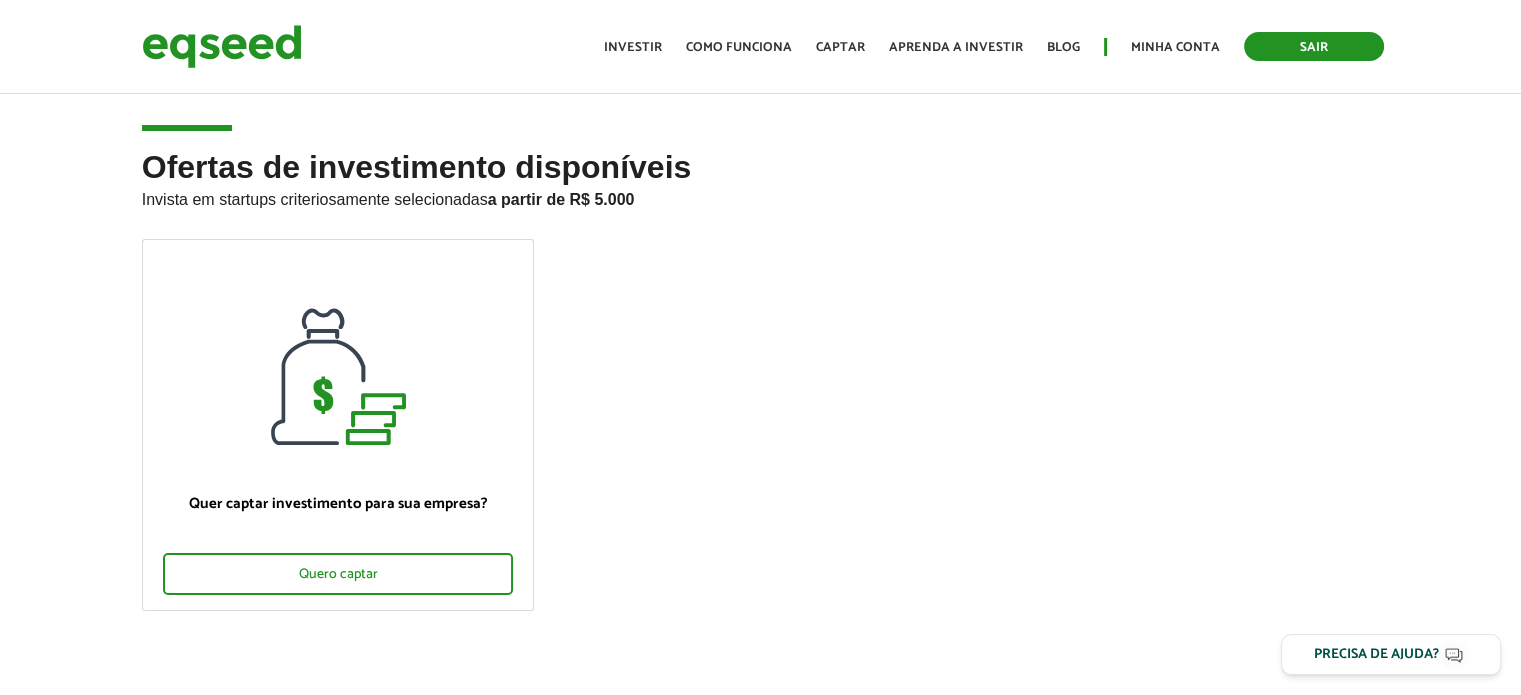 click on "Sair" at bounding box center (1314, 46) 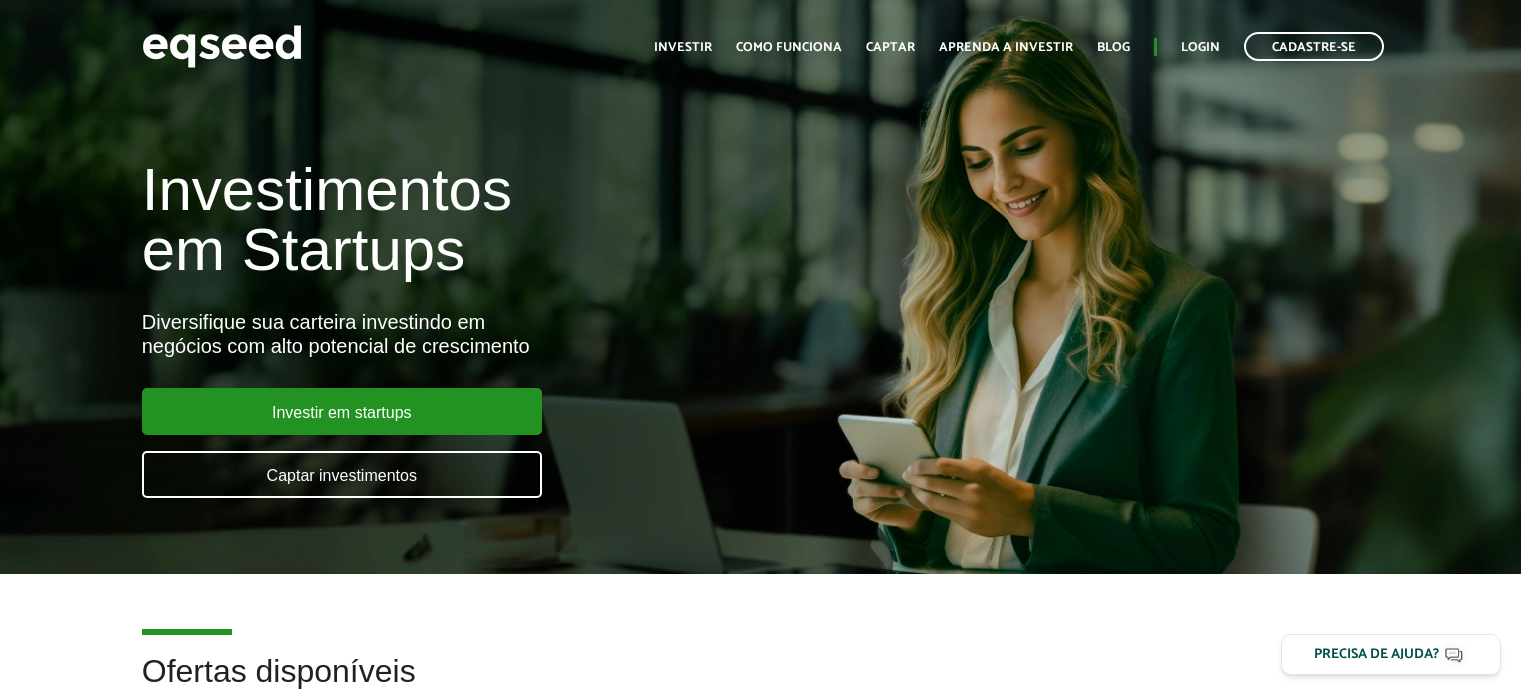 scroll, scrollTop: 0, scrollLeft: 0, axis: both 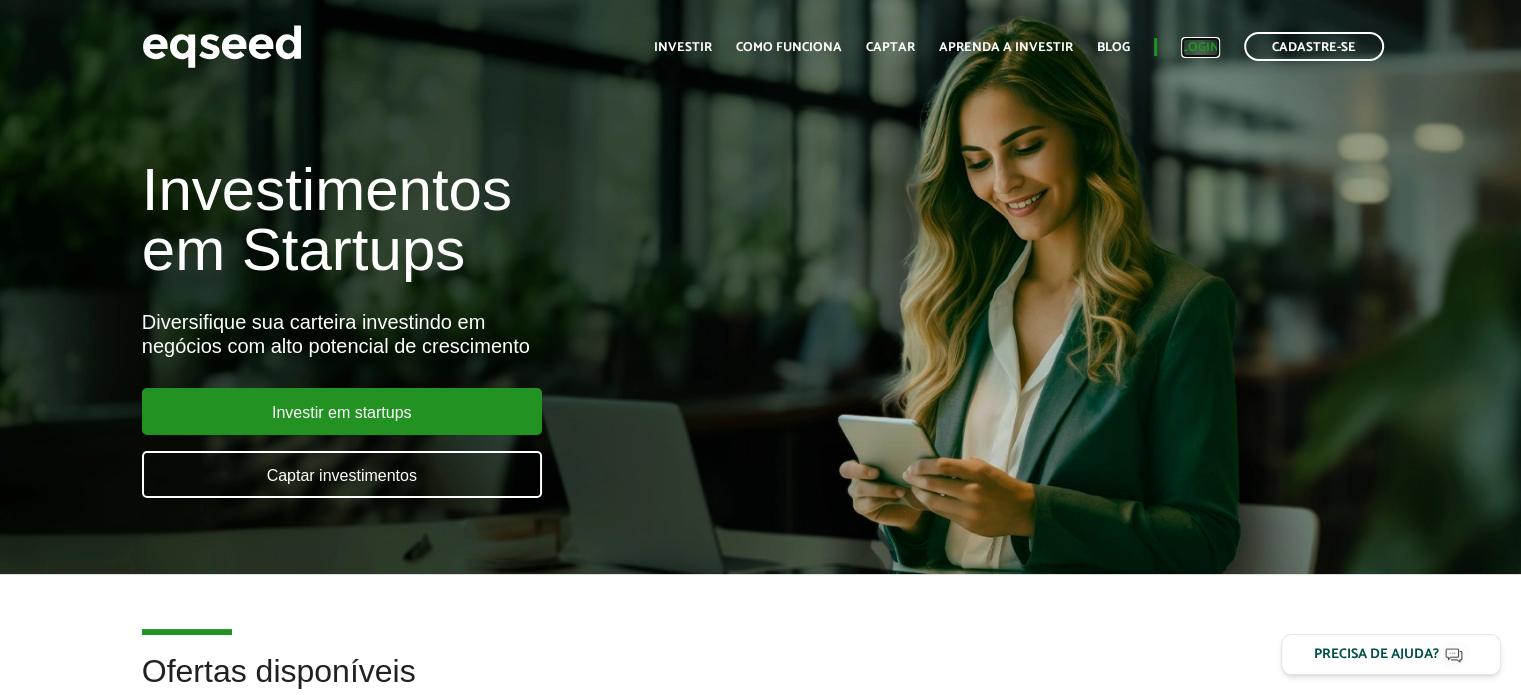 click on "Login" at bounding box center (1200, 47) 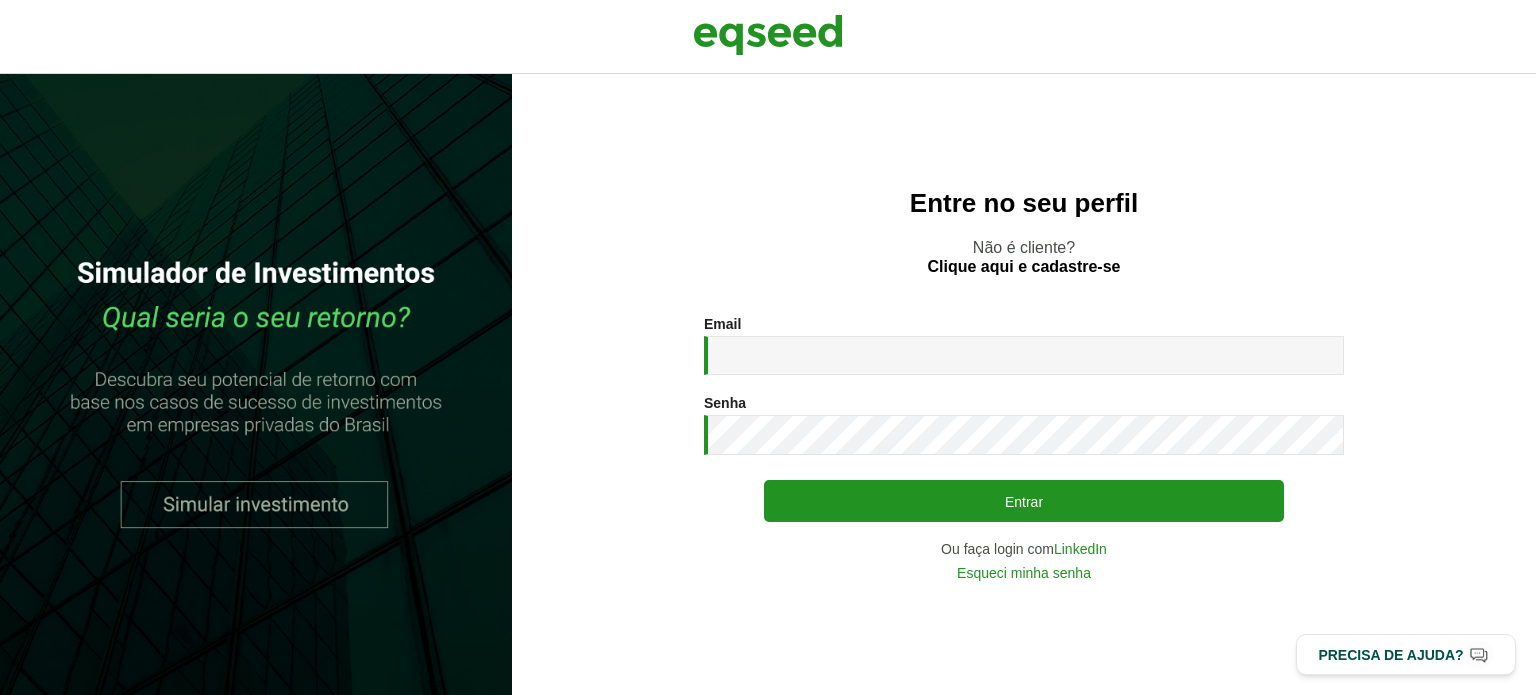scroll, scrollTop: 0, scrollLeft: 0, axis: both 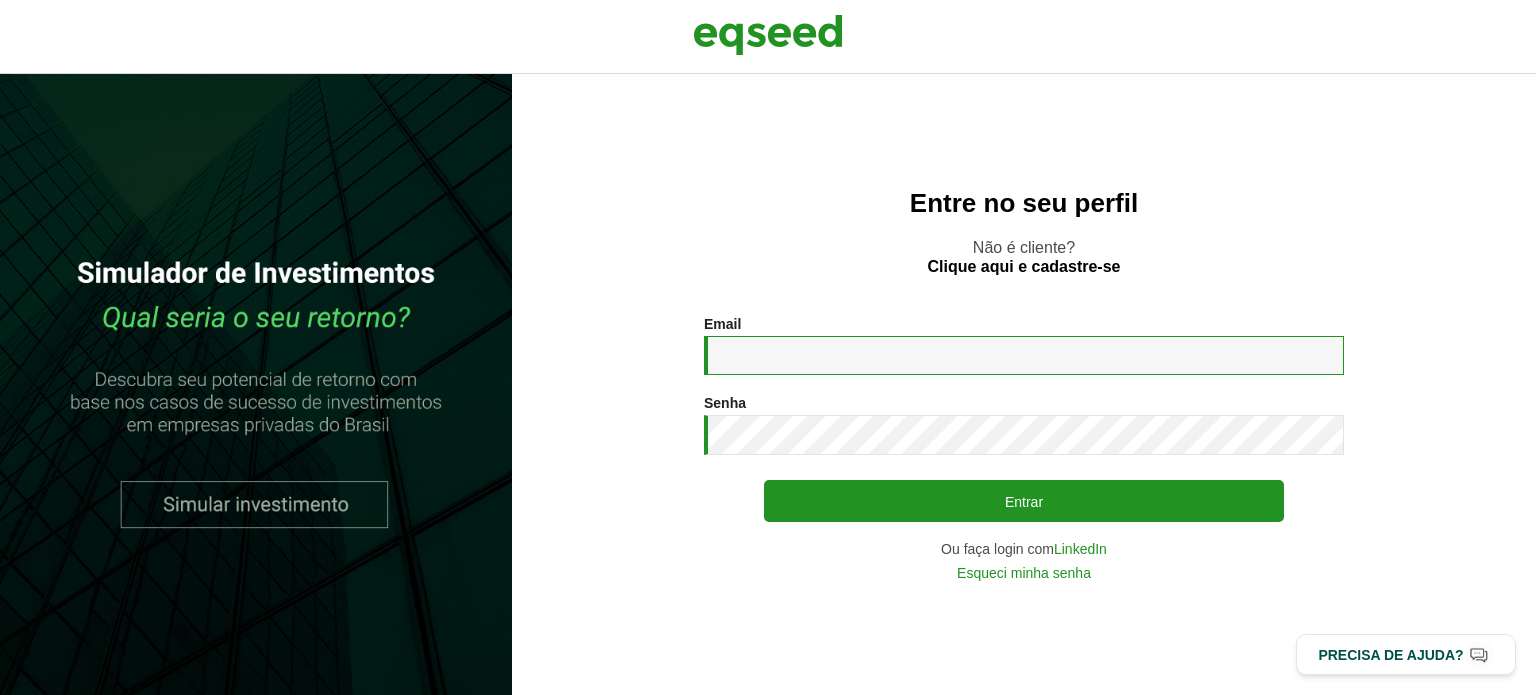 click on "Email  *" at bounding box center (1024, 355) 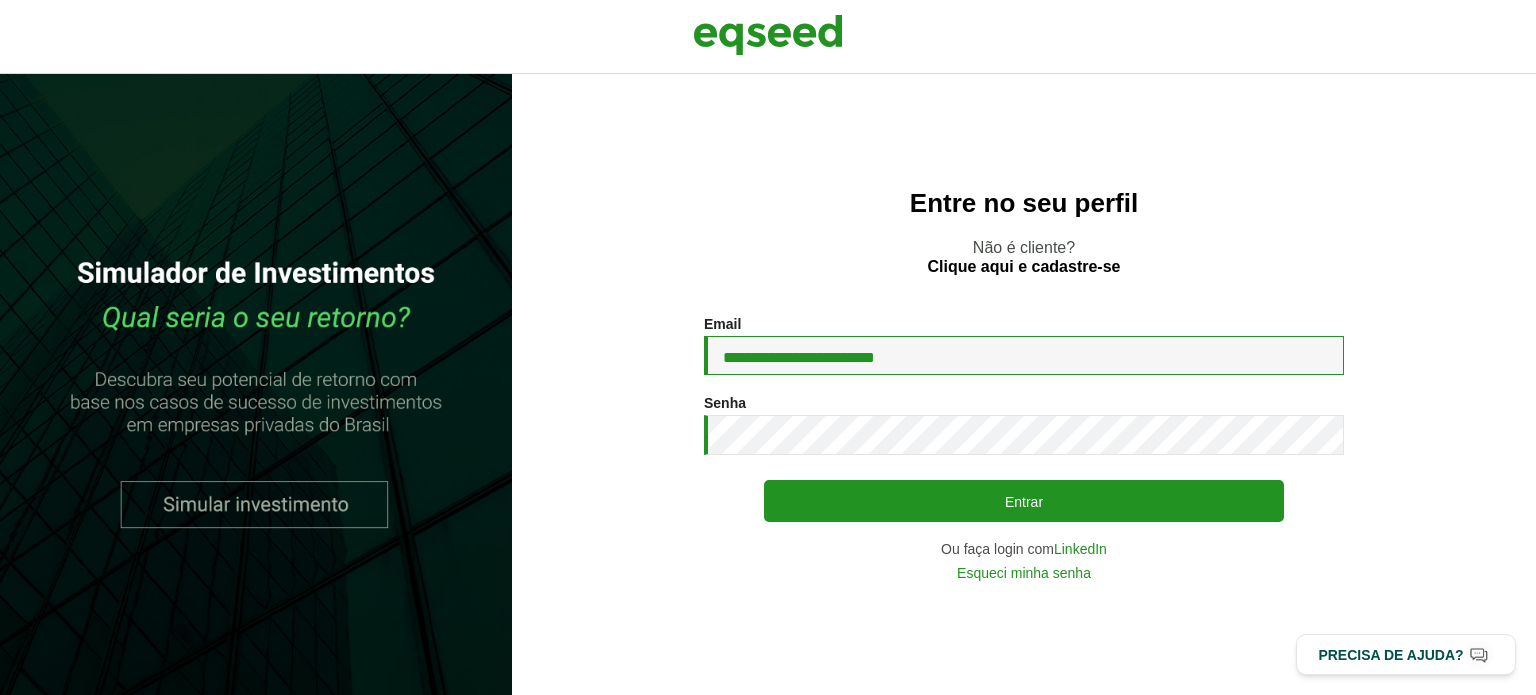 type on "**********" 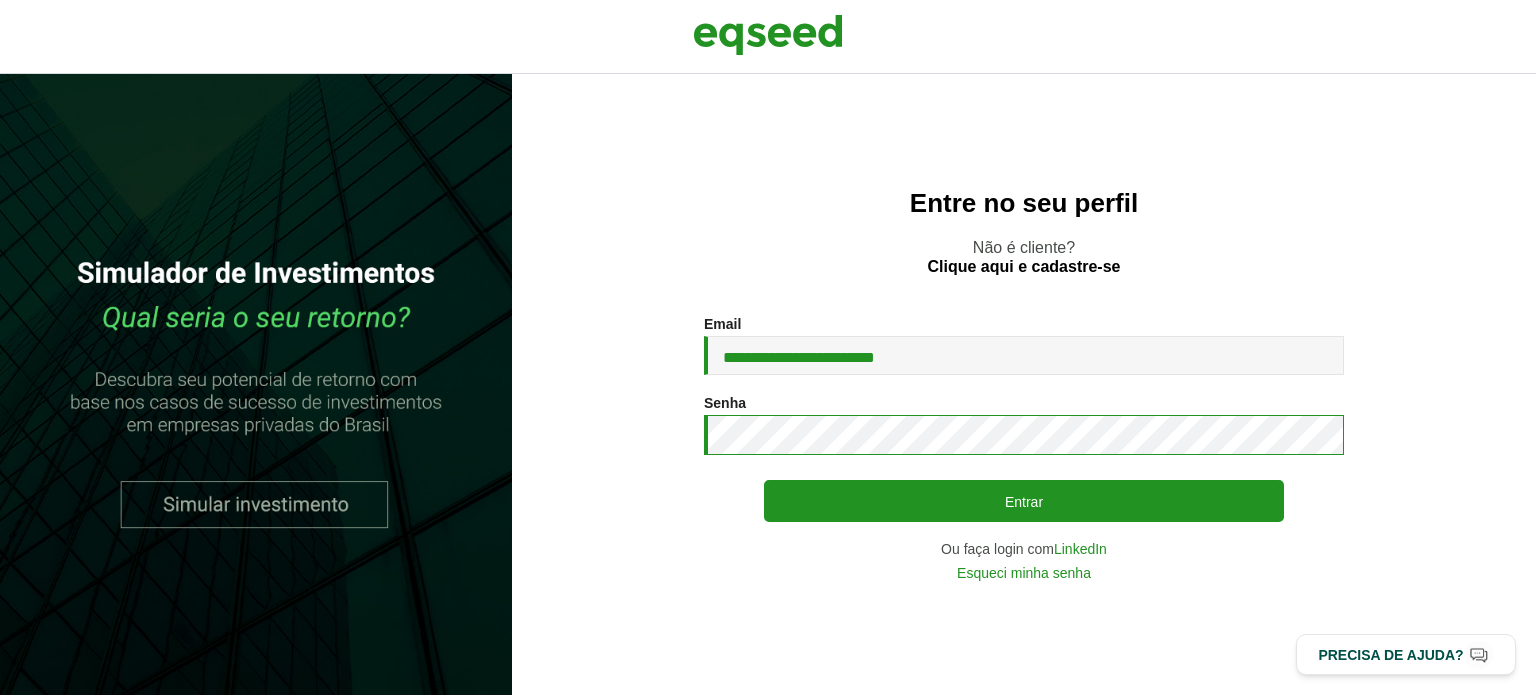 click on "**********" at bounding box center [1024, 448] 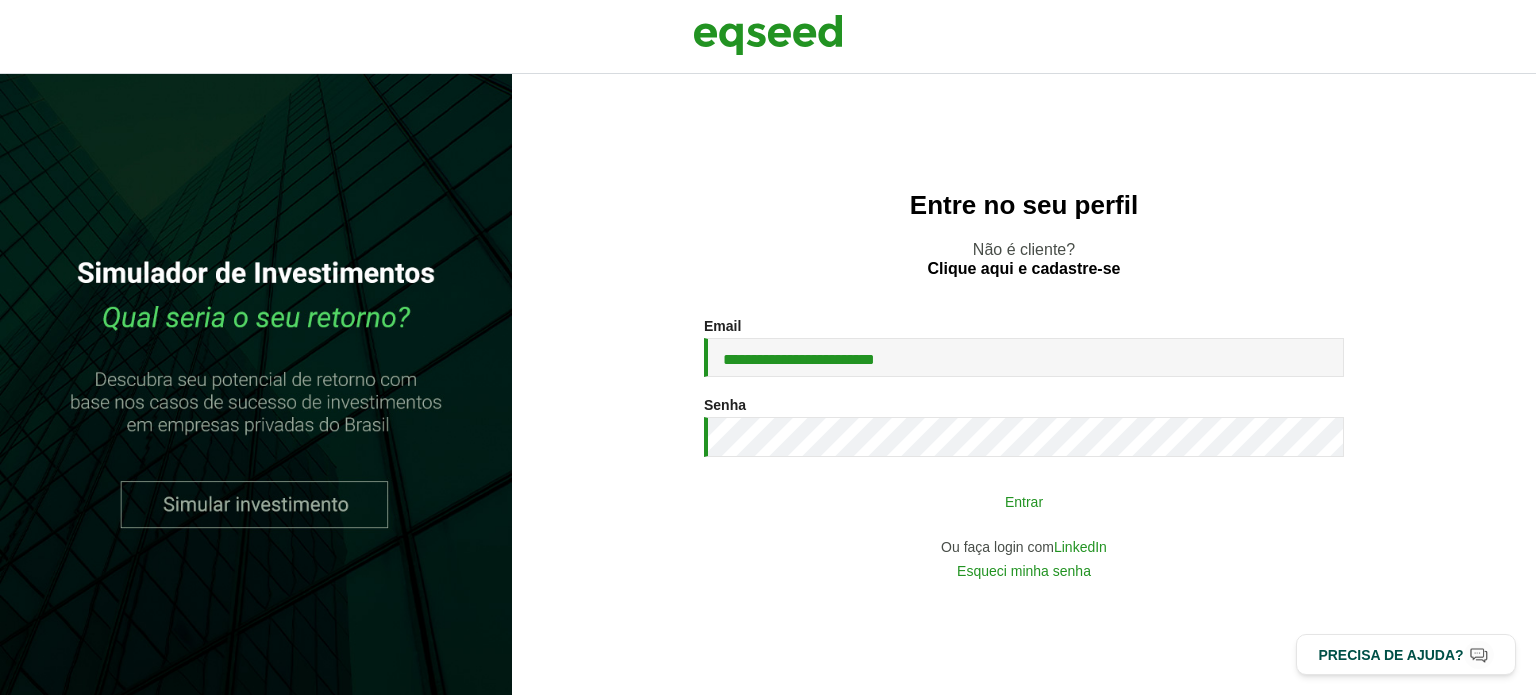 click on "Entrar" at bounding box center (1024, 501) 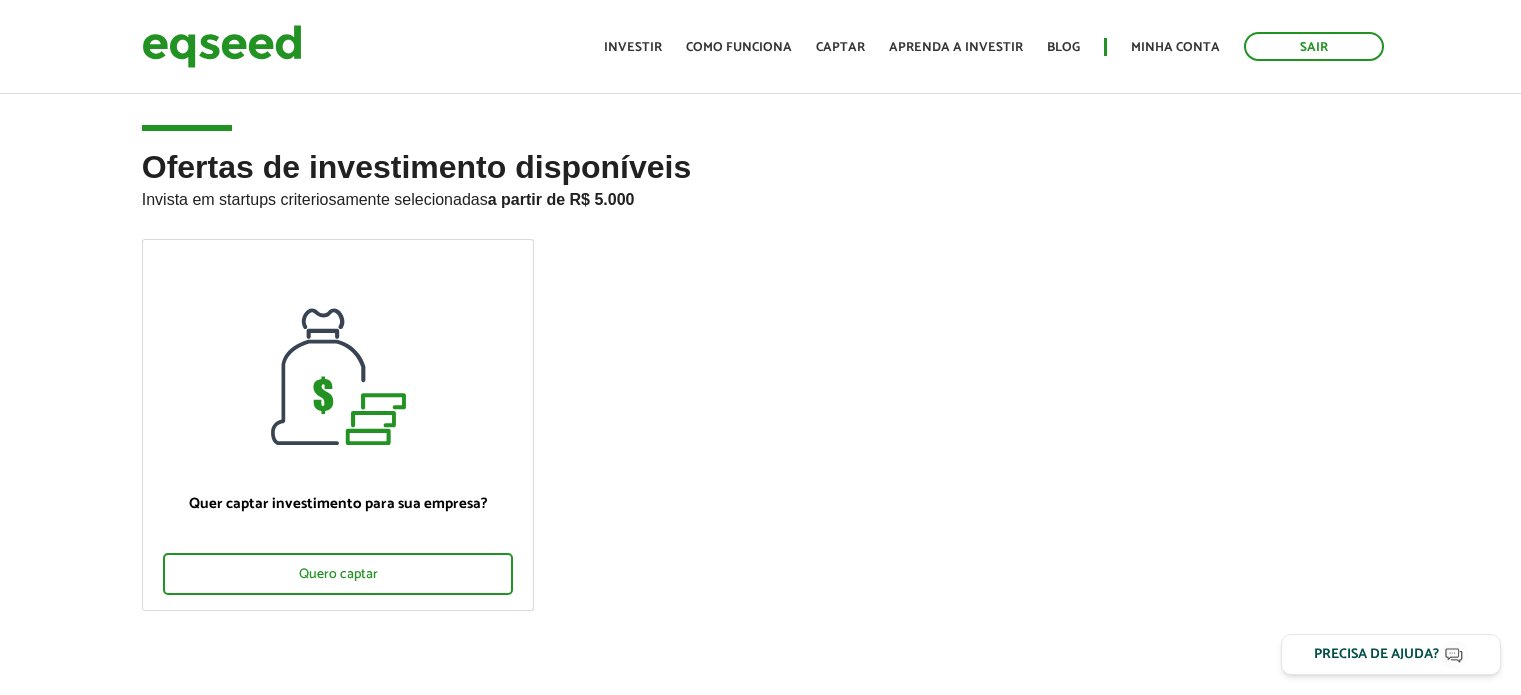 scroll, scrollTop: 0, scrollLeft: 0, axis: both 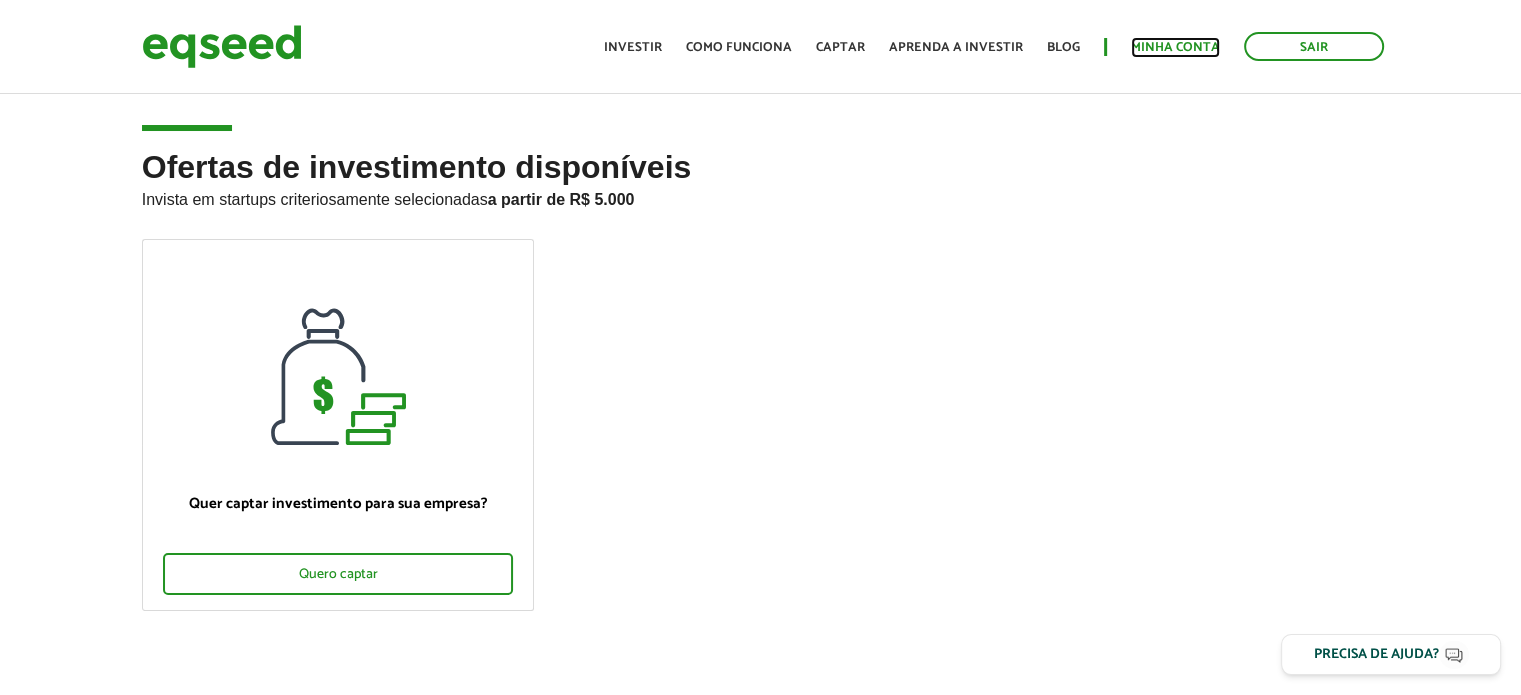 click on "Minha conta" at bounding box center [1175, 47] 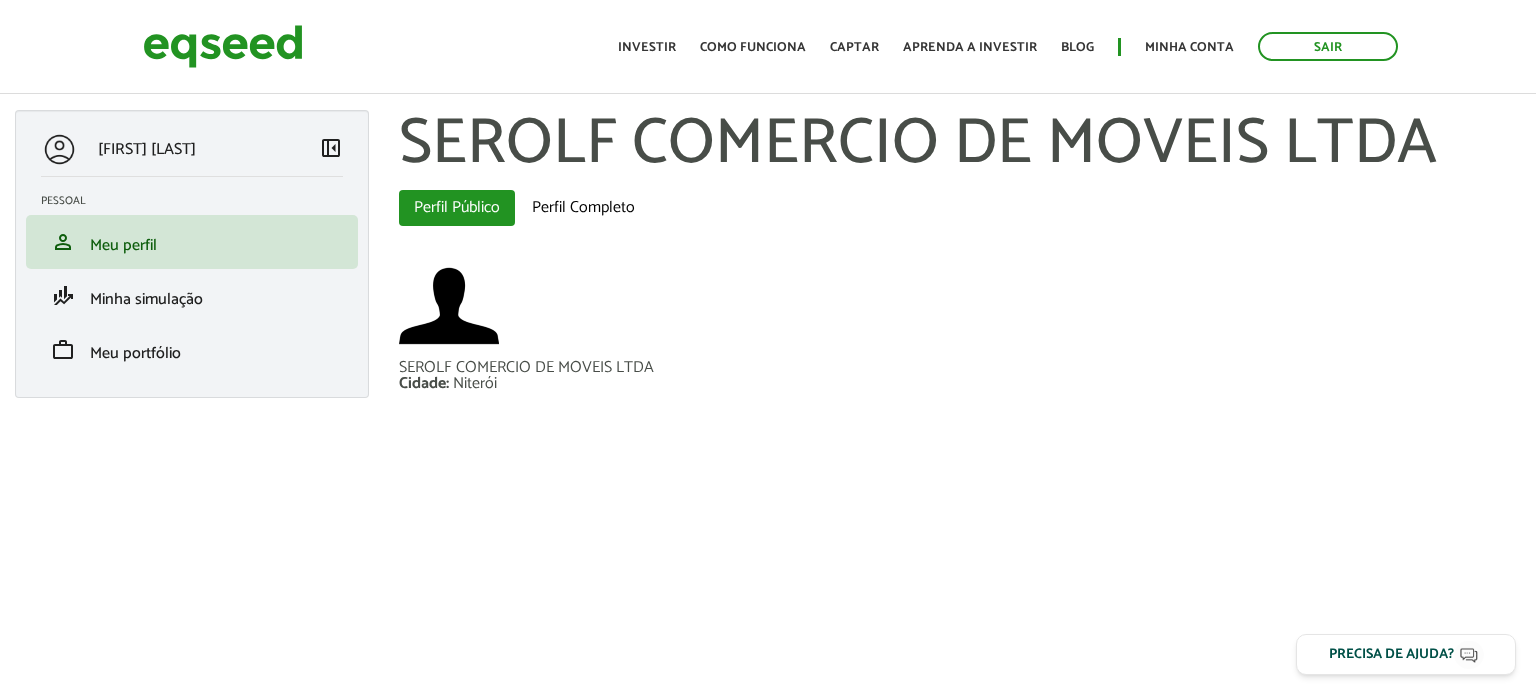 scroll, scrollTop: 0, scrollLeft: 0, axis: both 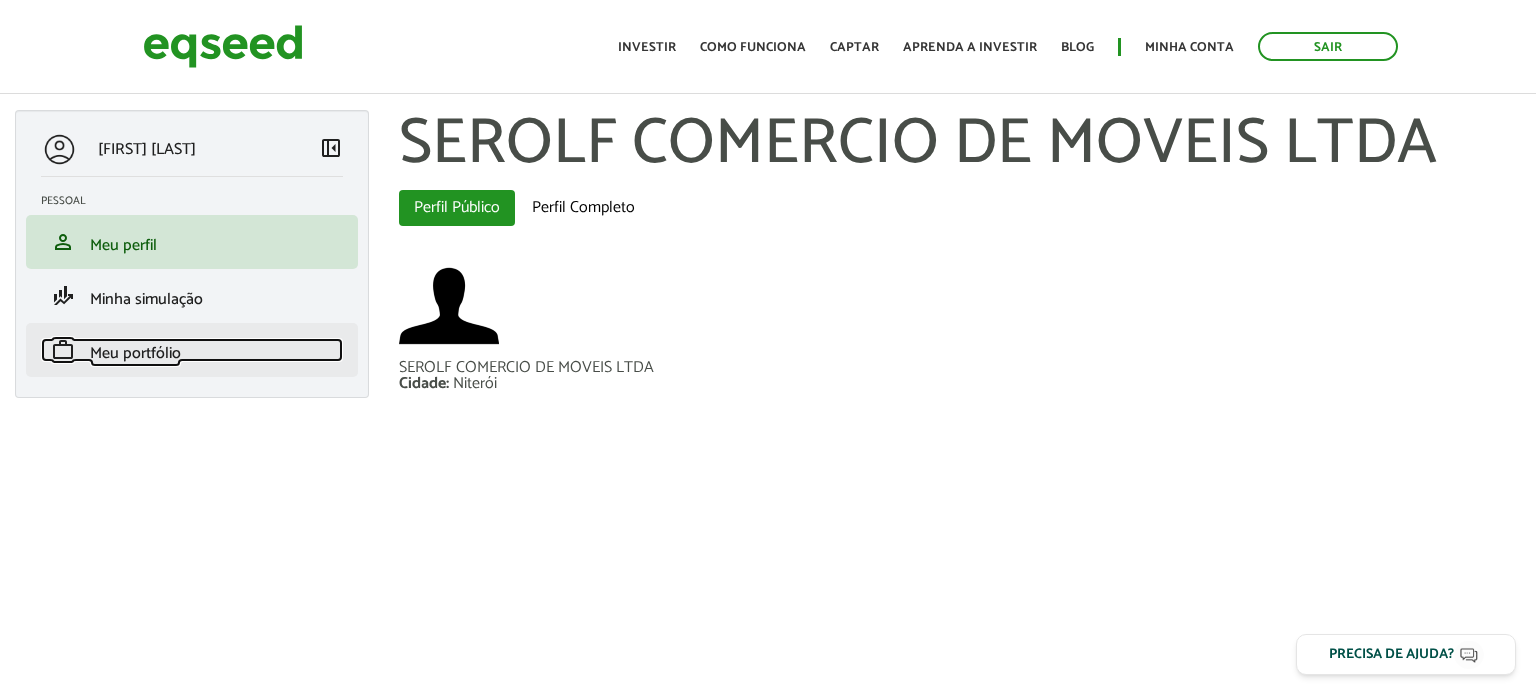 click on "Meu portfólio" at bounding box center [135, 353] 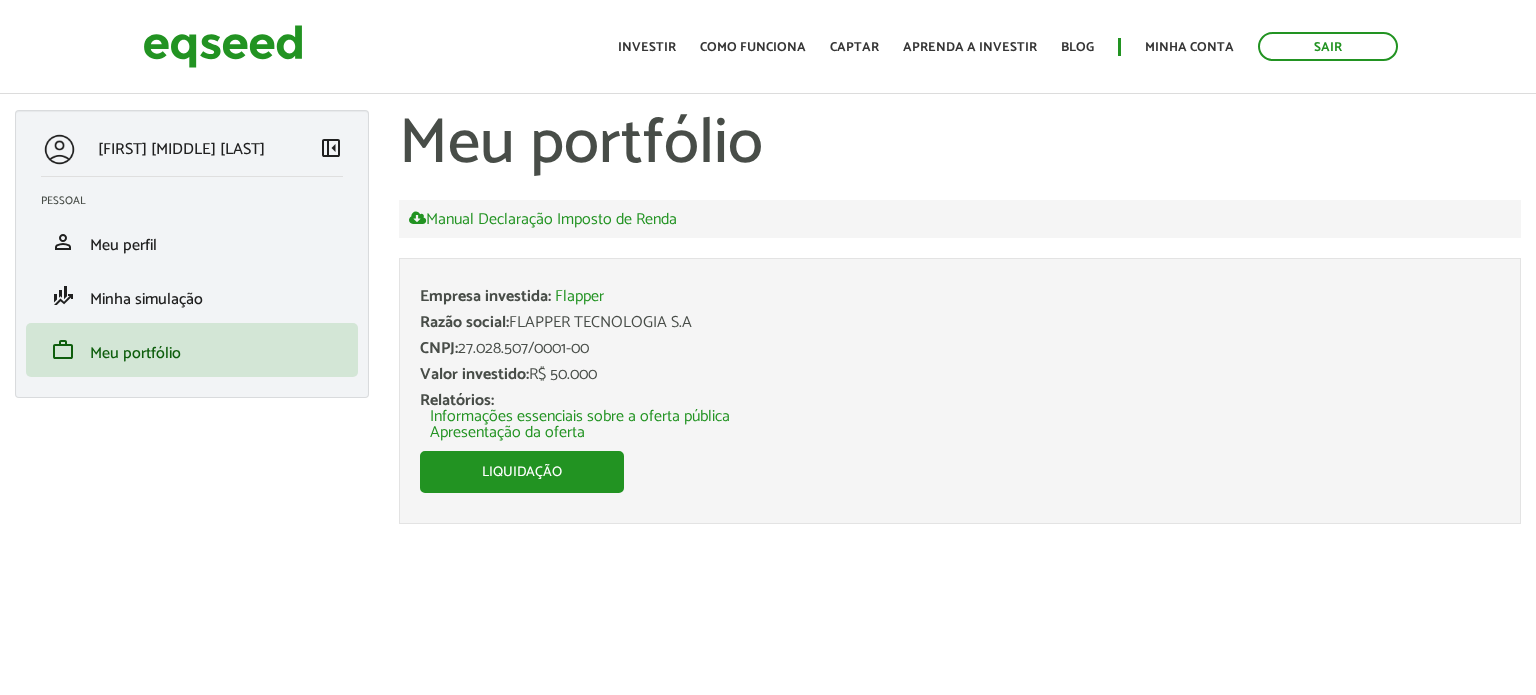 scroll, scrollTop: 0, scrollLeft: 0, axis: both 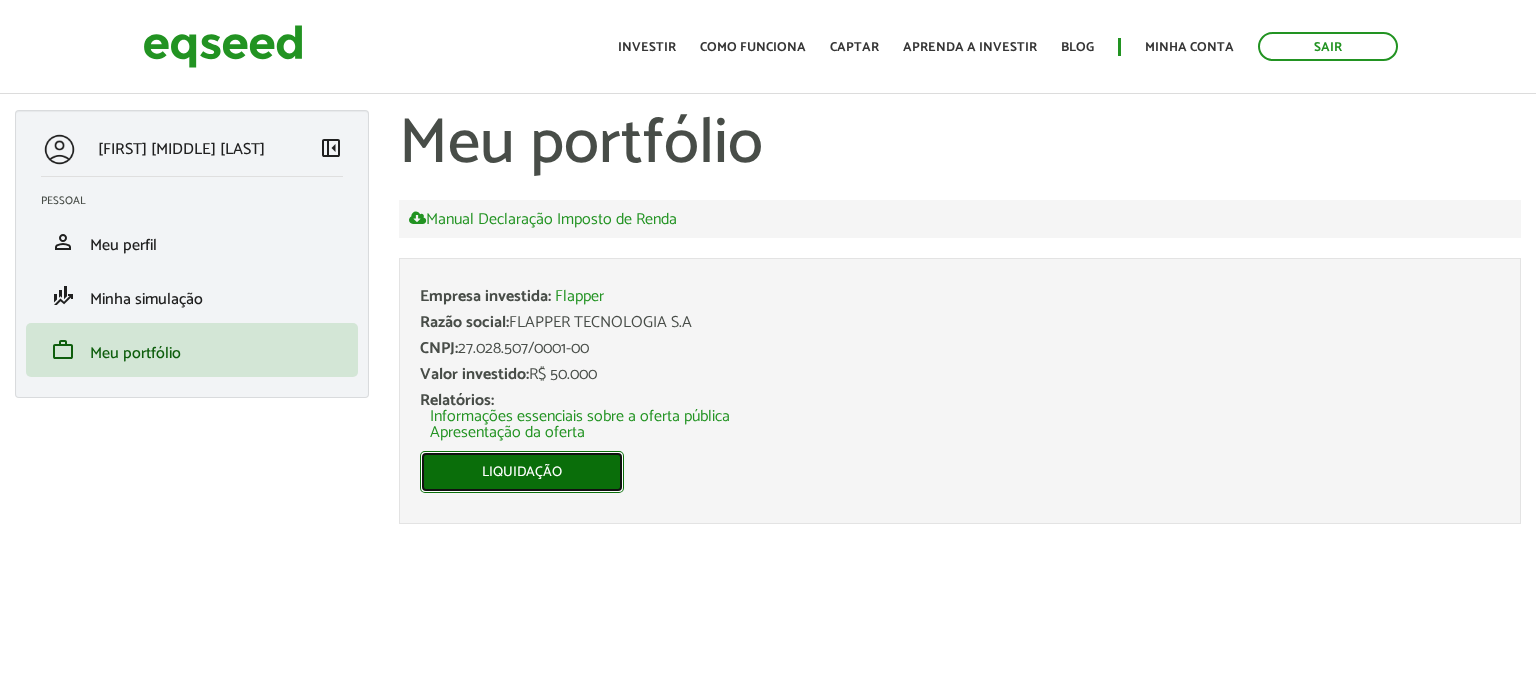 click on "Liquidação" at bounding box center [522, 472] 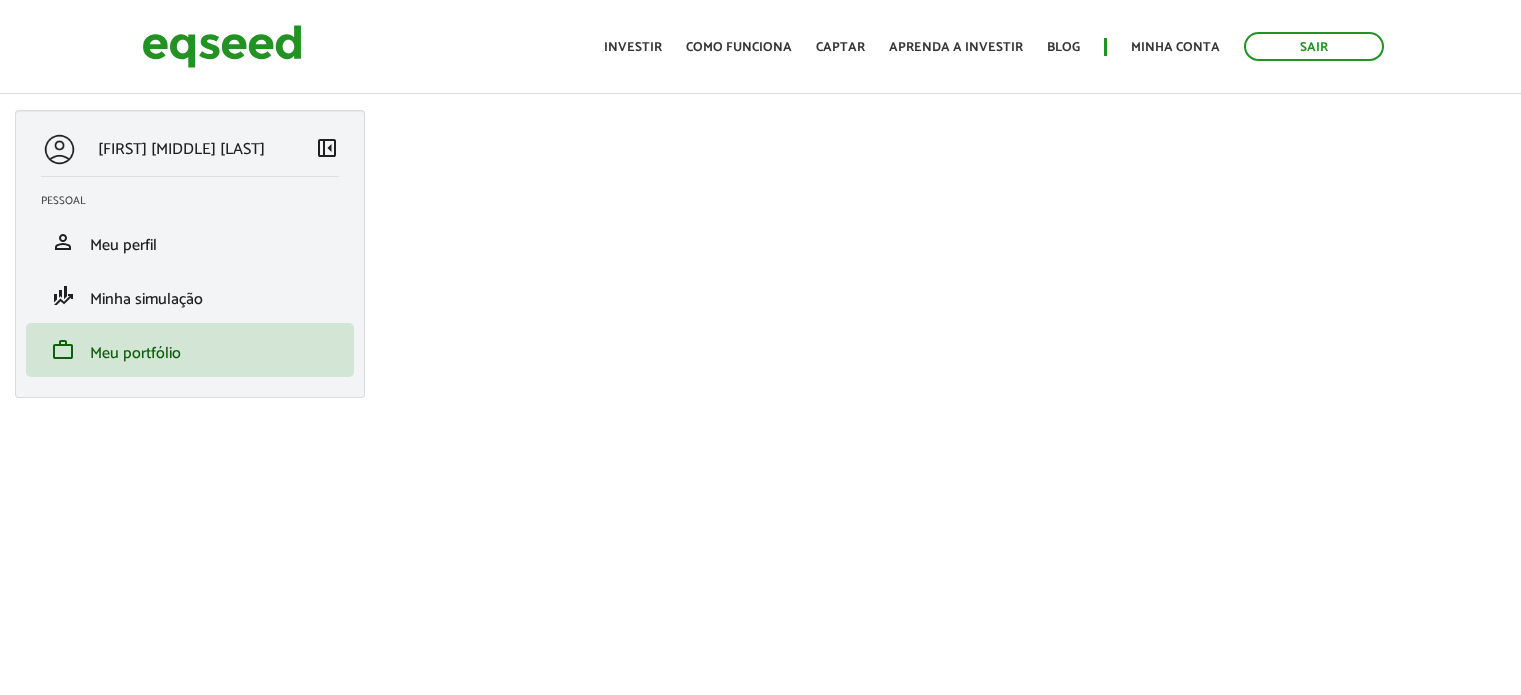 scroll, scrollTop: 0, scrollLeft: 0, axis: both 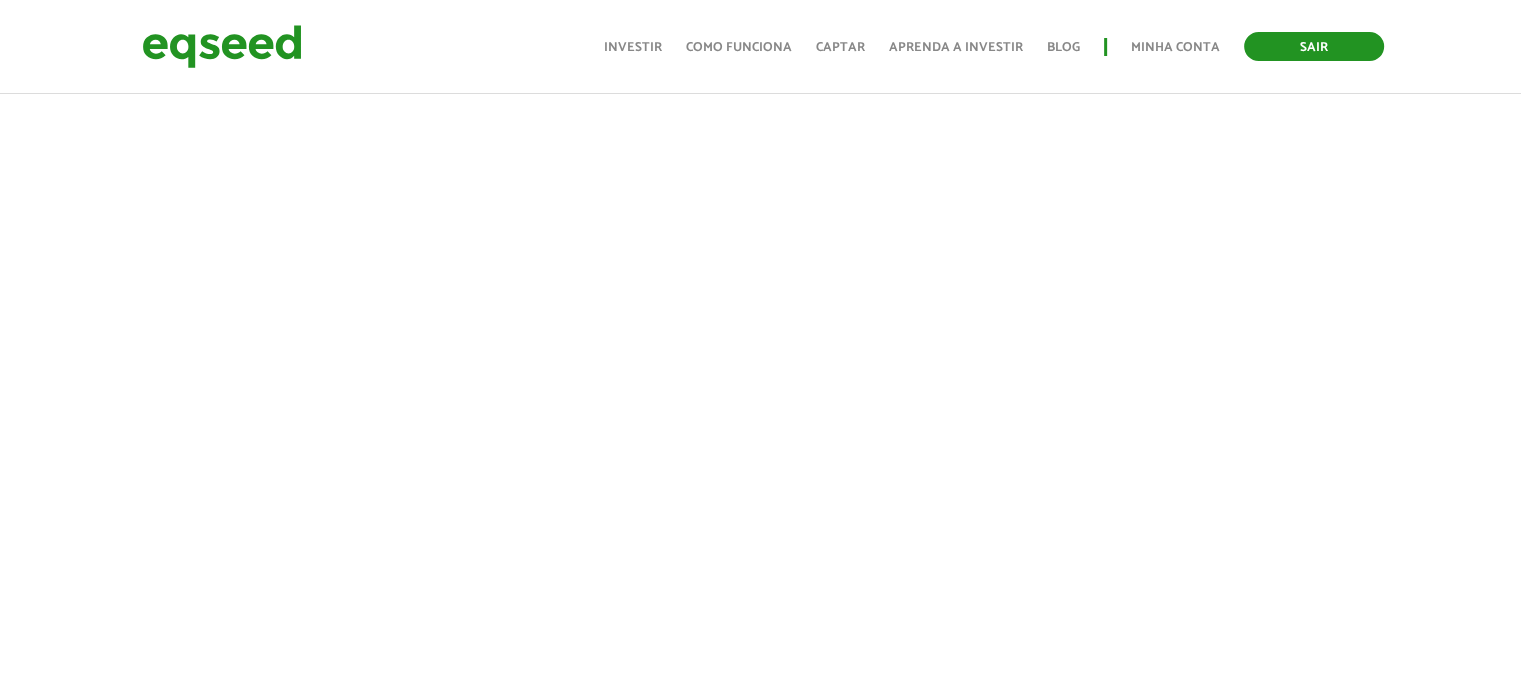 click on "Sair" at bounding box center [1314, 46] 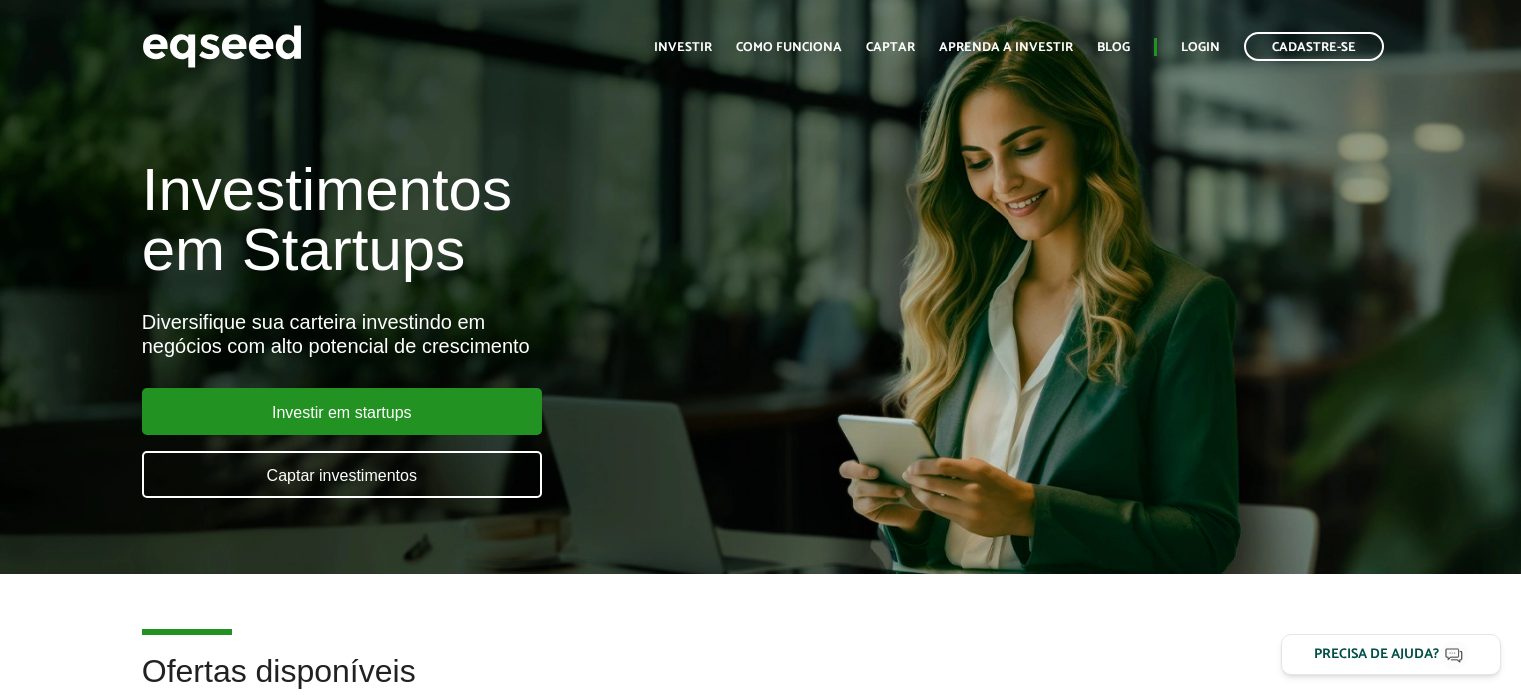 scroll, scrollTop: 0, scrollLeft: 0, axis: both 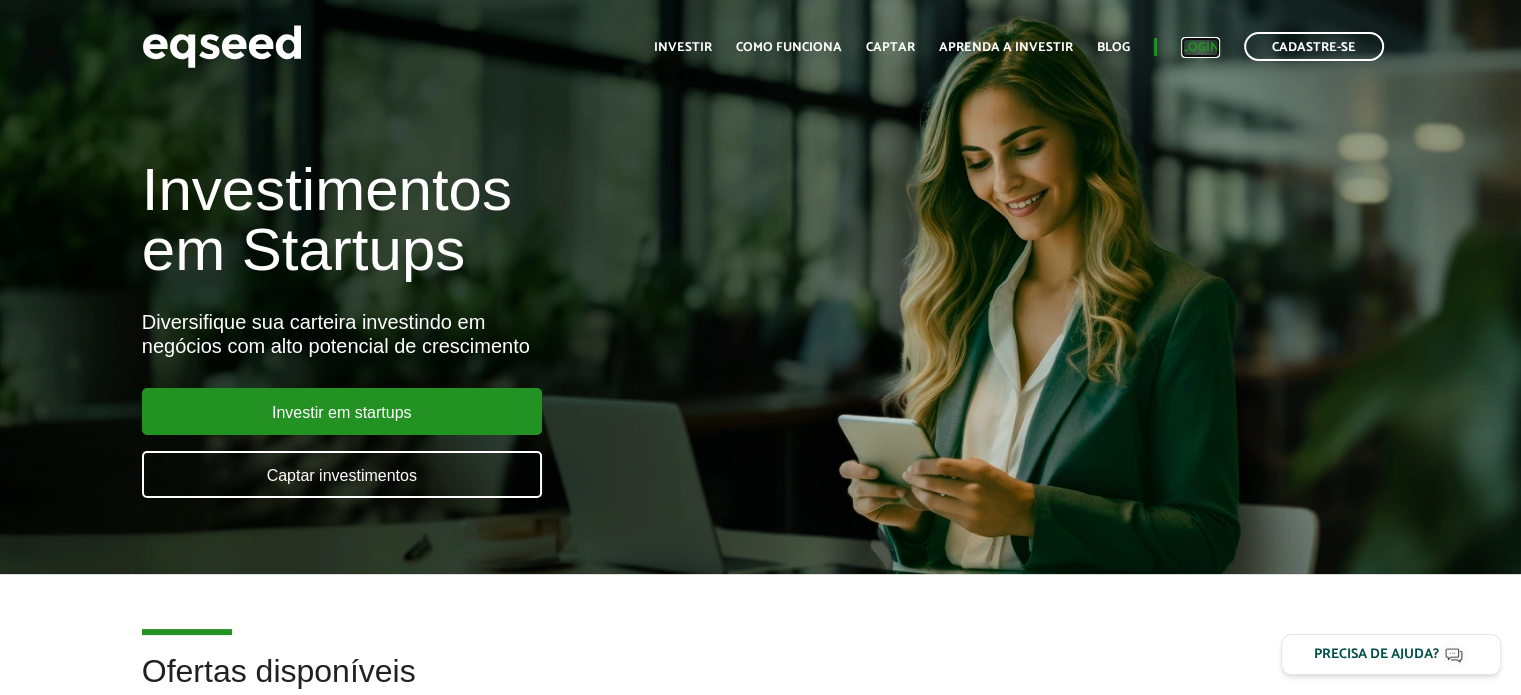 click on "Login" at bounding box center [1200, 47] 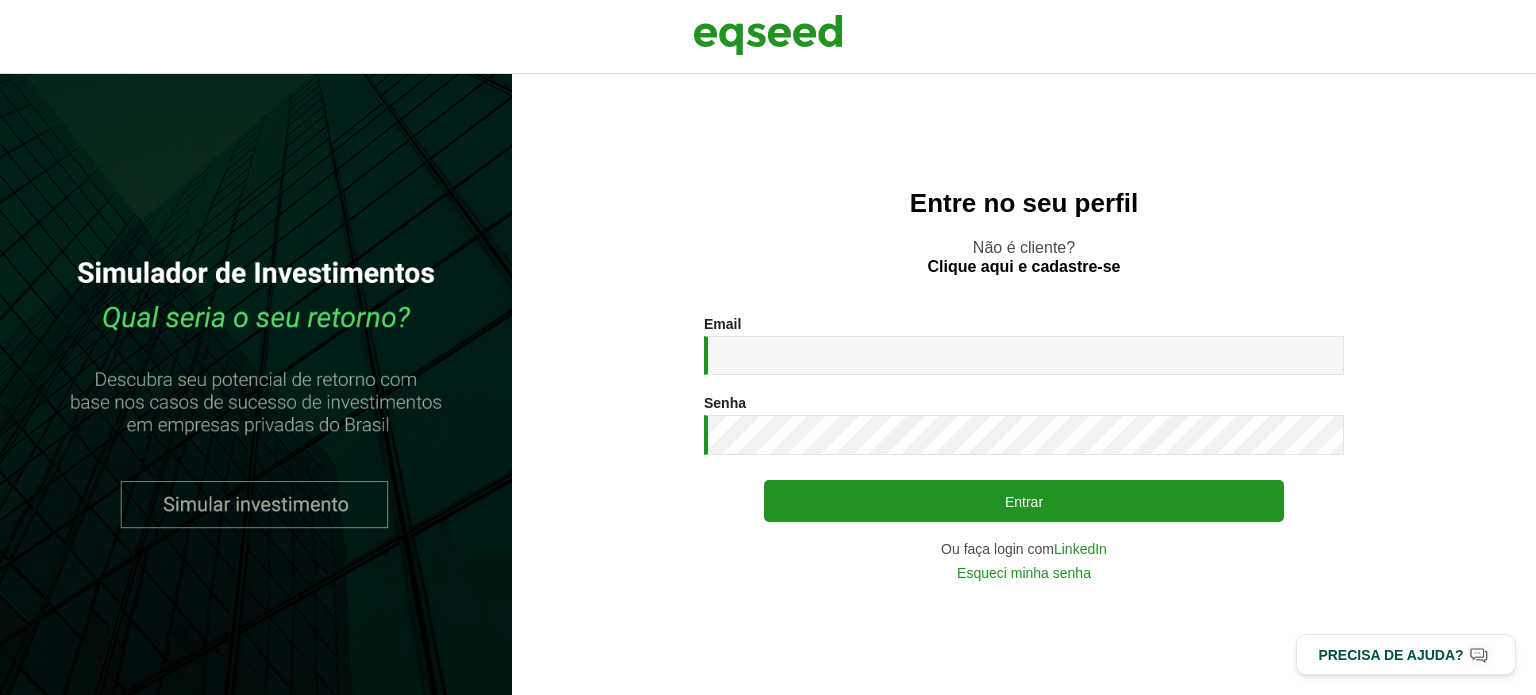 scroll, scrollTop: 0, scrollLeft: 0, axis: both 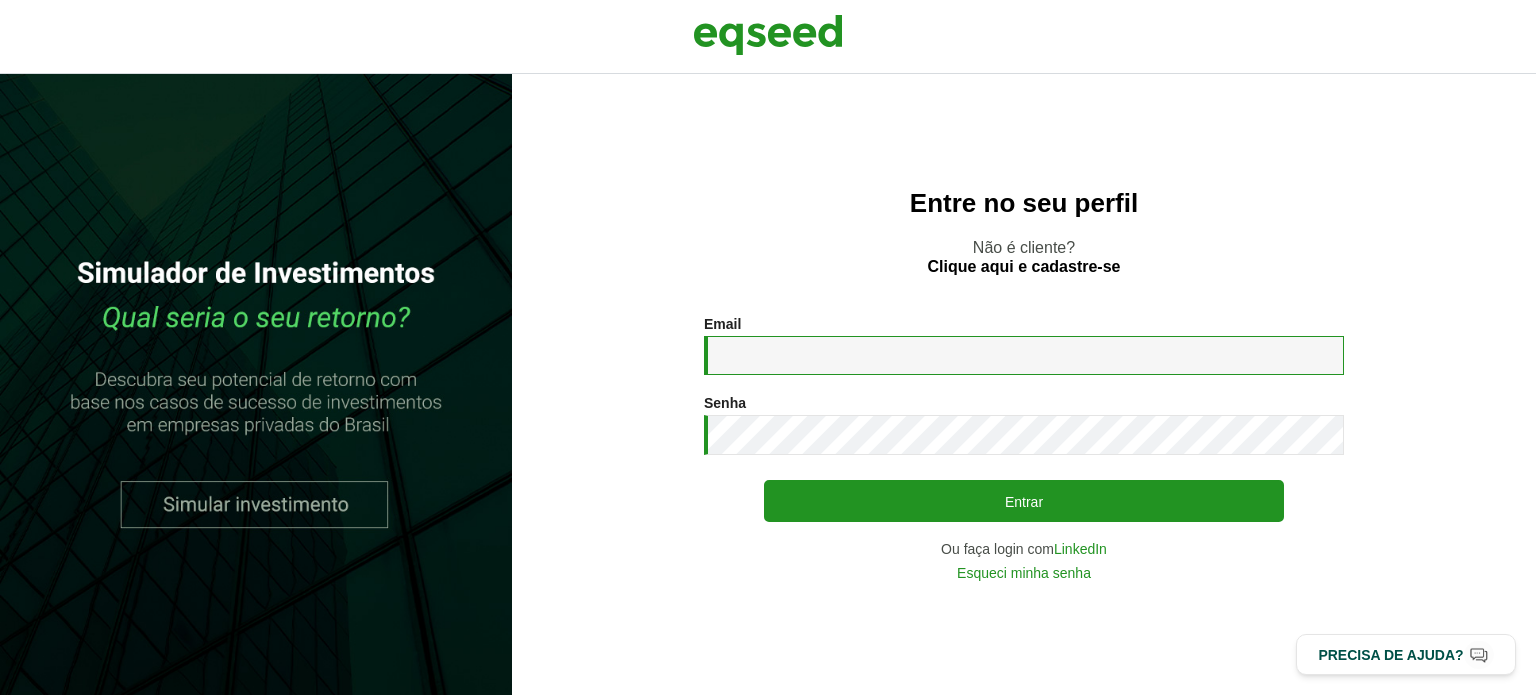 click on "Email  *" at bounding box center [1024, 355] 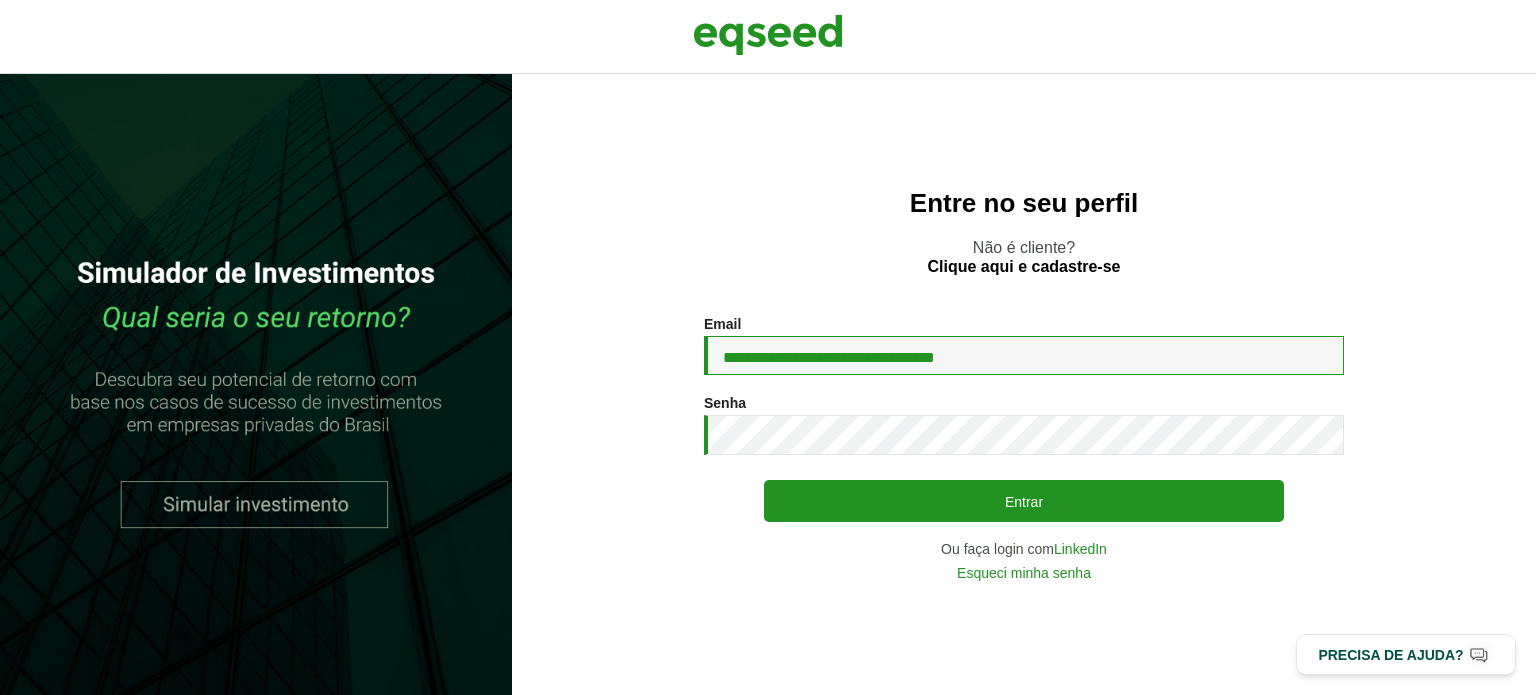 type on "**********" 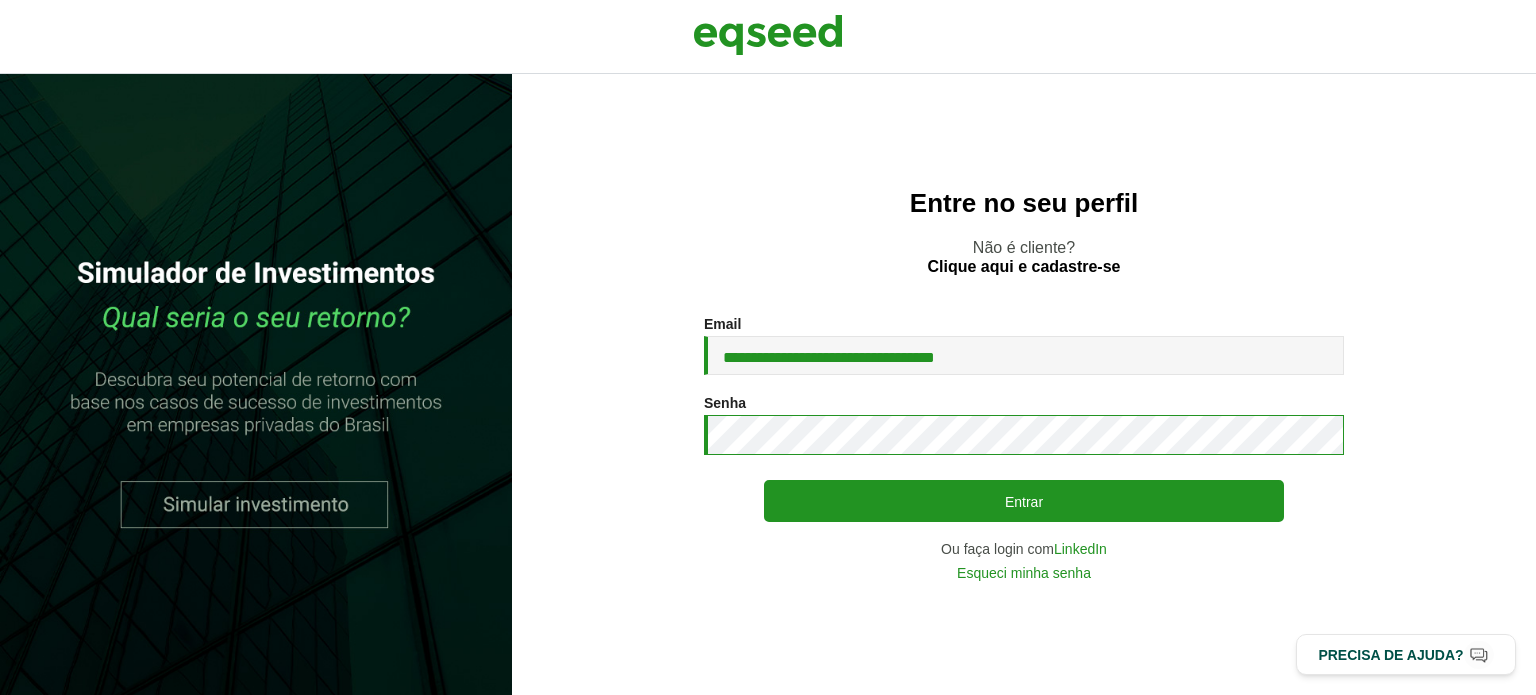 click on "**********" at bounding box center (1024, 448) 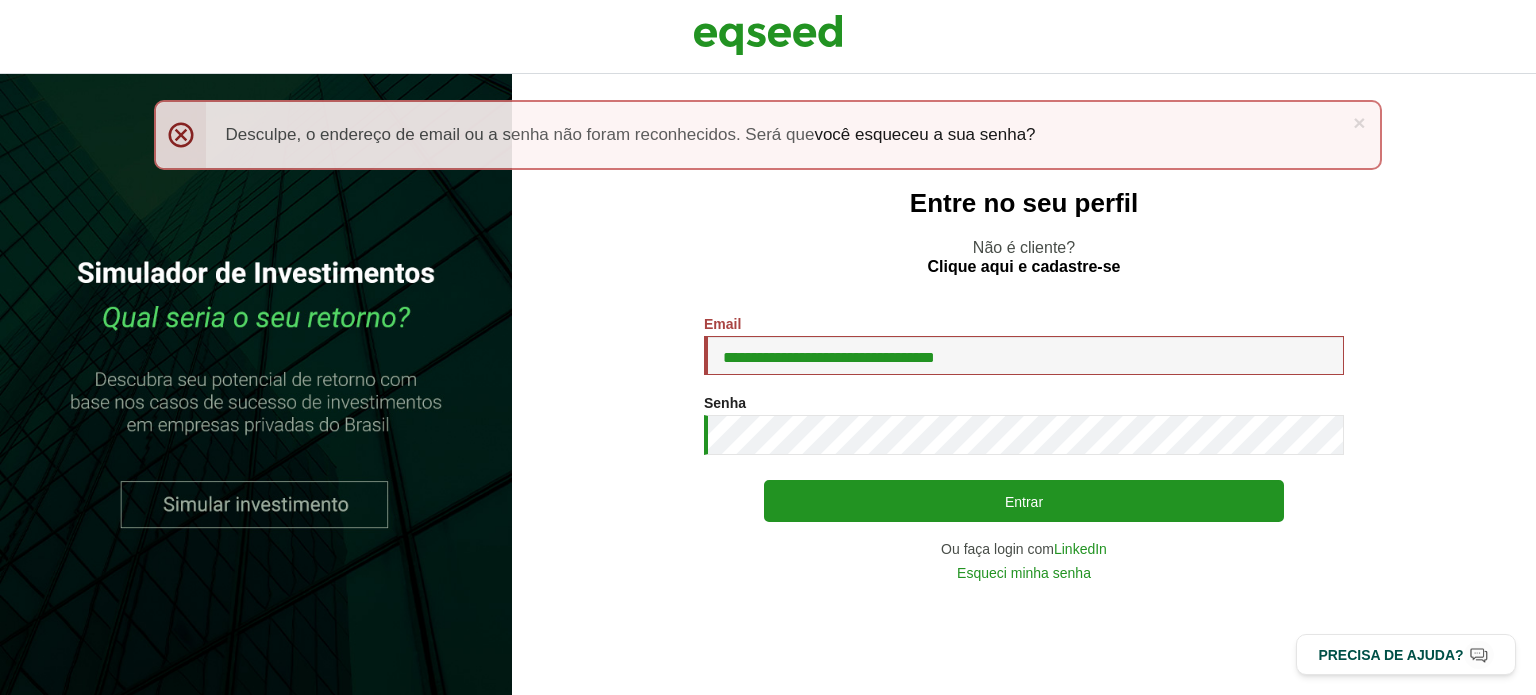 scroll, scrollTop: 0, scrollLeft: 0, axis: both 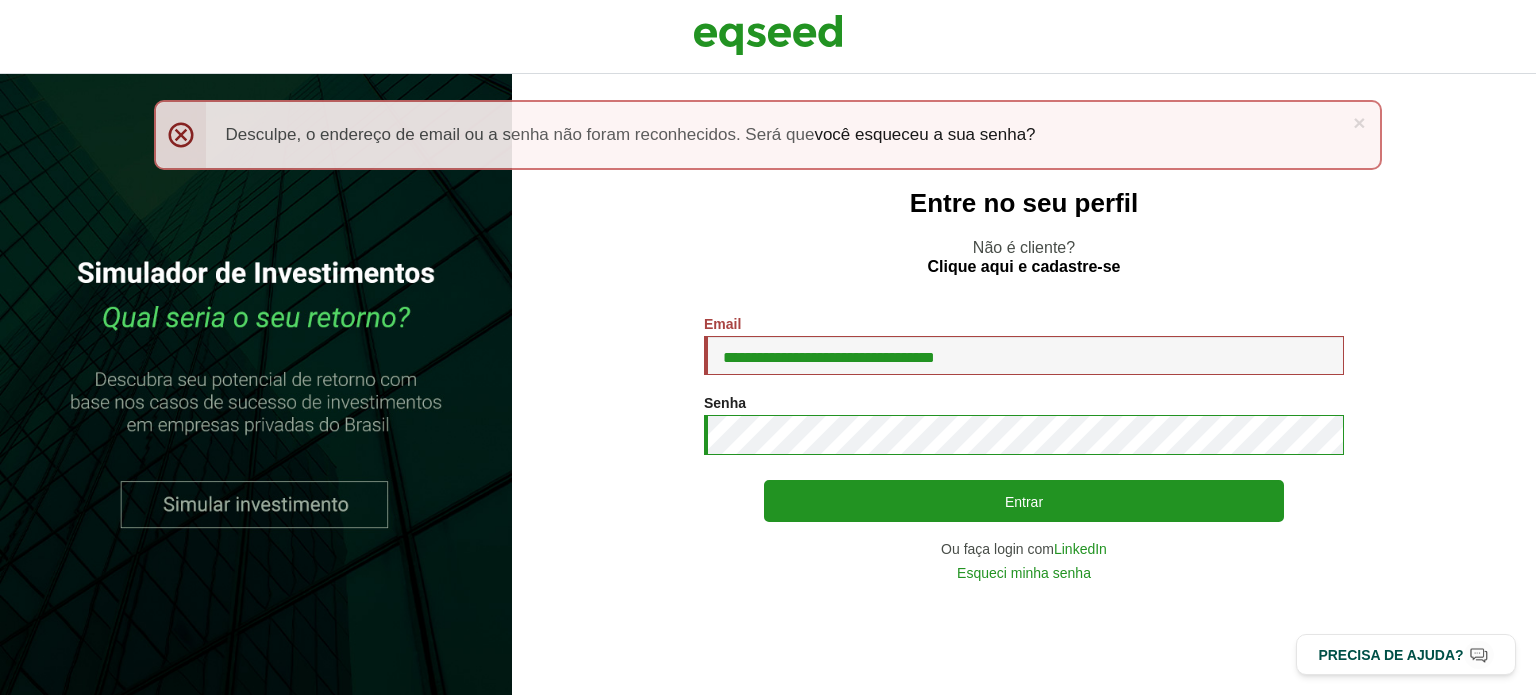 click on "Entrar" at bounding box center (1024, 501) 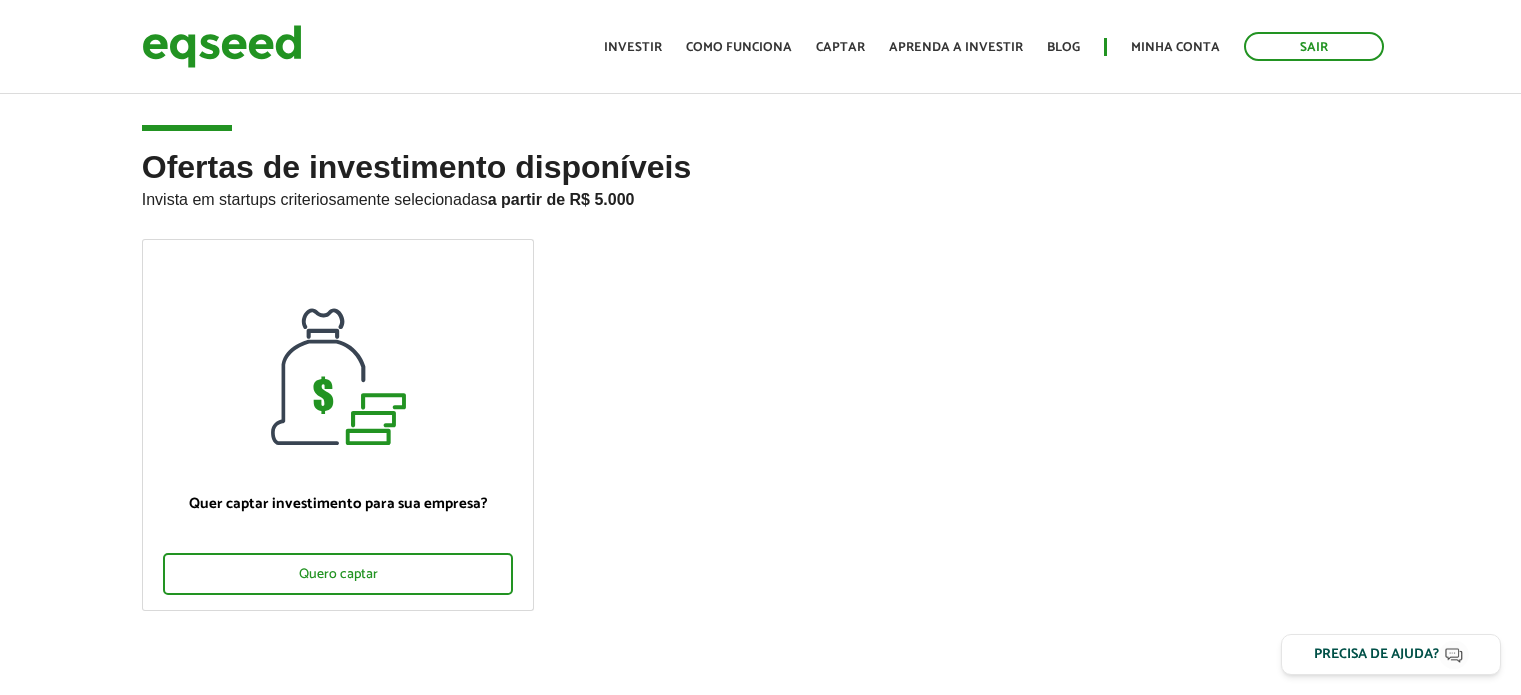 scroll, scrollTop: 0, scrollLeft: 0, axis: both 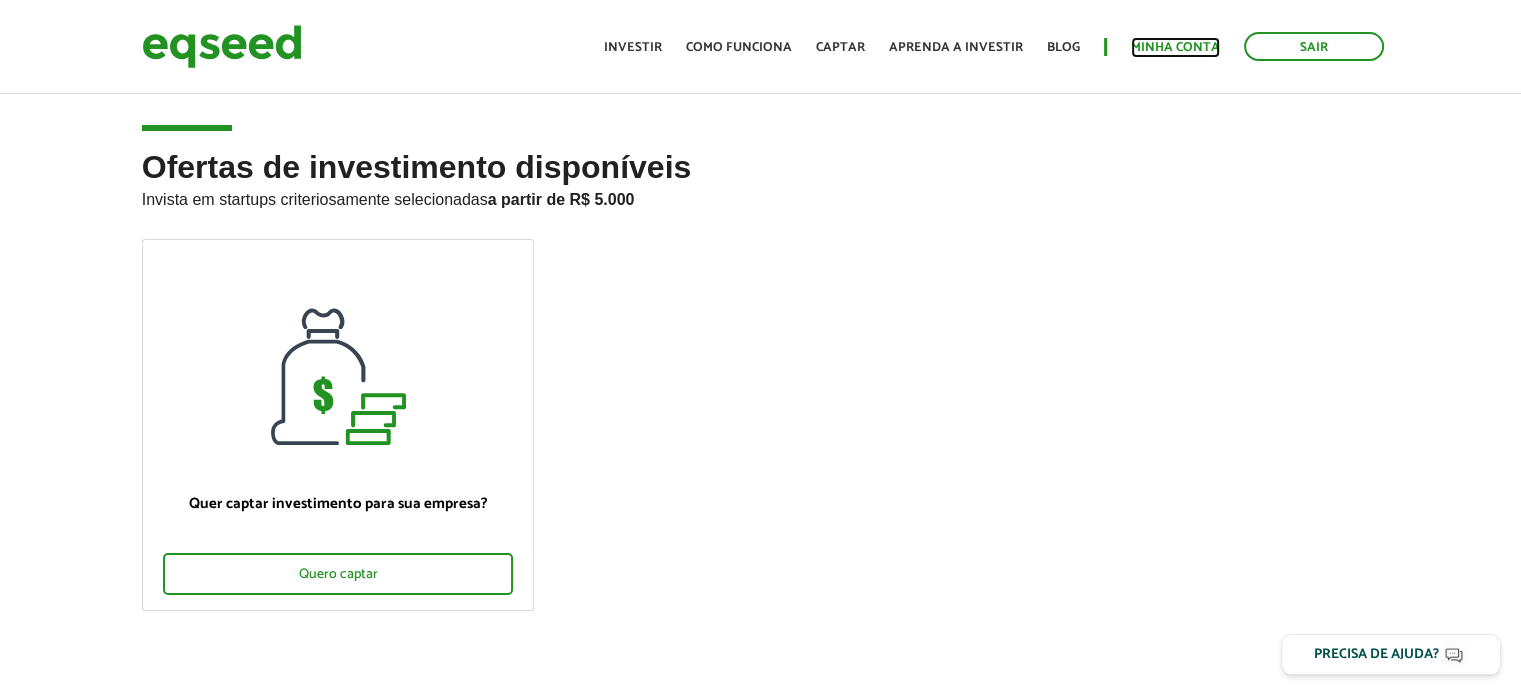 click on "Minha conta" at bounding box center (1175, 47) 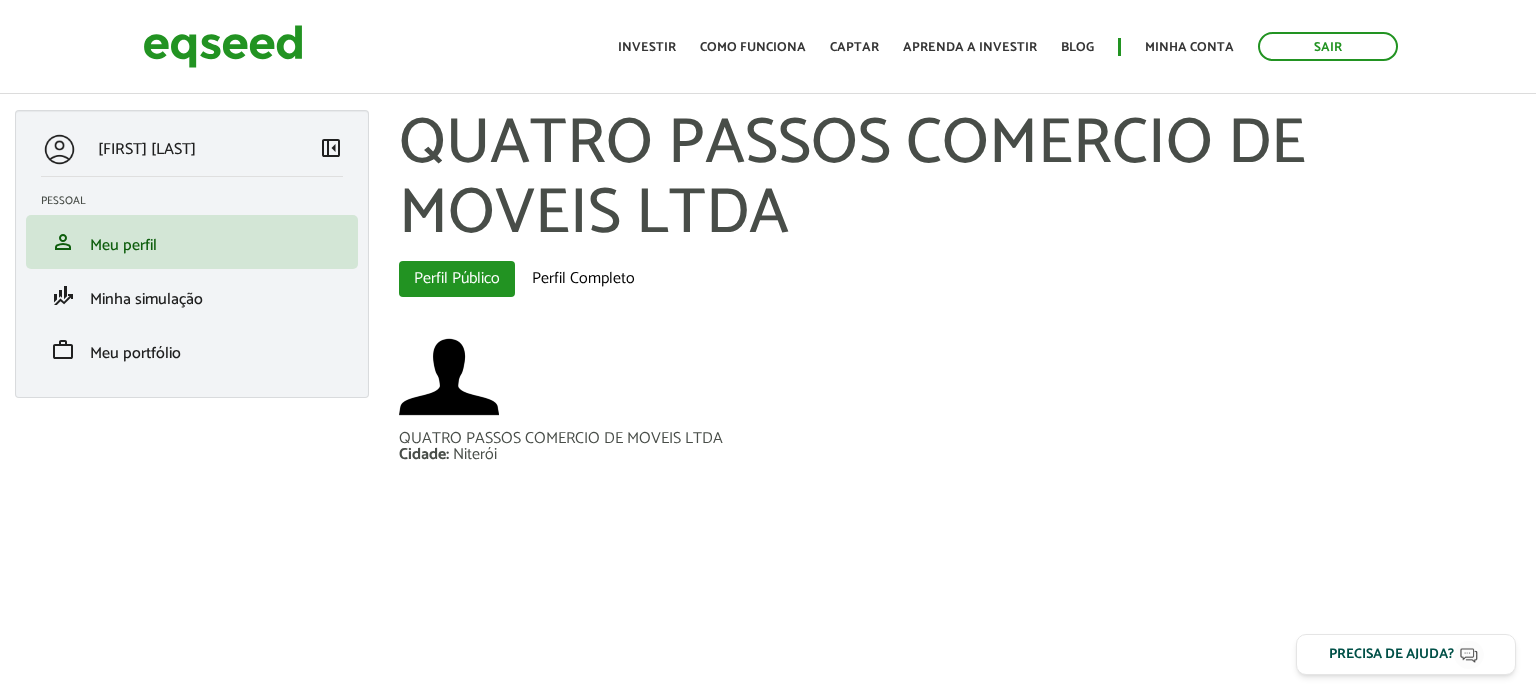 scroll, scrollTop: 0, scrollLeft: 0, axis: both 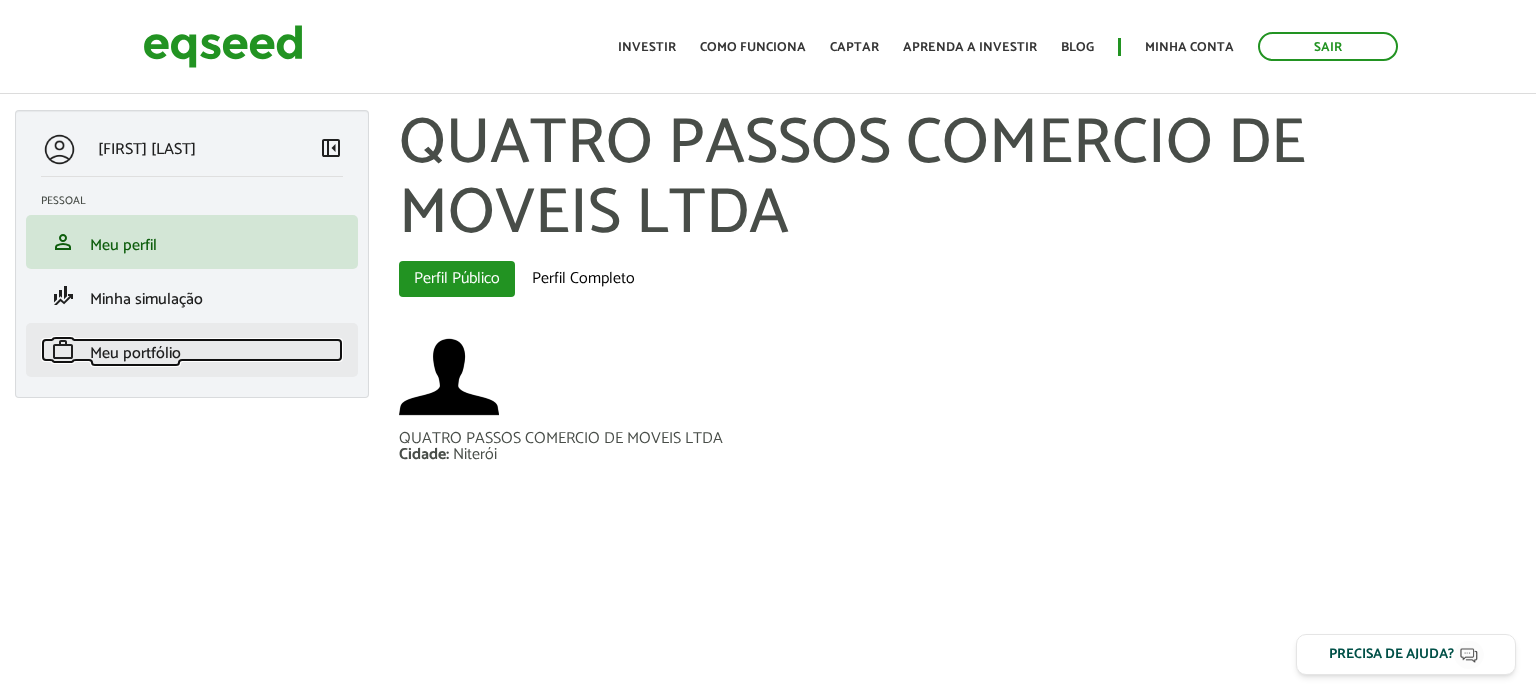 click on "Meu portfólio" at bounding box center (135, 353) 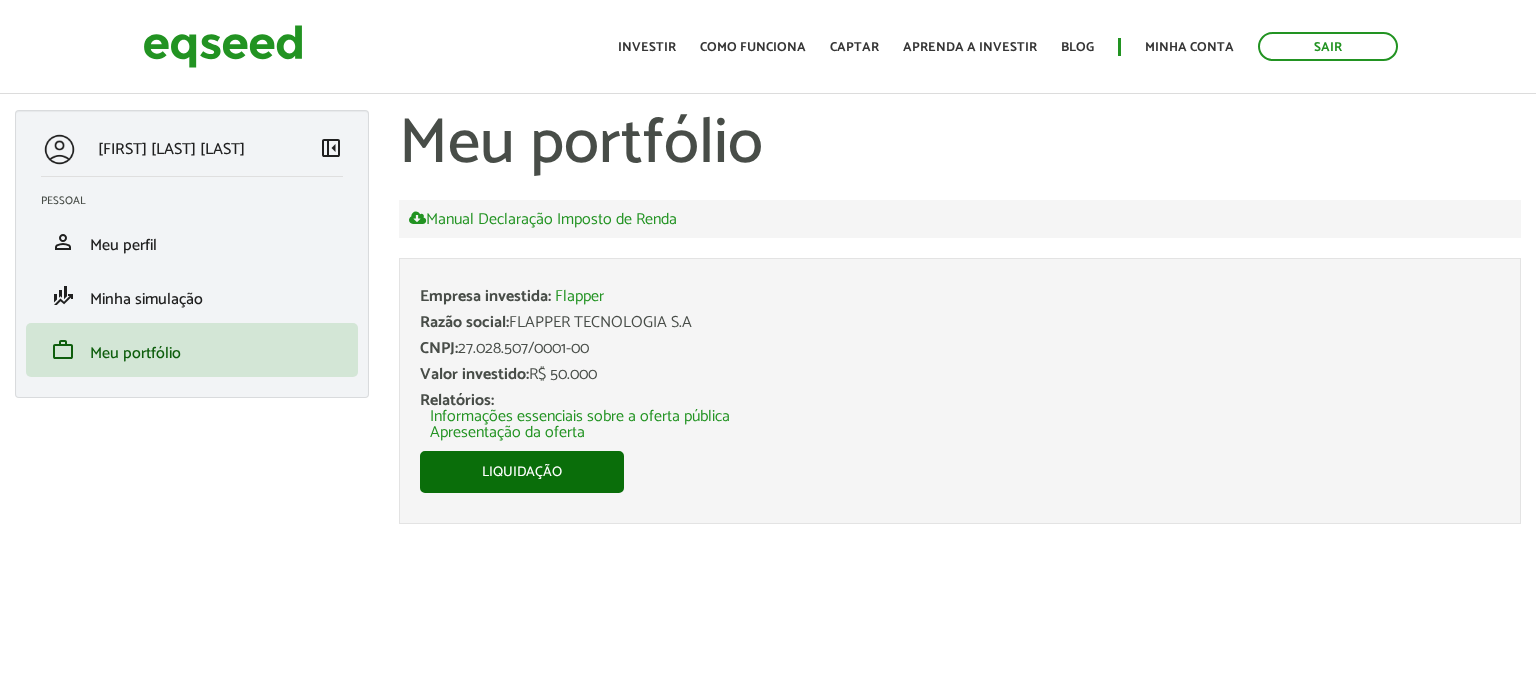 scroll, scrollTop: 0, scrollLeft: 0, axis: both 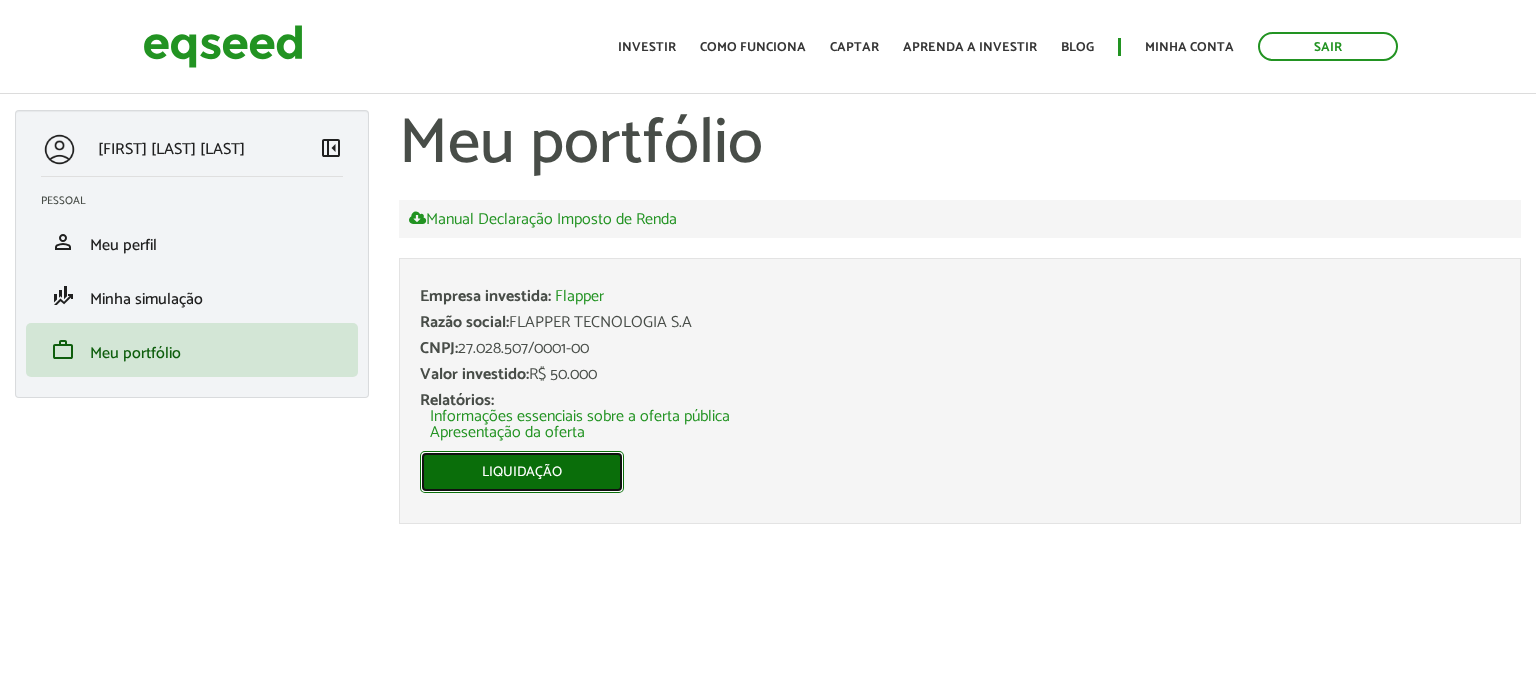click on "Liquidação" at bounding box center (522, 472) 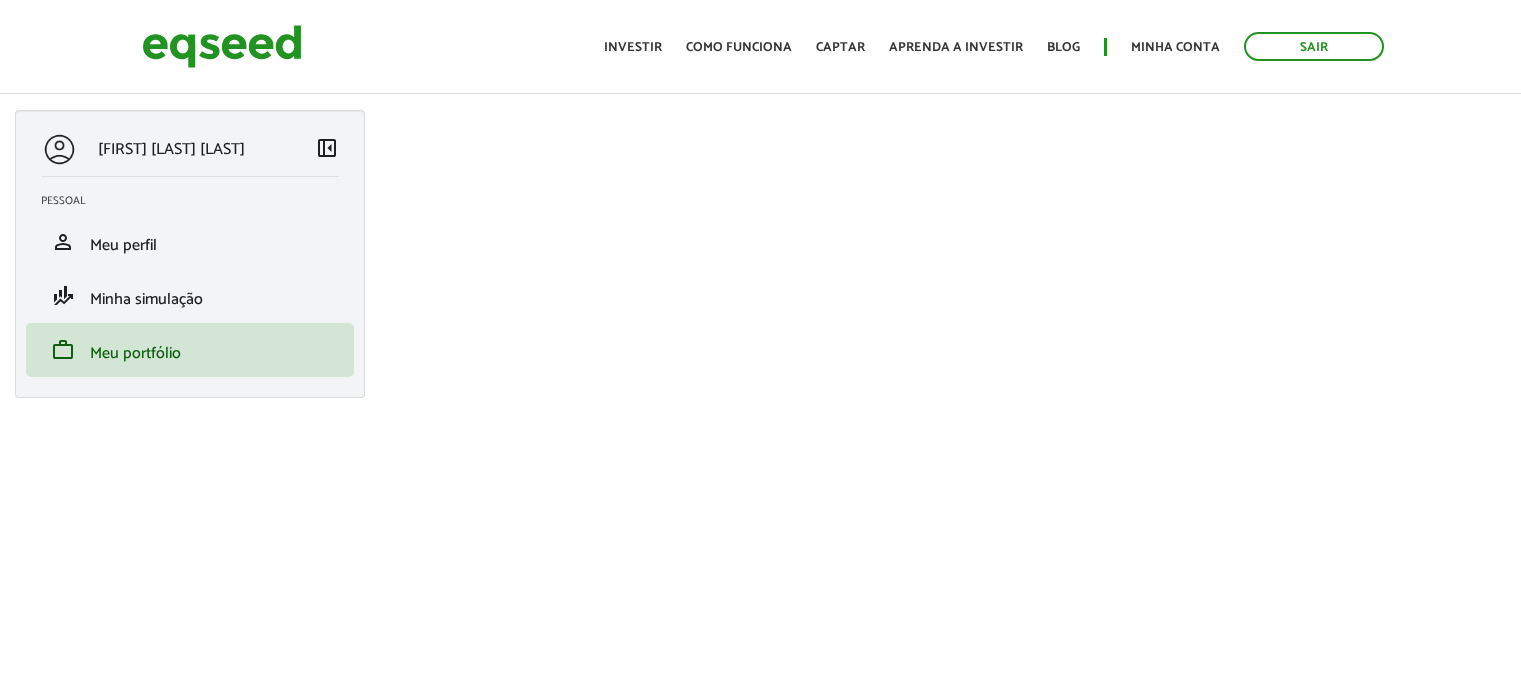 scroll, scrollTop: 0, scrollLeft: 0, axis: both 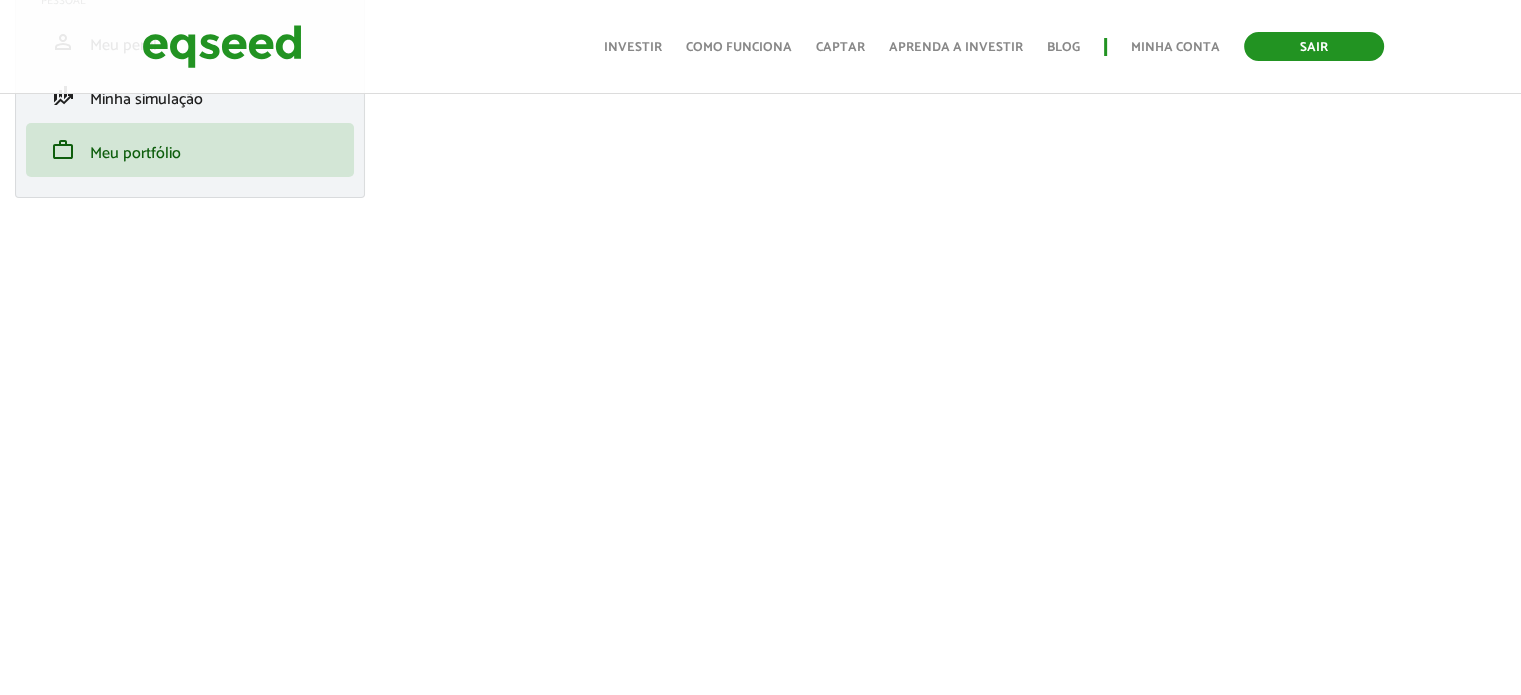 click on "Sair" at bounding box center [1314, 46] 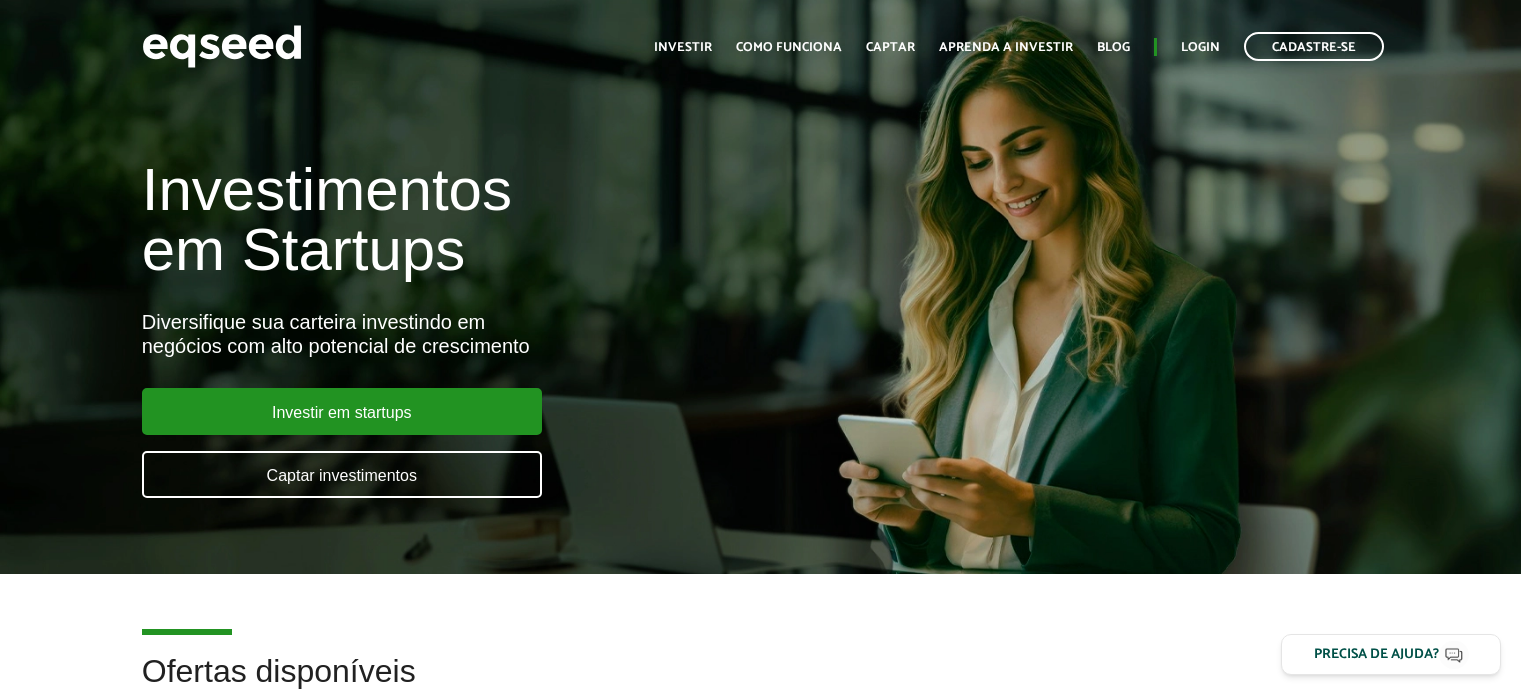scroll, scrollTop: 0, scrollLeft: 0, axis: both 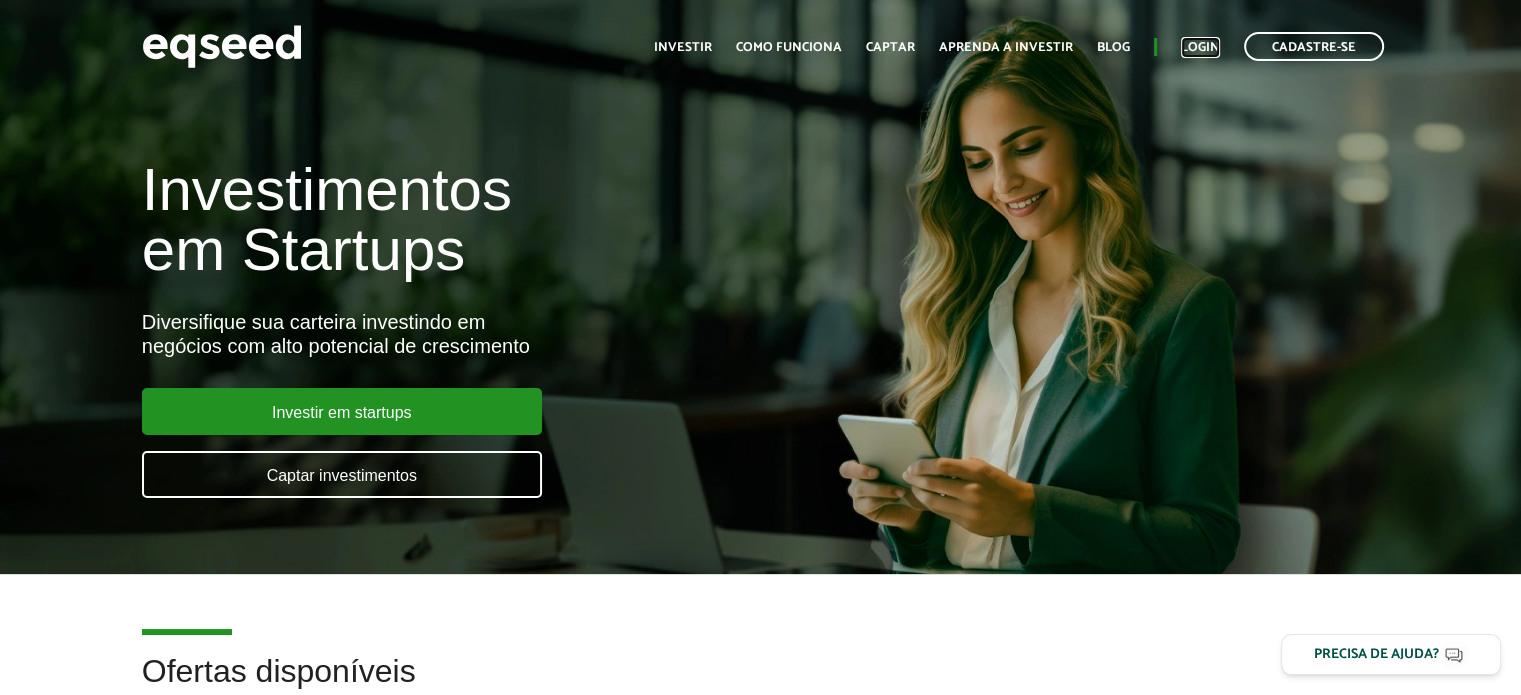 click on "Login" at bounding box center (1200, 47) 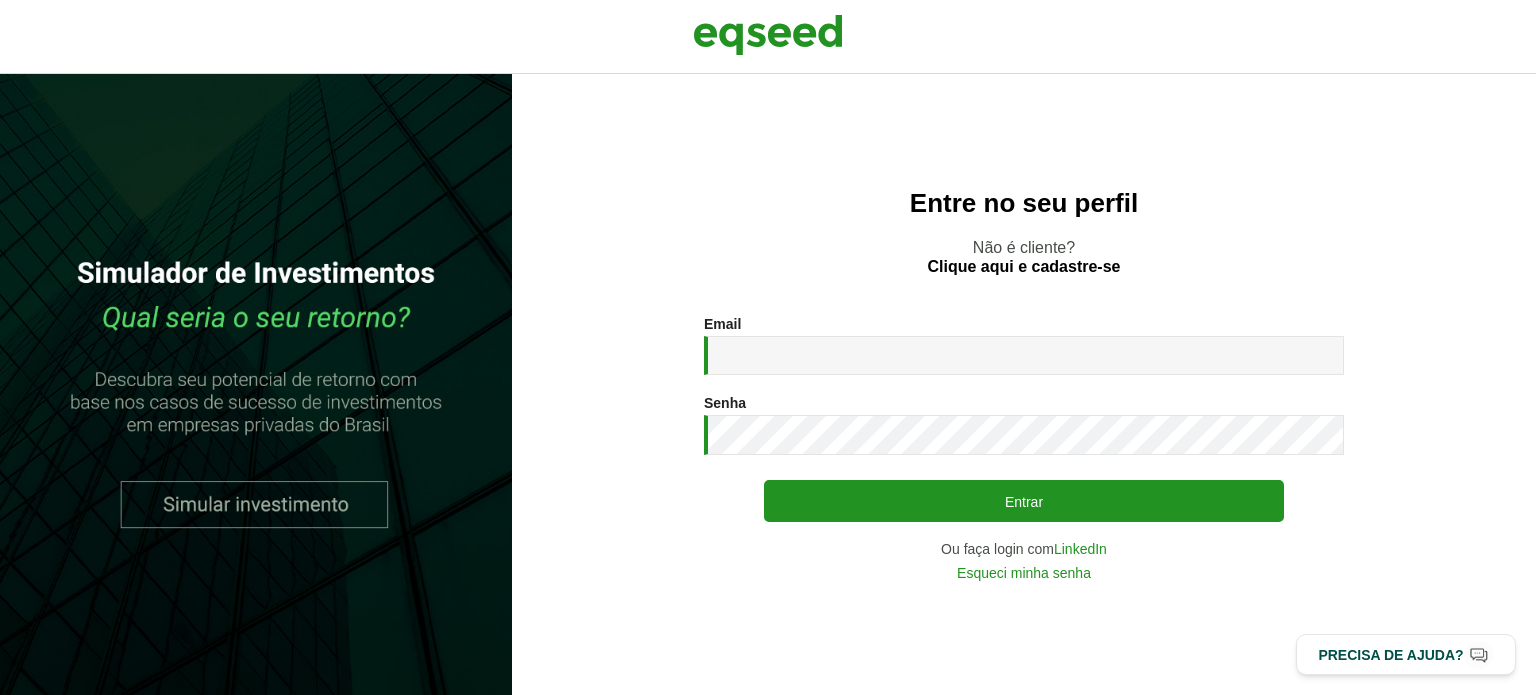 scroll, scrollTop: 0, scrollLeft: 0, axis: both 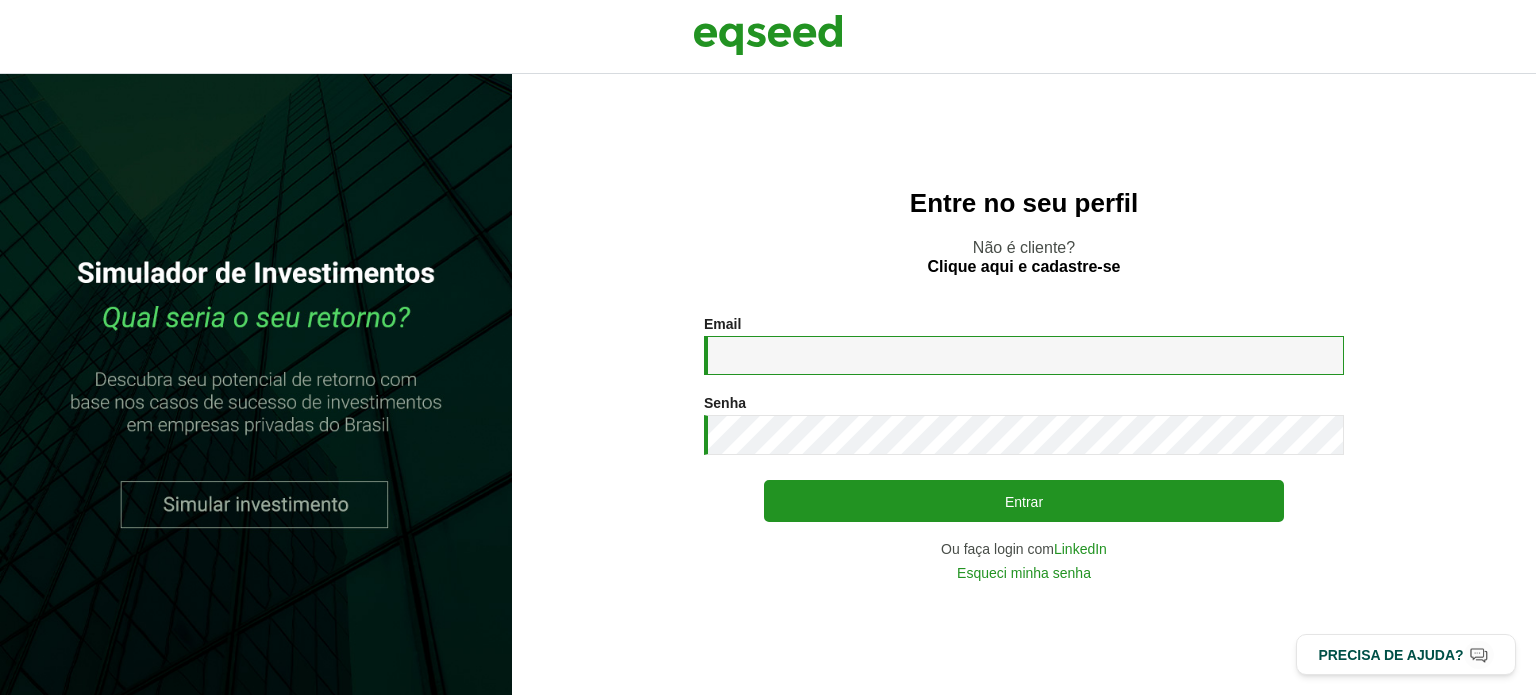 click on "Email  *" at bounding box center [1024, 355] 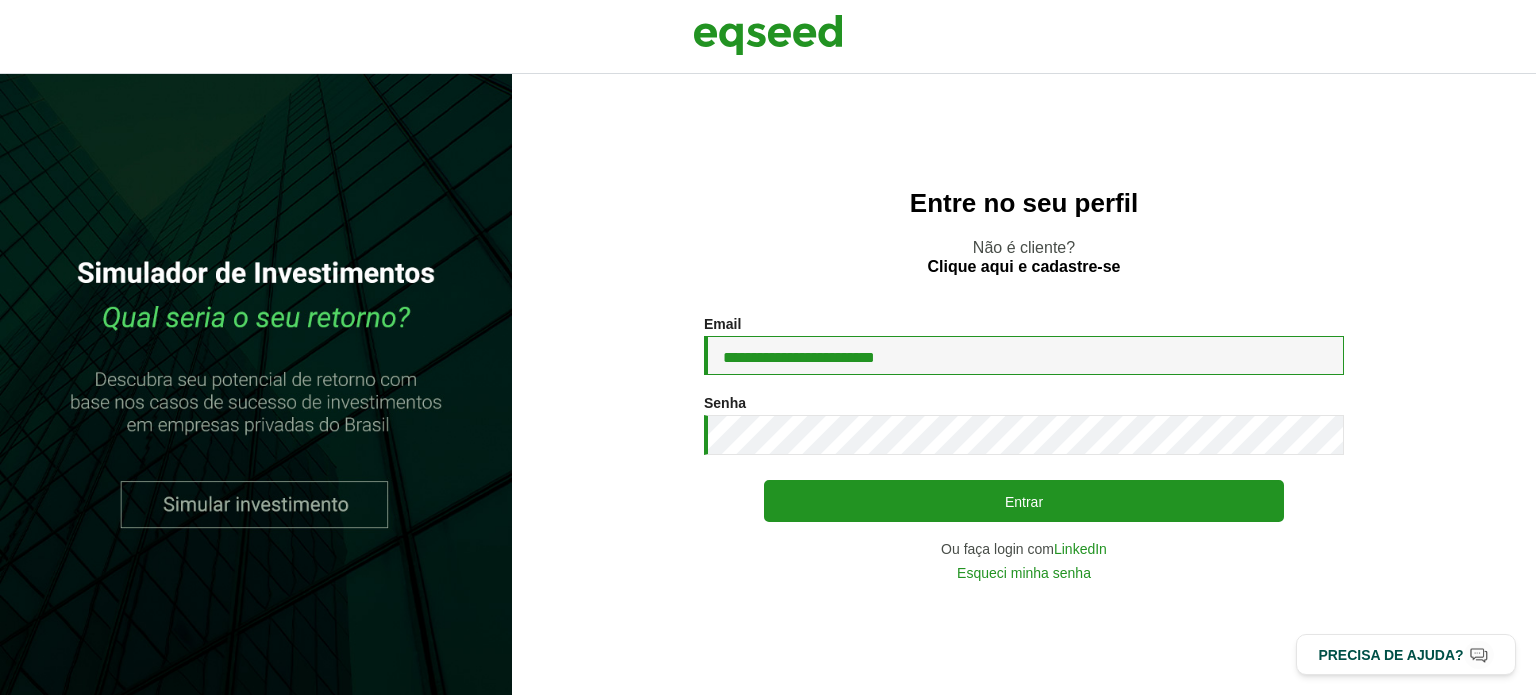type on "**********" 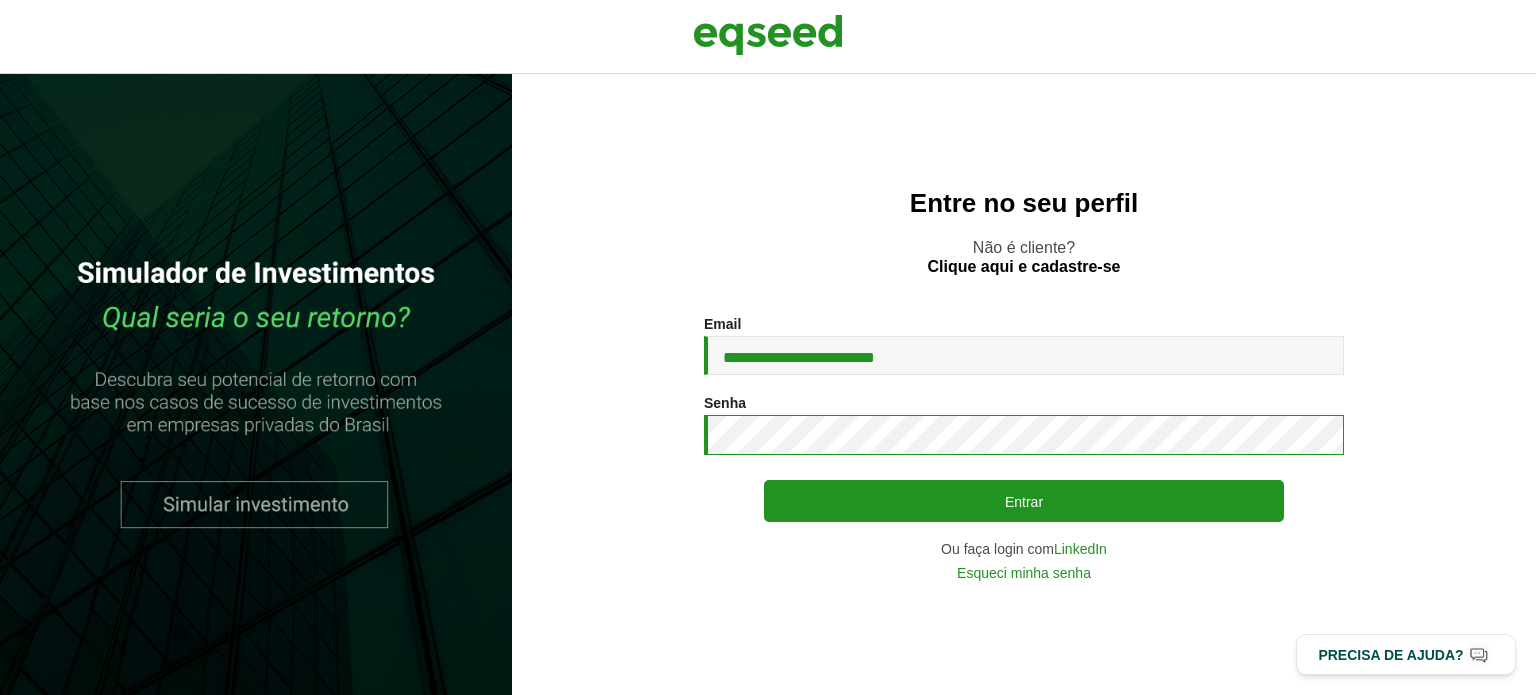 click on "**********" at bounding box center (1024, 448) 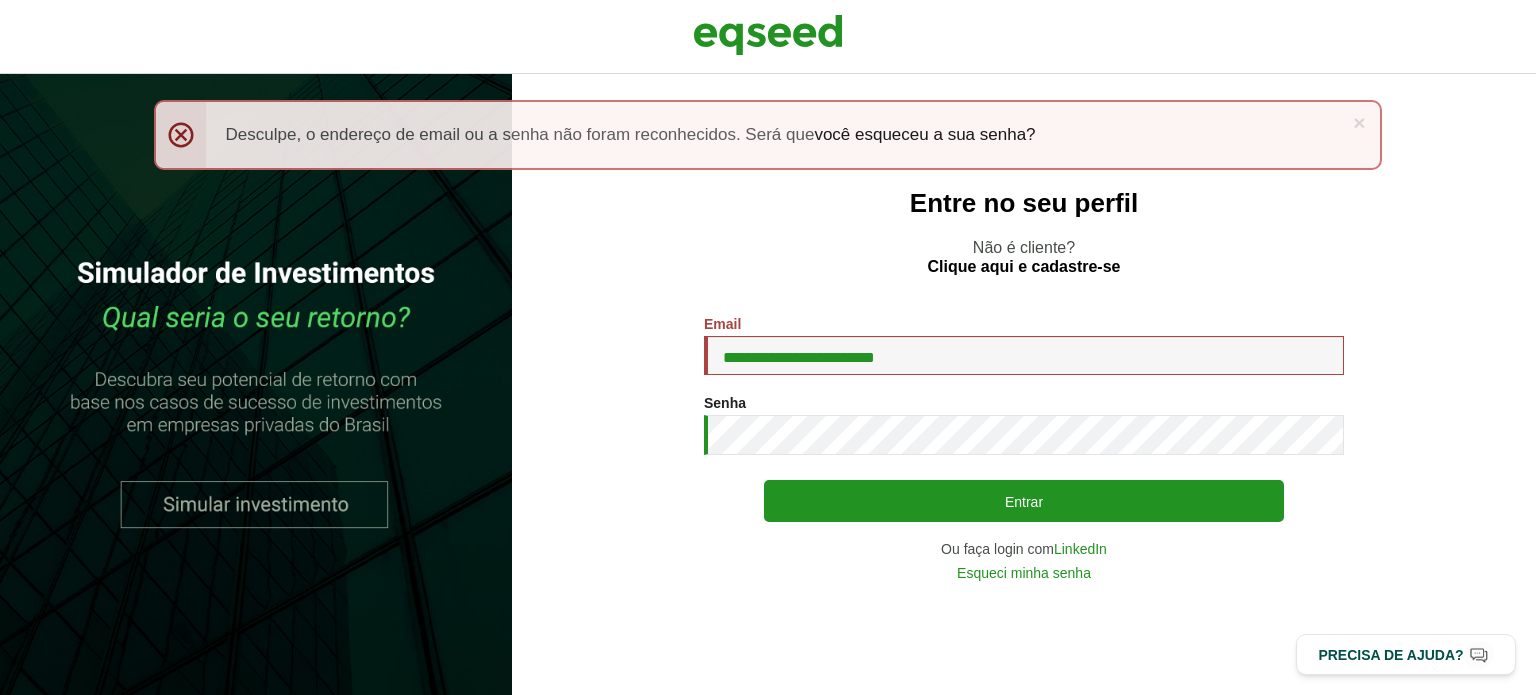 scroll, scrollTop: 0, scrollLeft: 0, axis: both 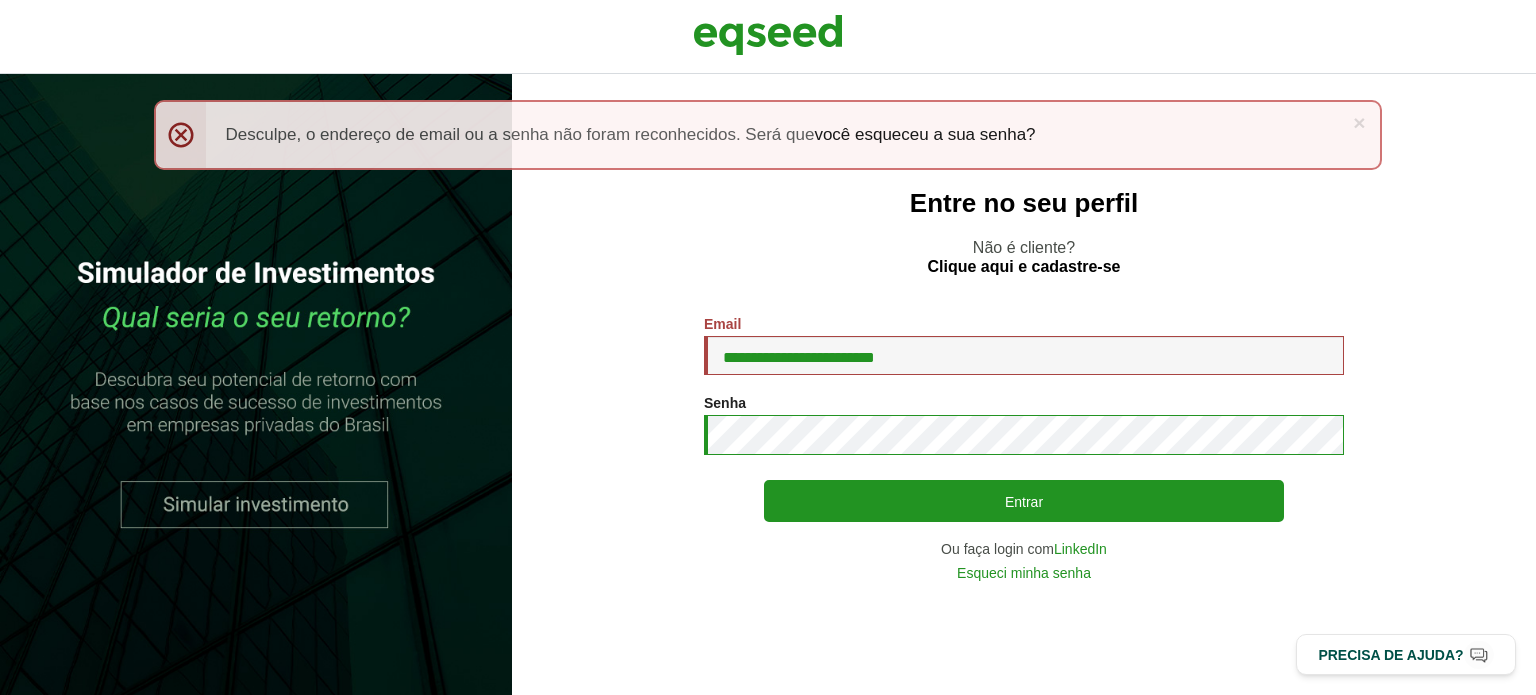 click on "Entrar" at bounding box center [1024, 501] 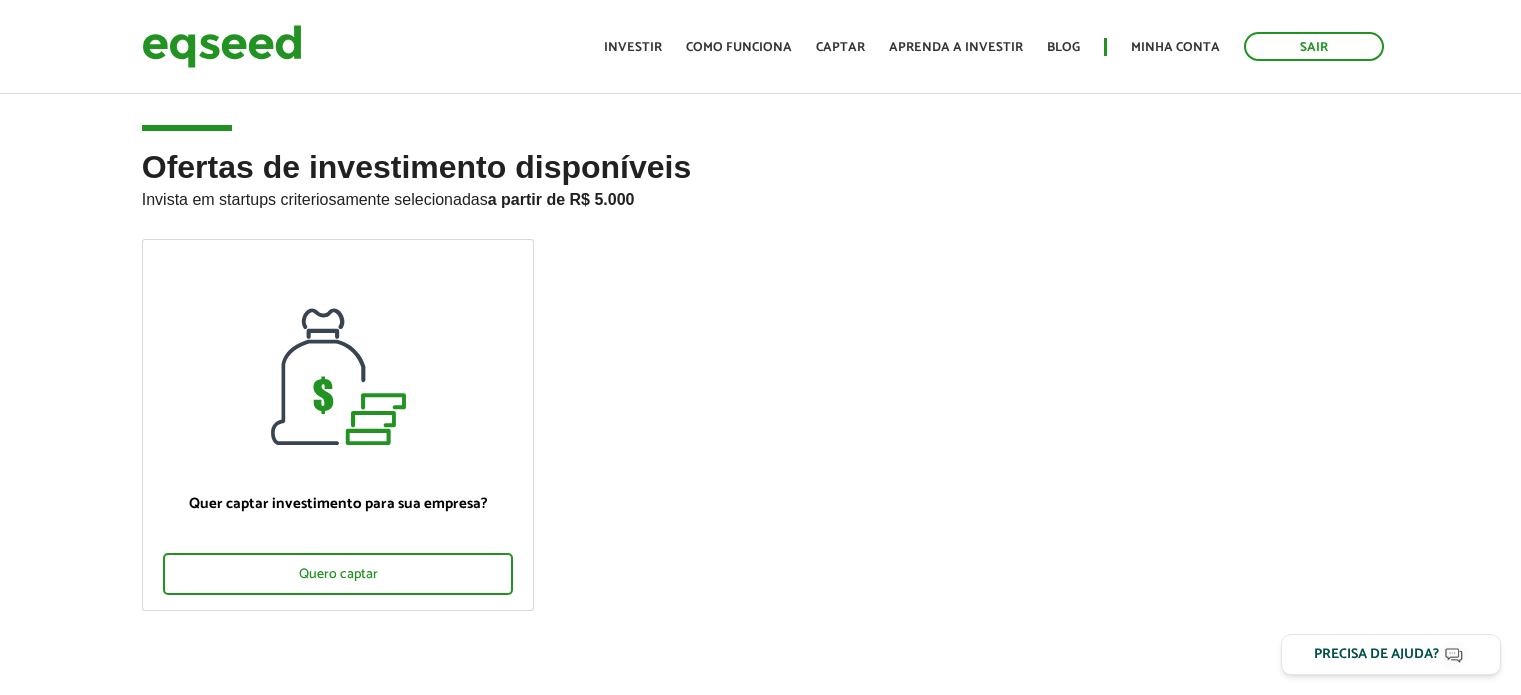 scroll, scrollTop: 0, scrollLeft: 0, axis: both 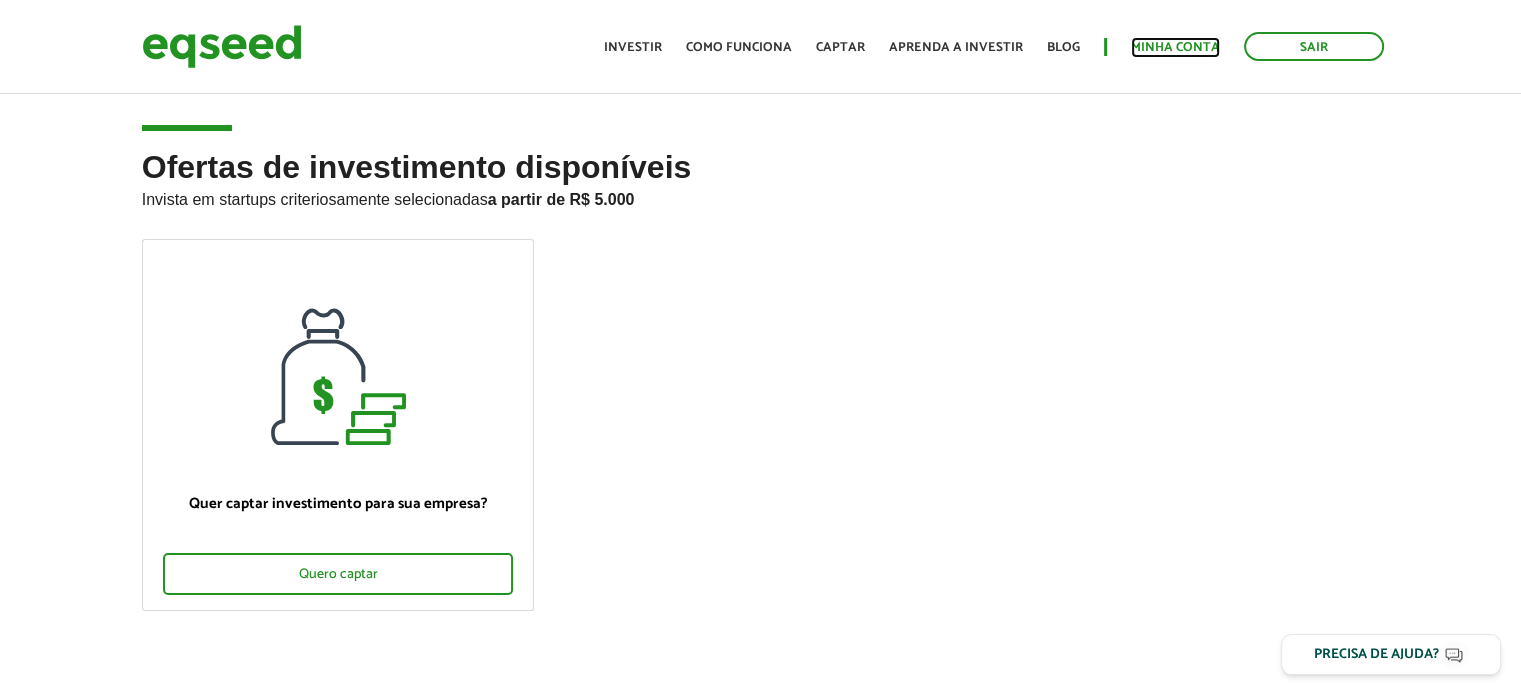 click on "Minha conta" at bounding box center (1175, 47) 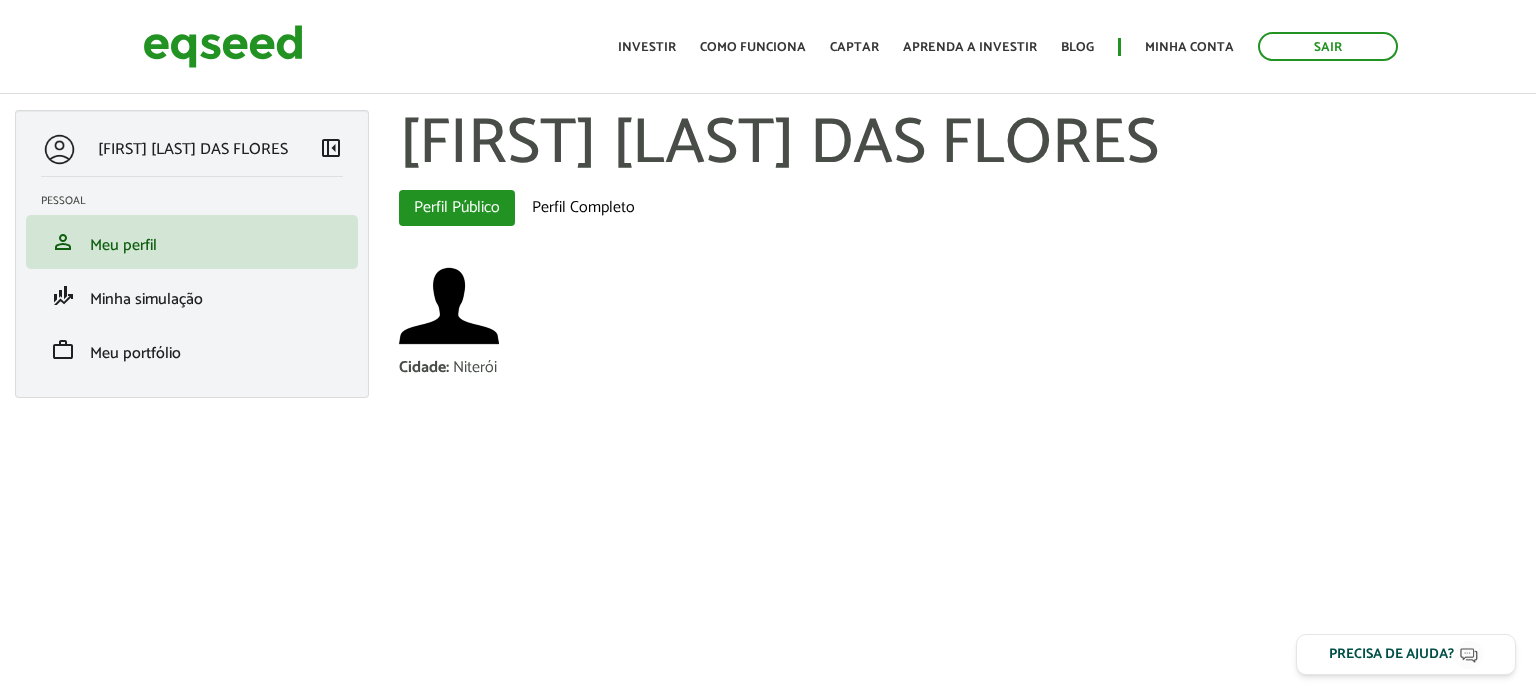 scroll, scrollTop: 0, scrollLeft: 0, axis: both 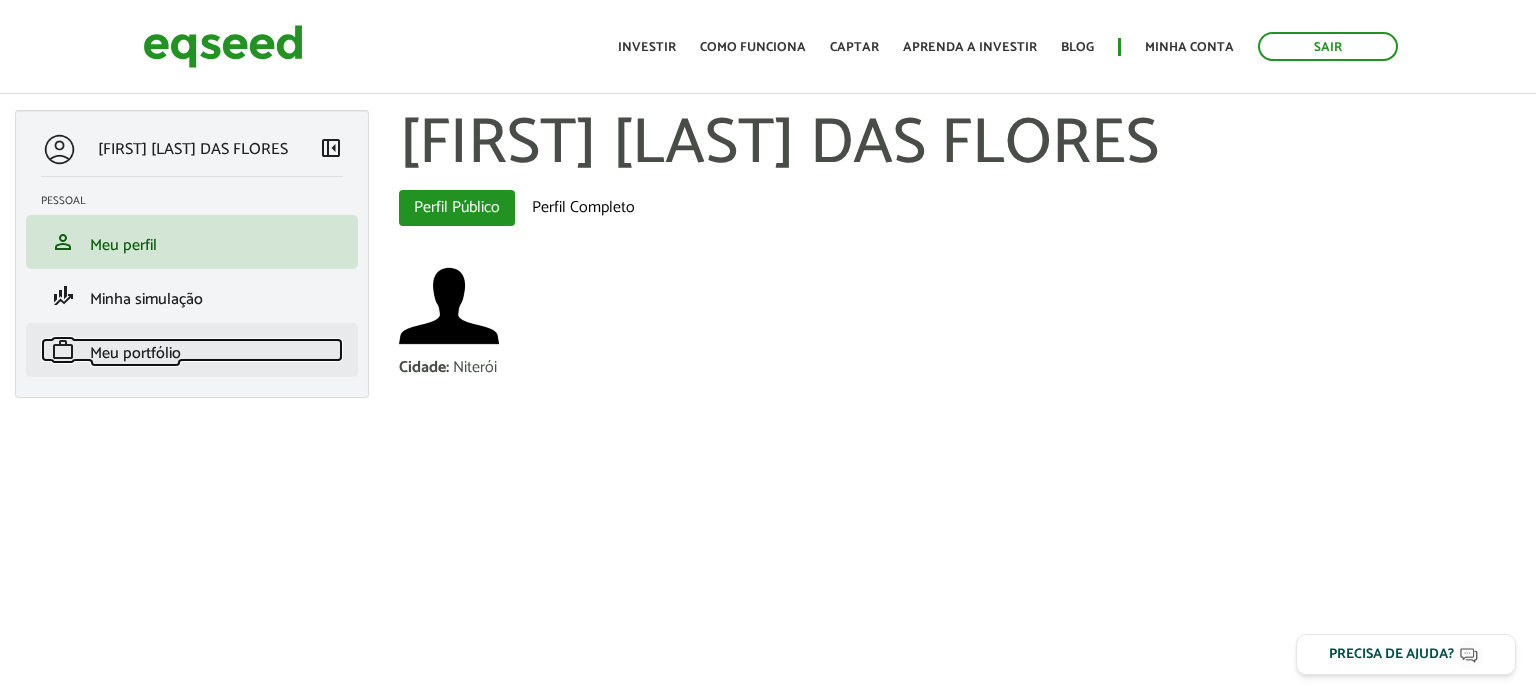 click on "Meu portfólio" at bounding box center [135, 353] 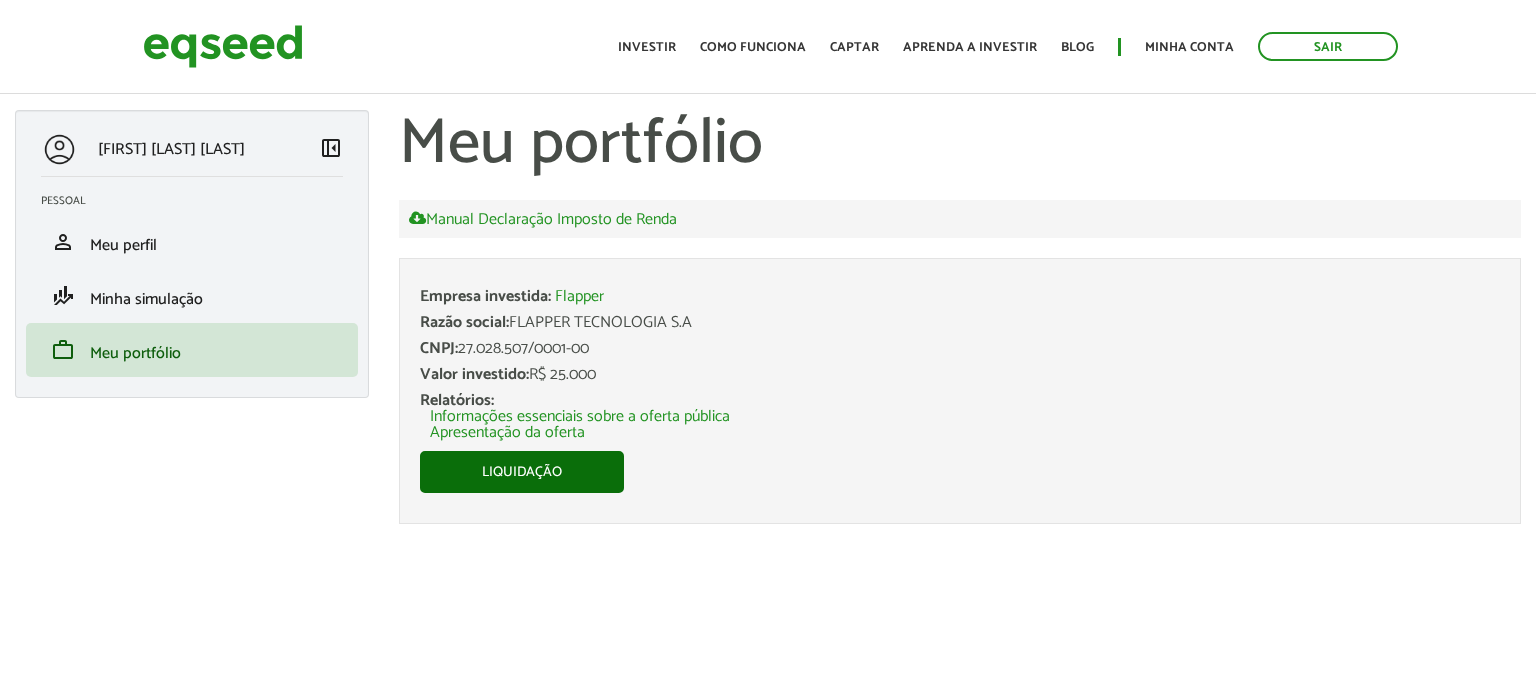 scroll, scrollTop: 0, scrollLeft: 0, axis: both 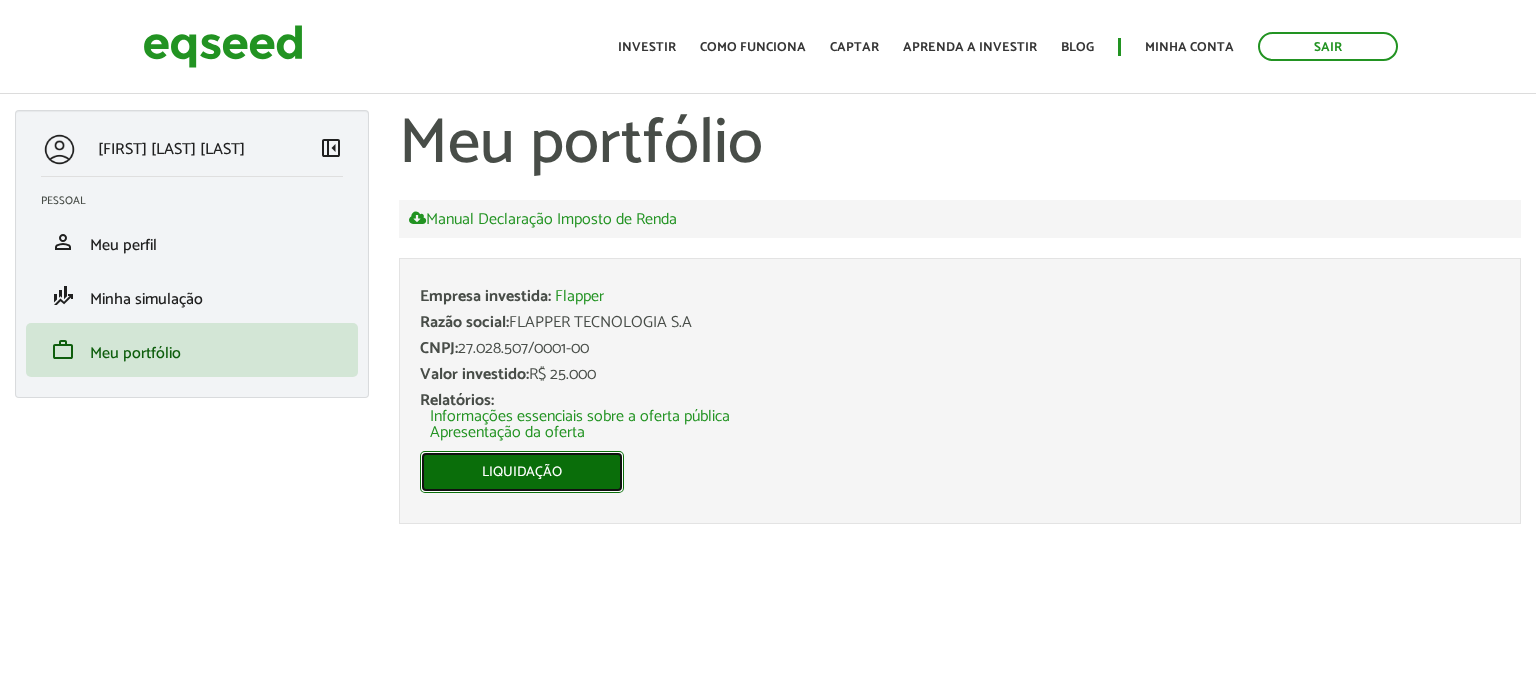 click on "Liquidação" at bounding box center [522, 472] 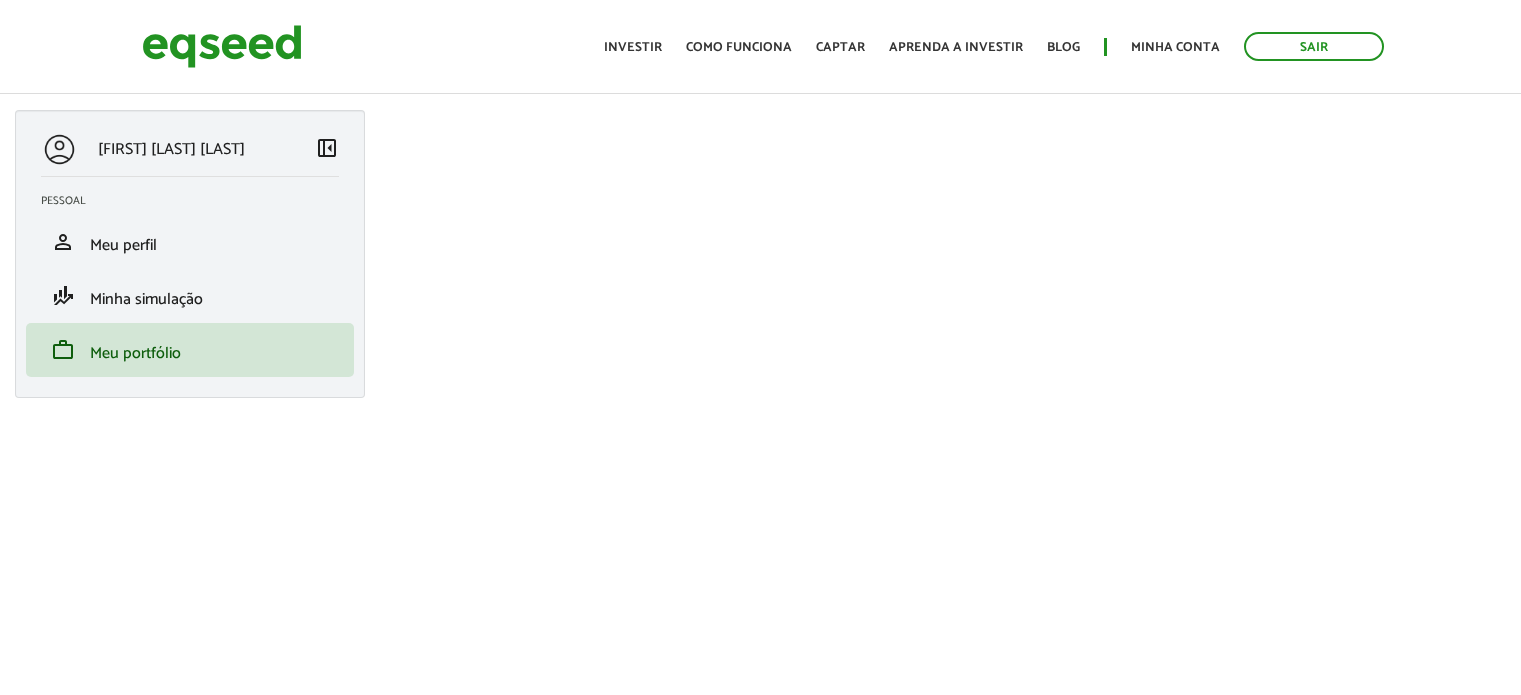 scroll, scrollTop: 0, scrollLeft: 0, axis: both 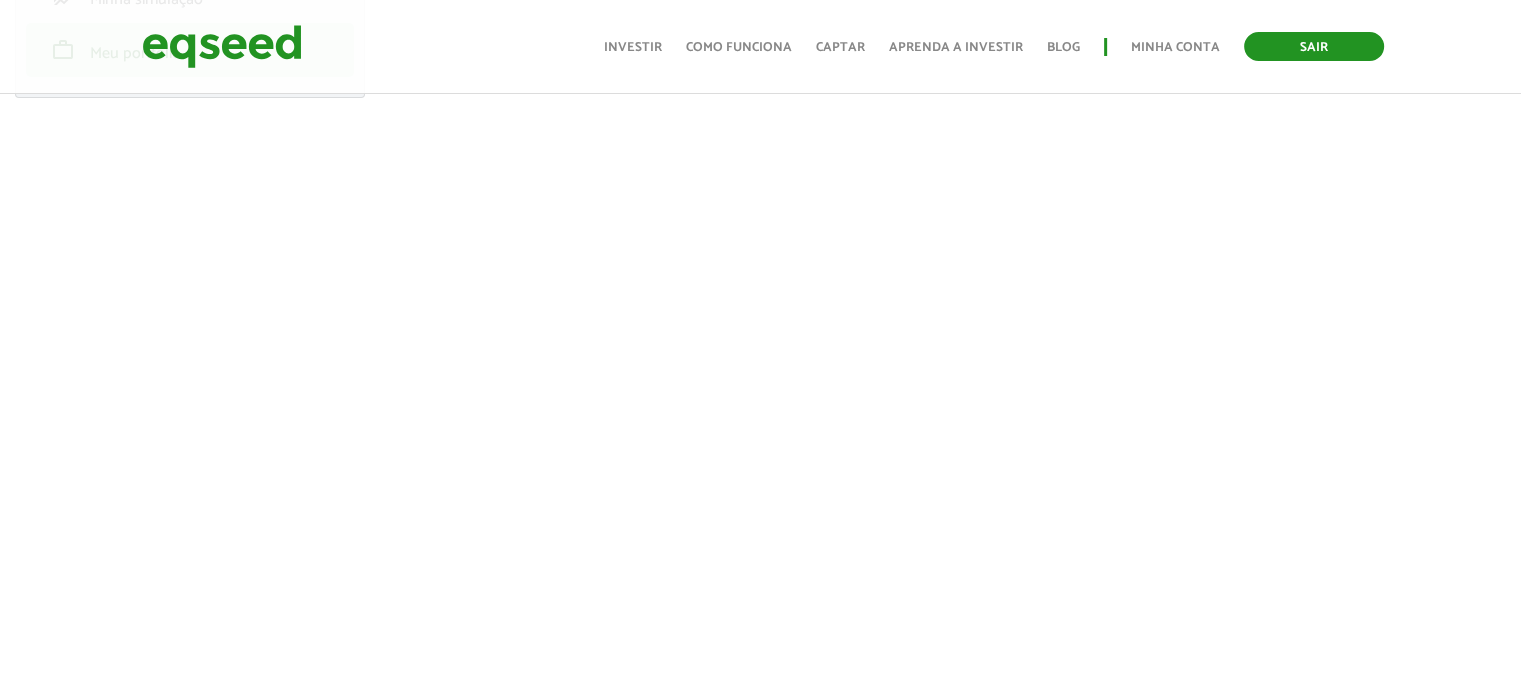 click on "Sair" at bounding box center (1314, 46) 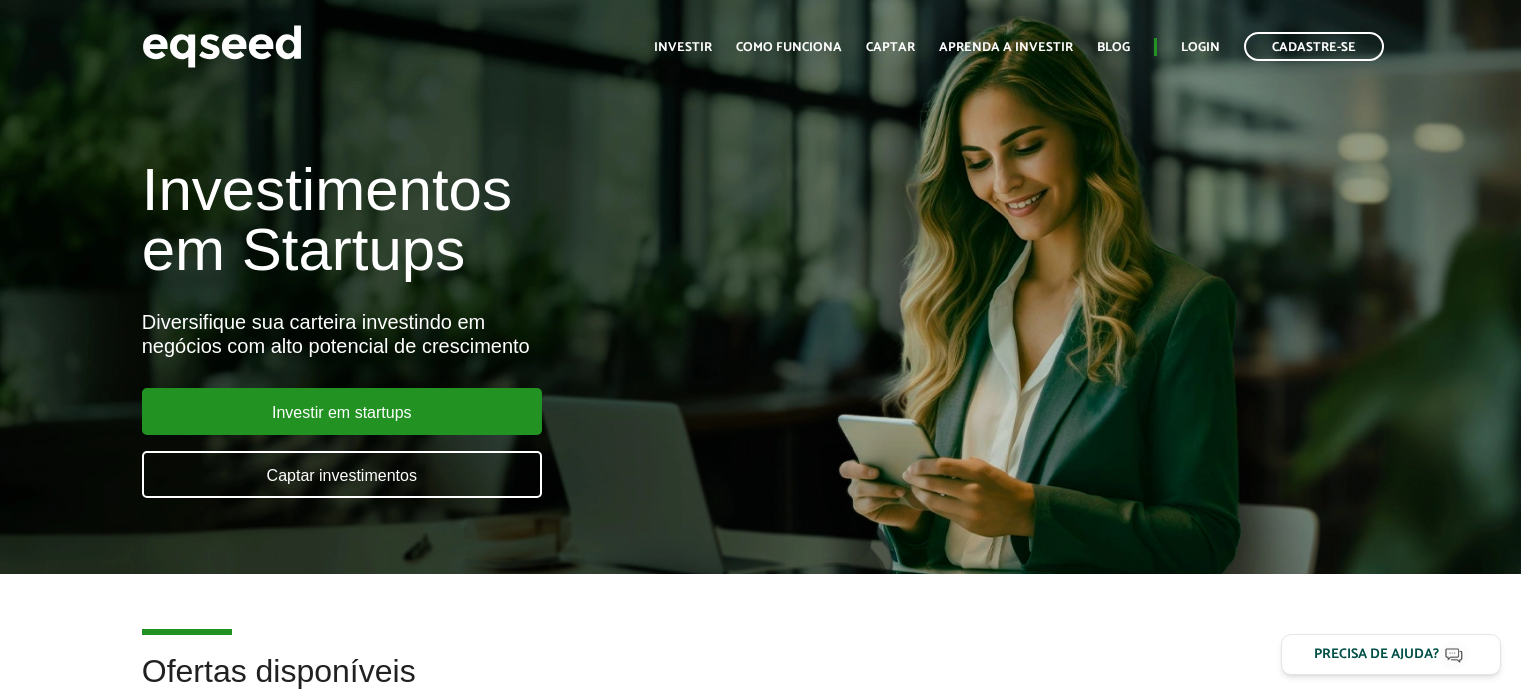 scroll, scrollTop: 0, scrollLeft: 0, axis: both 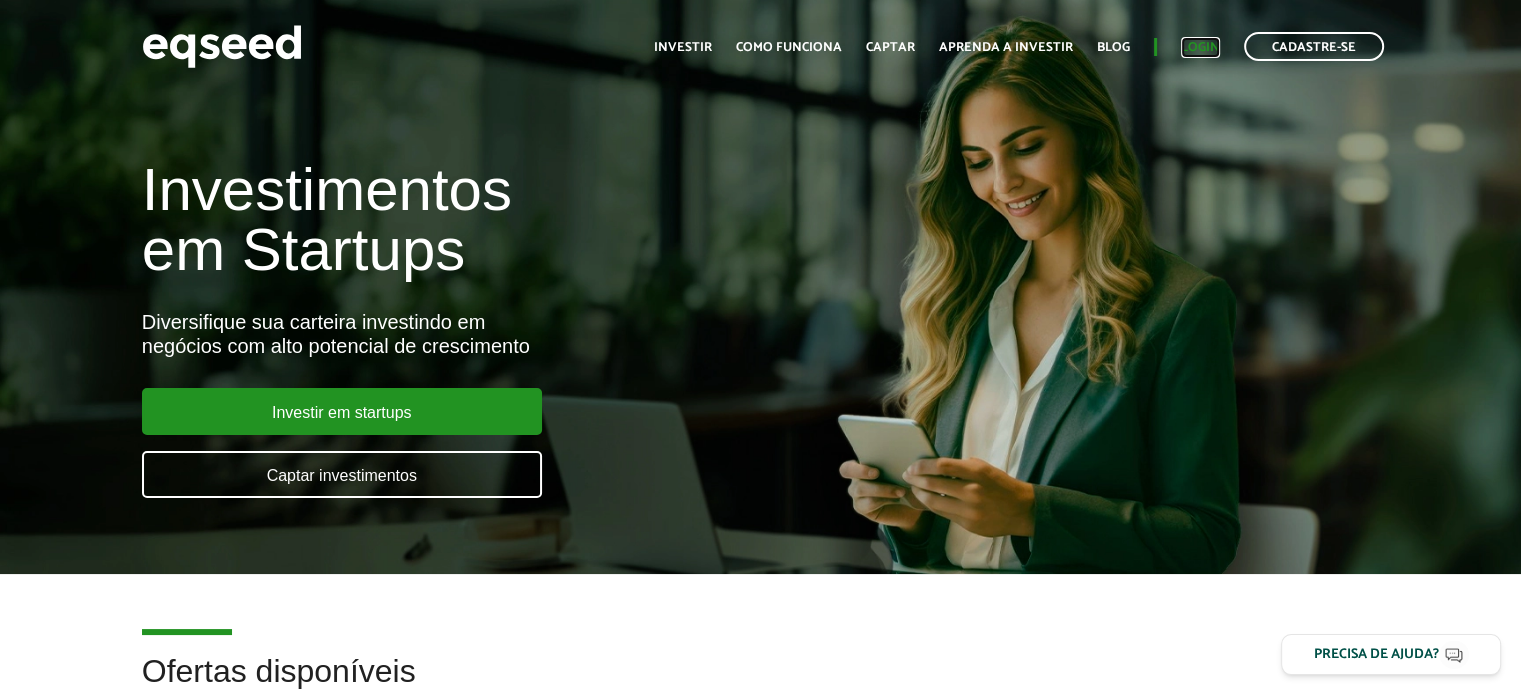 click on "Login" at bounding box center [1200, 47] 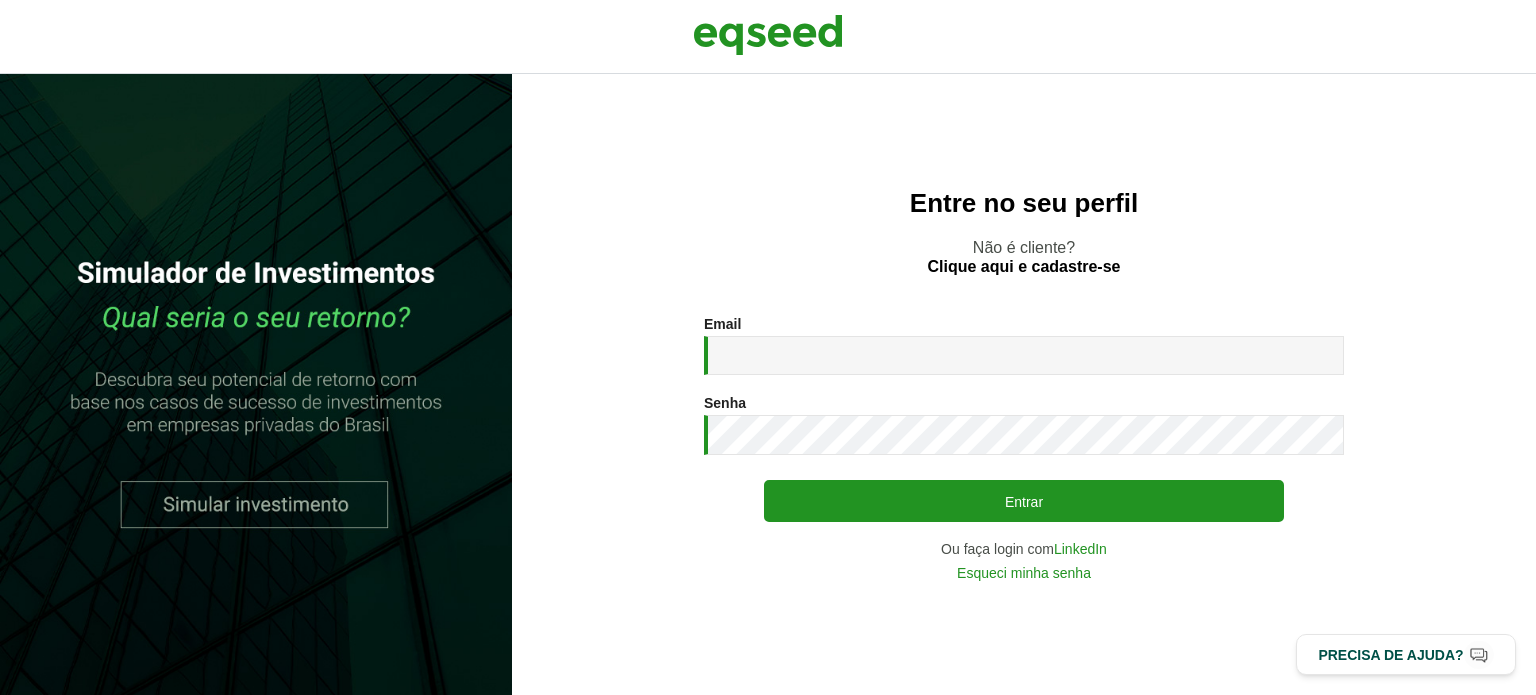scroll, scrollTop: 0, scrollLeft: 0, axis: both 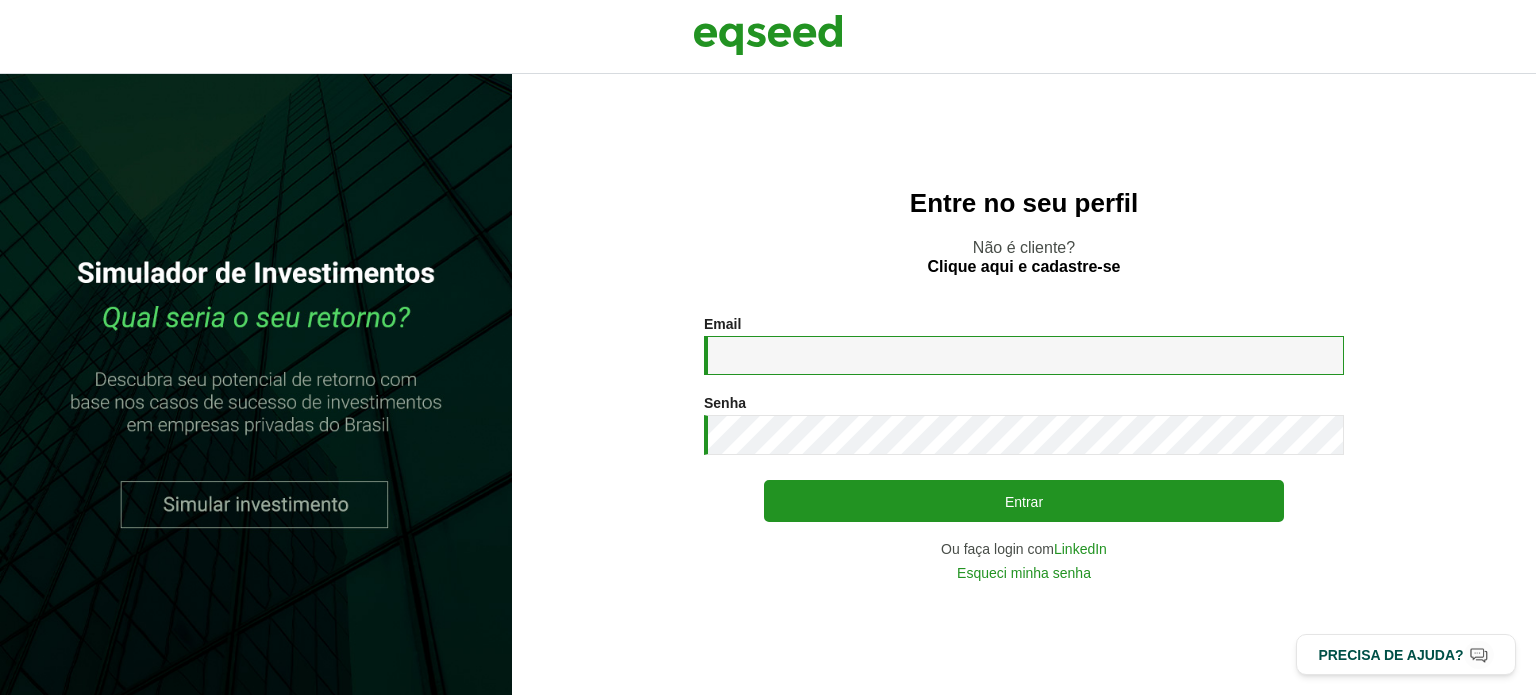 click on "Email  *" at bounding box center (1024, 355) 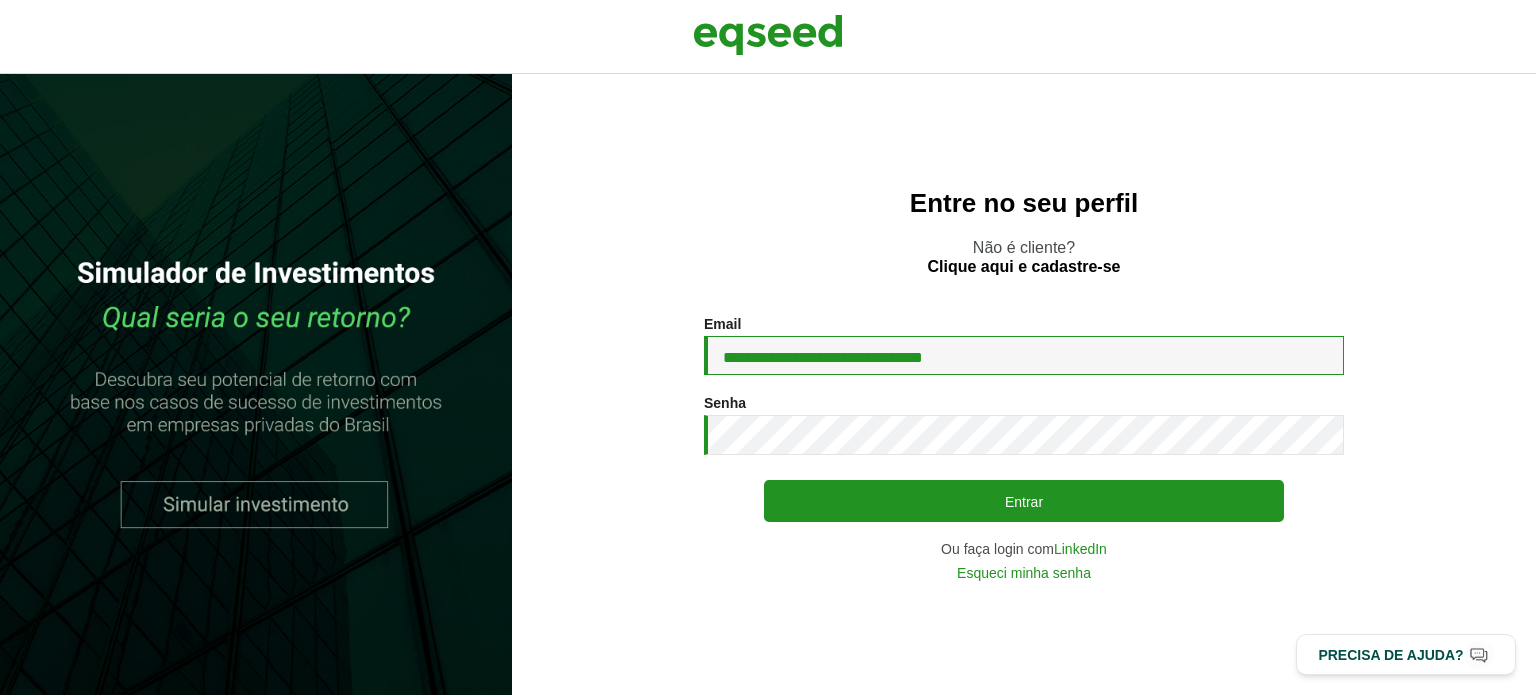 type on "**********" 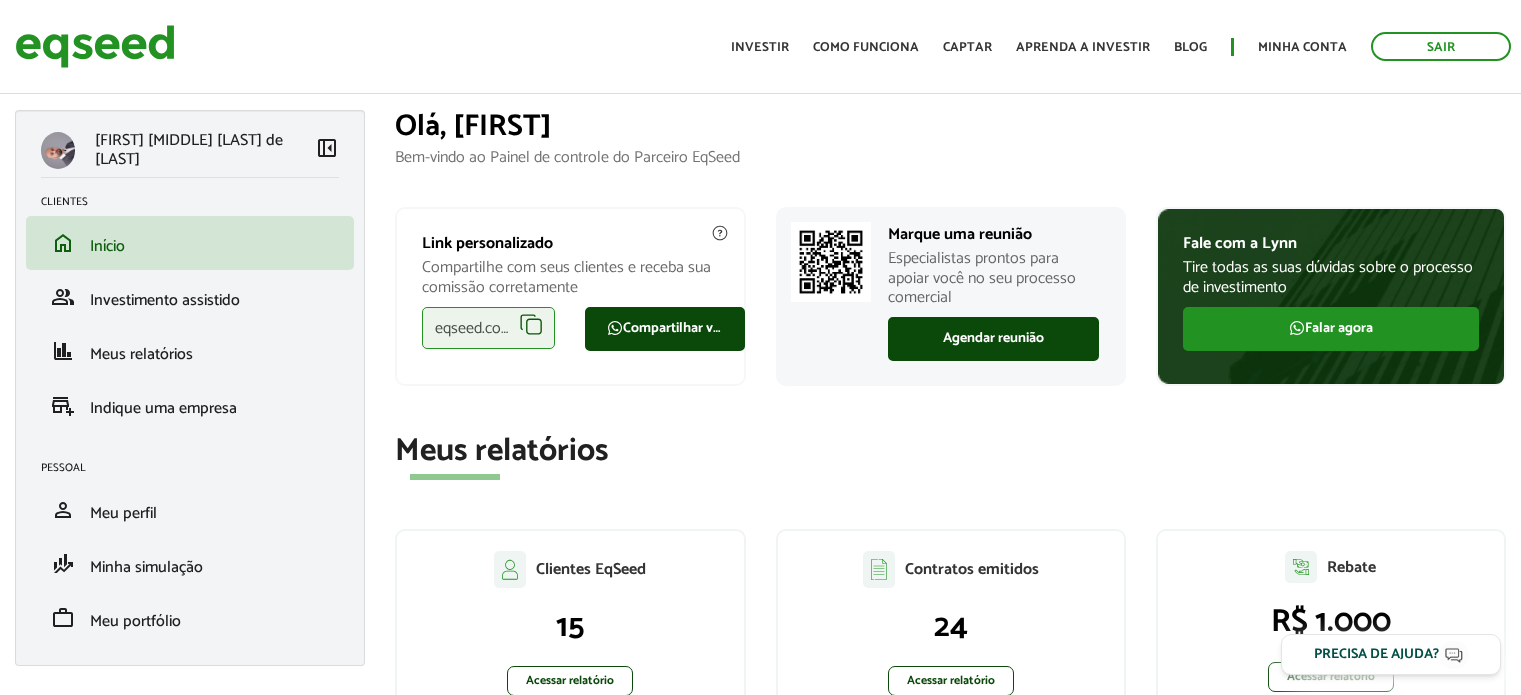 scroll, scrollTop: 0, scrollLeft: 0, axis: both 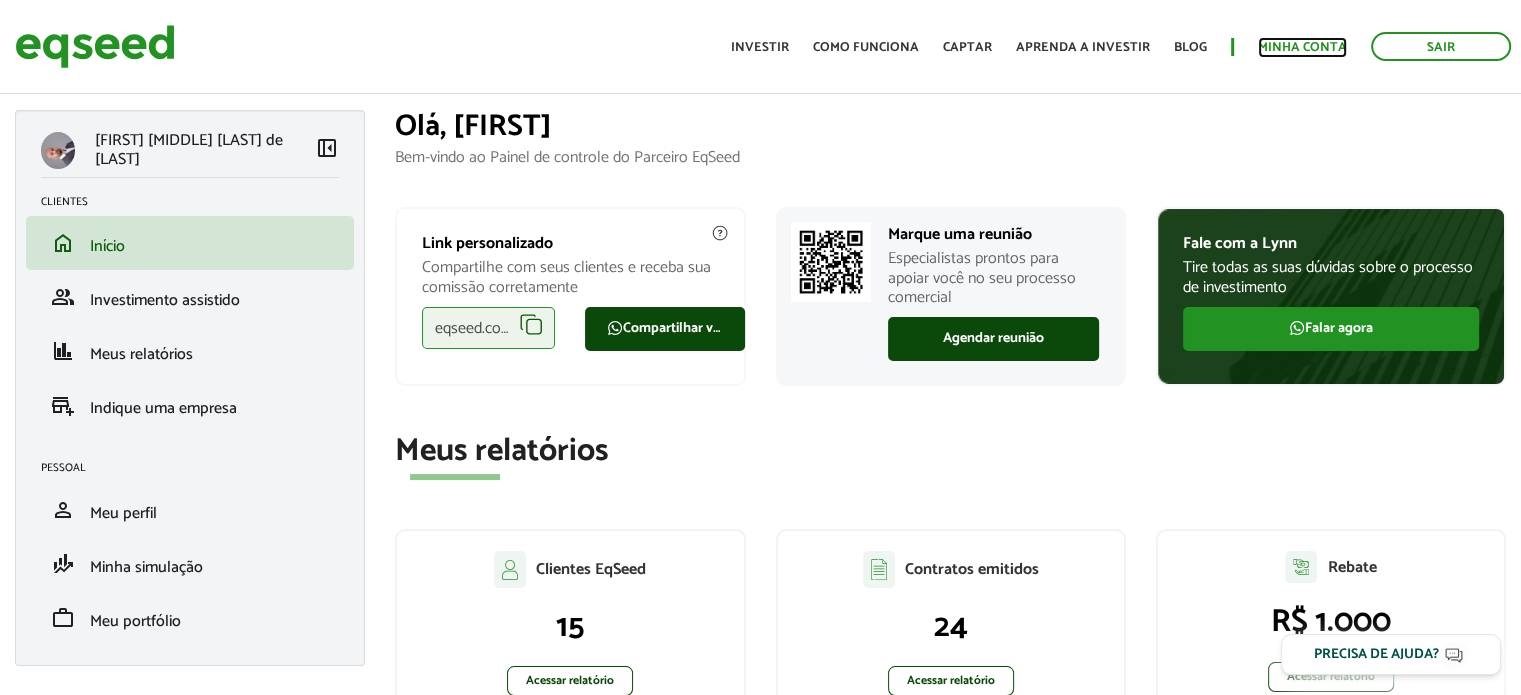 click on "Minha conta" at bounding box center (1302, 47) 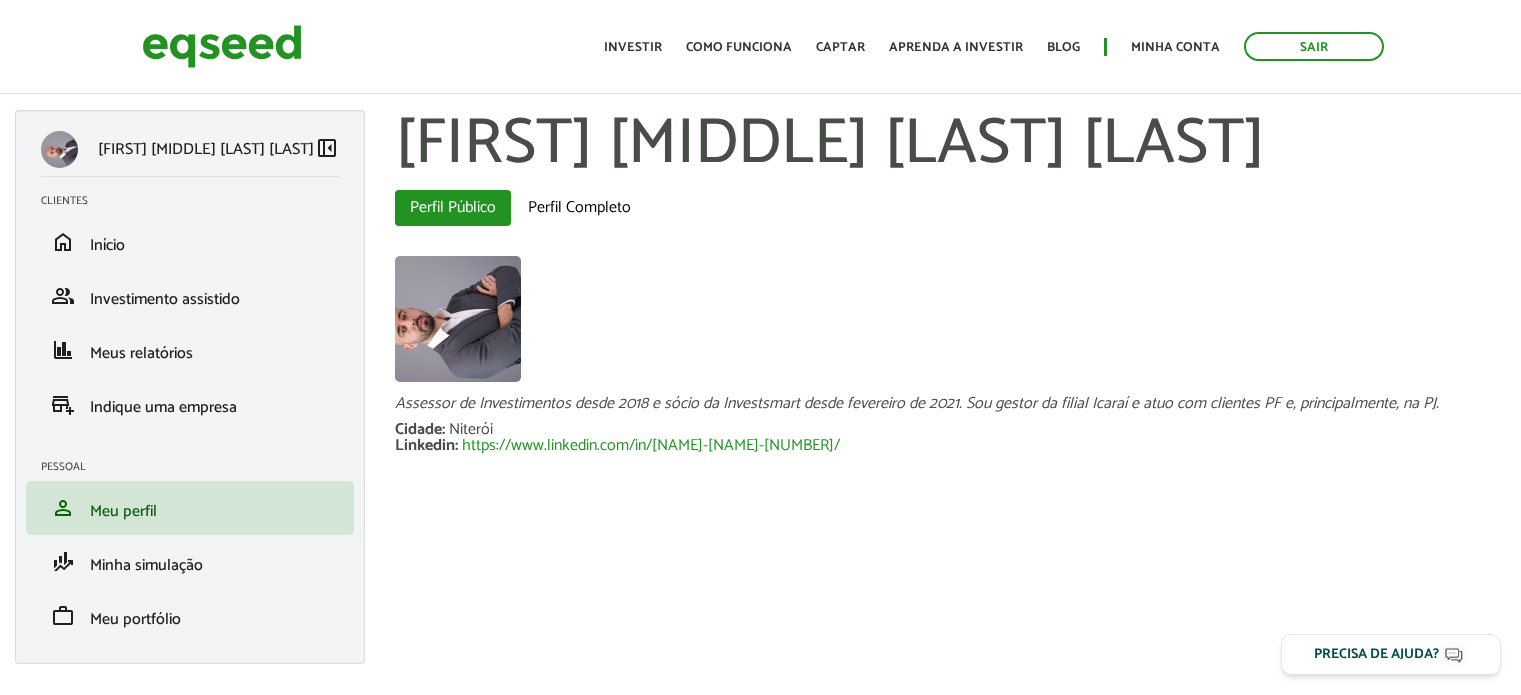 scroll, scrollTop: 0, scrollLeft: 0, axis: both 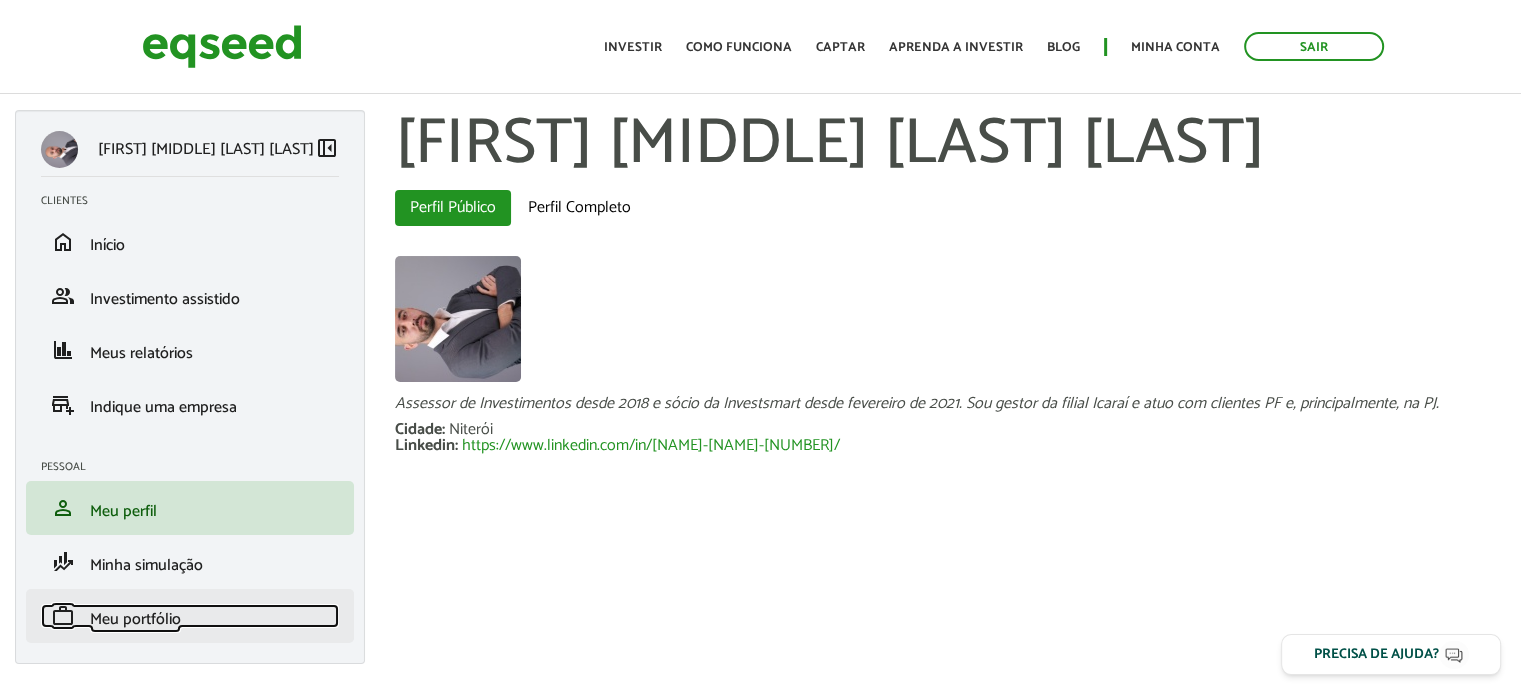 click on "Meu portfólio" at bounding box center [135, 619] 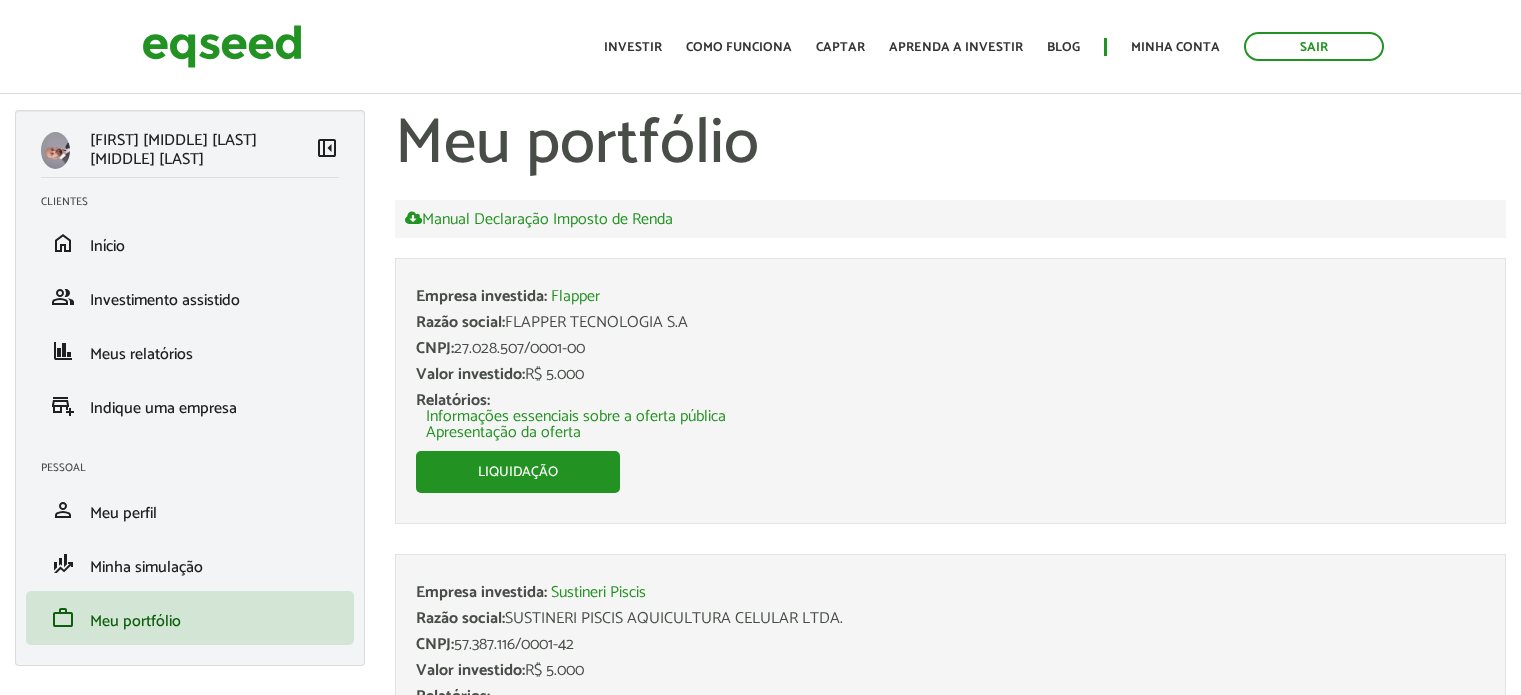 scroll, scrollTop: 0, scrollLeft: 0, axis: both 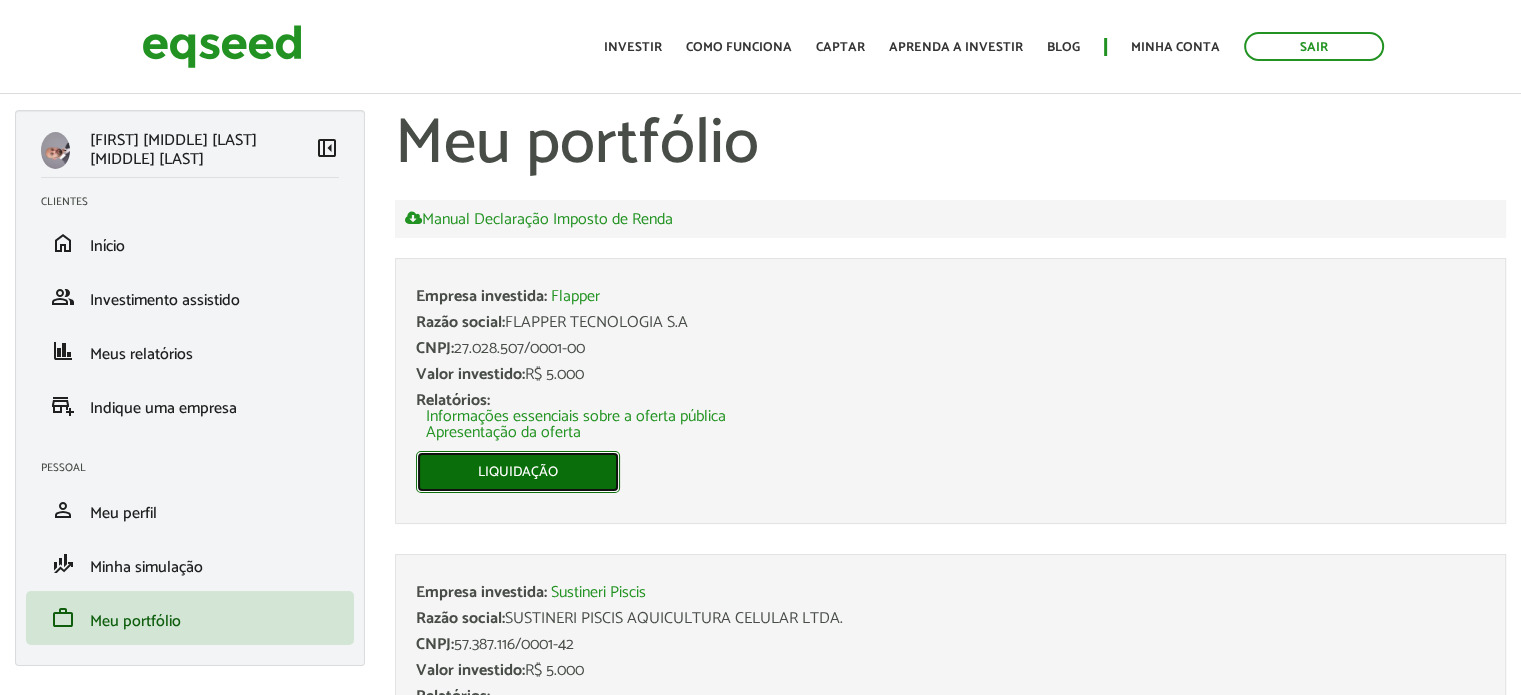 click on "Liquidação" at bounding box center [518, 472] 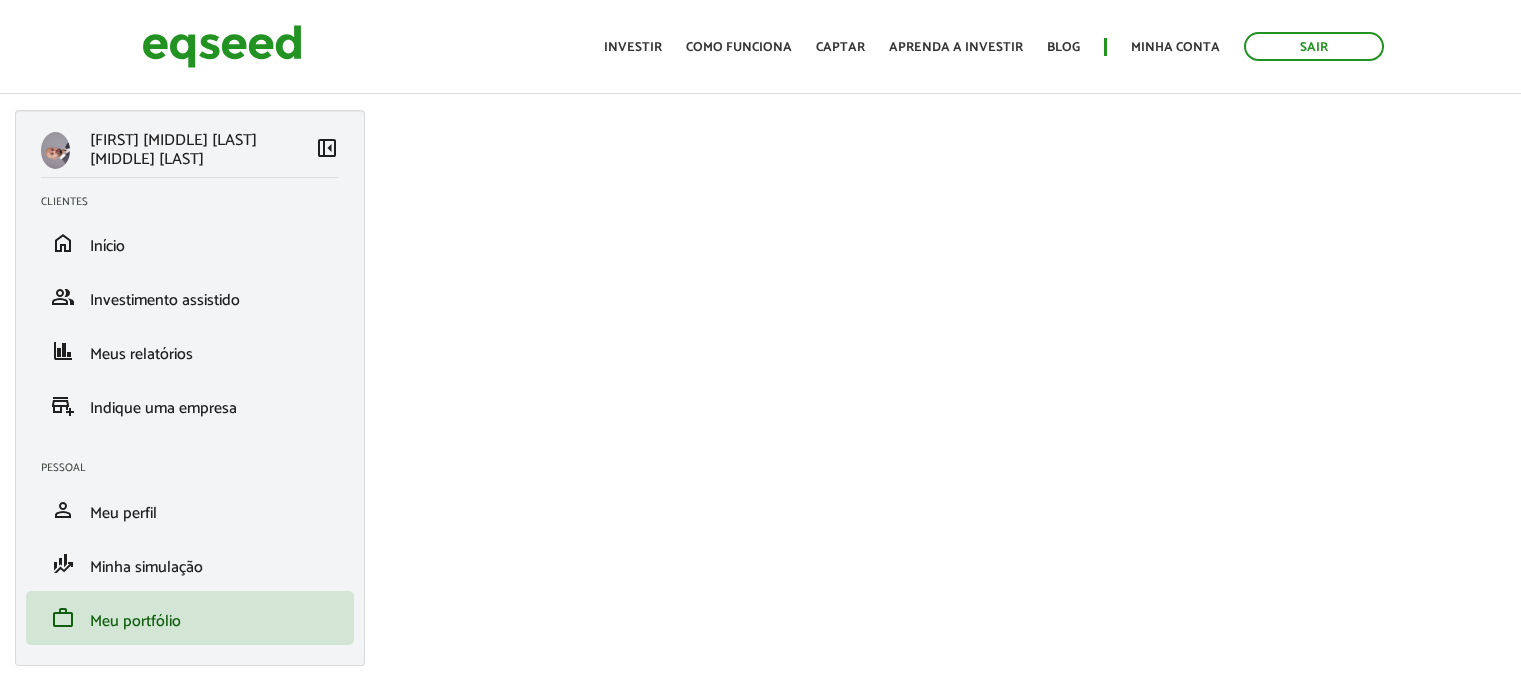 scroll, scrollTop: 0, scrollLeft: 0, axis: both 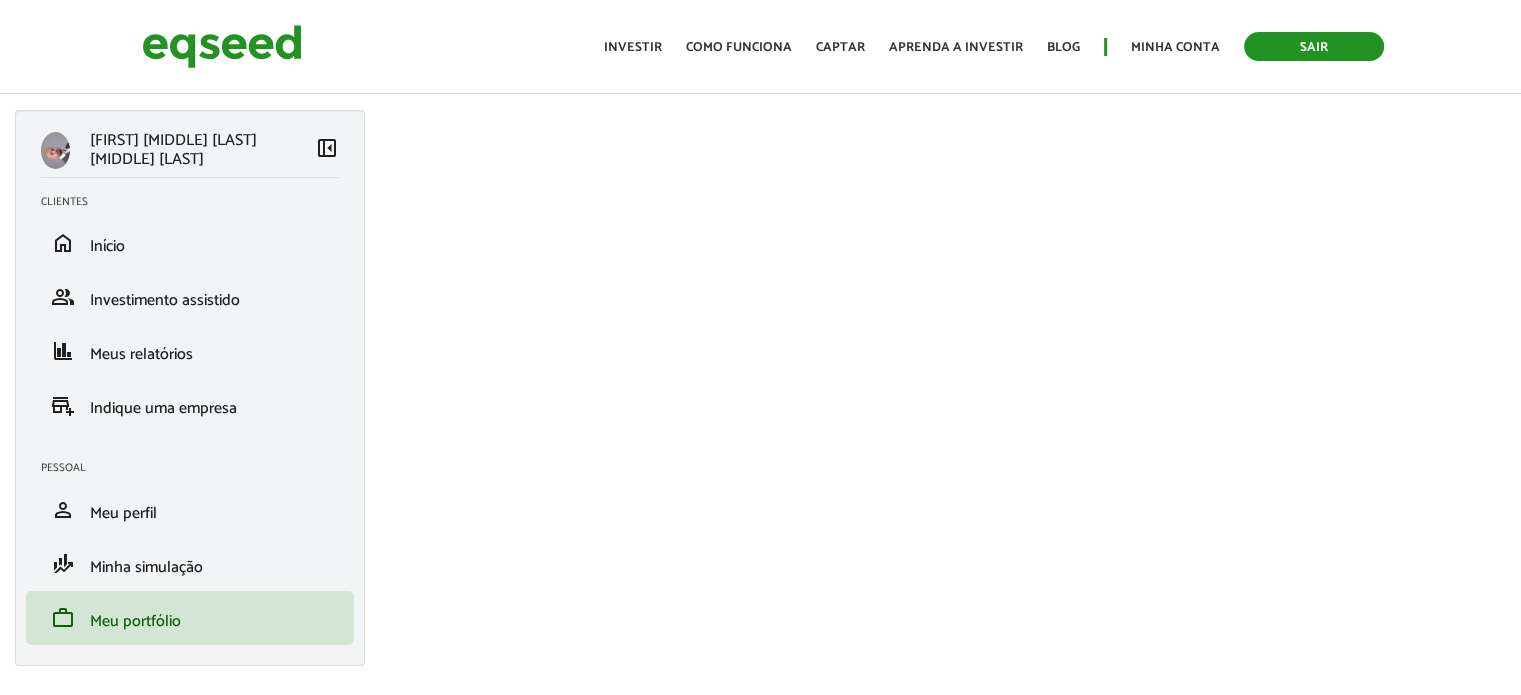click on "Sair" at bounding box center [1314, 46] 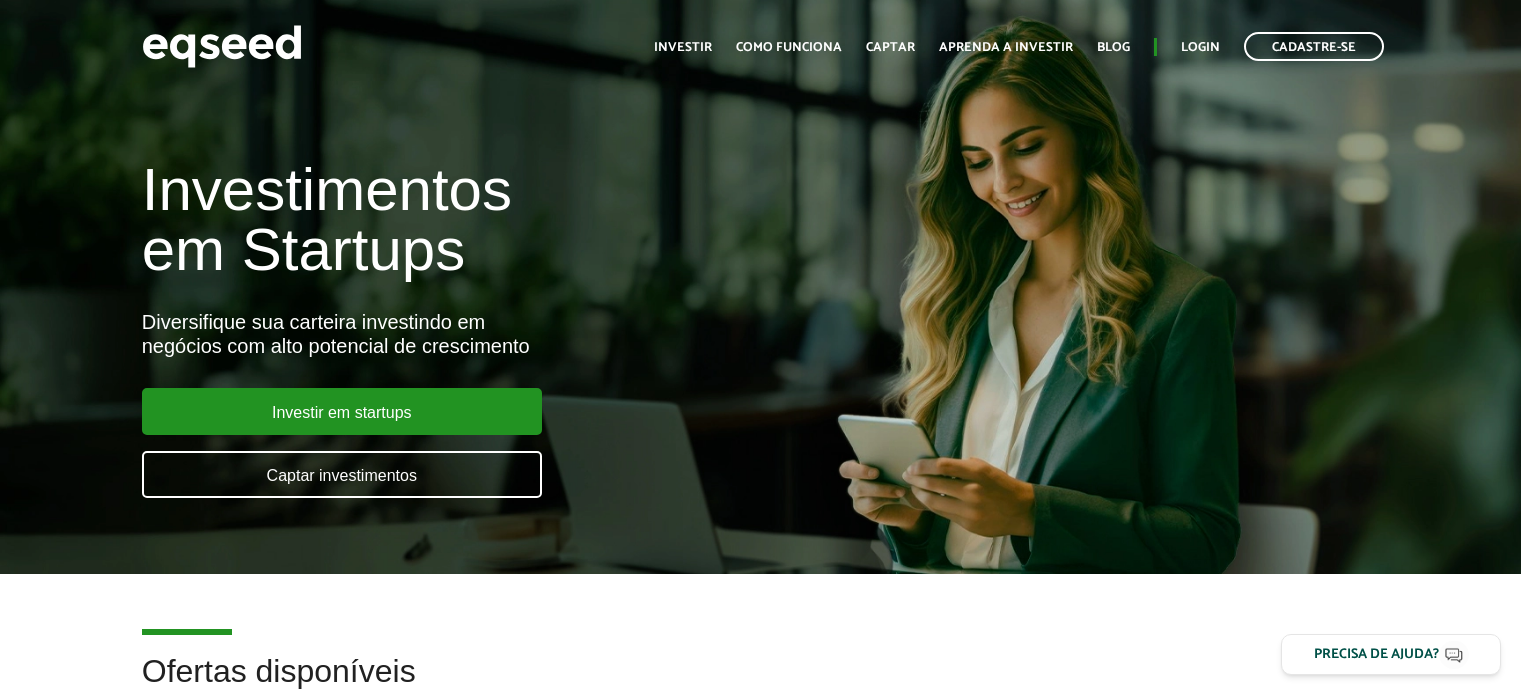 scroll, scrollTop: 0, scrollLeft: 0, axis: both 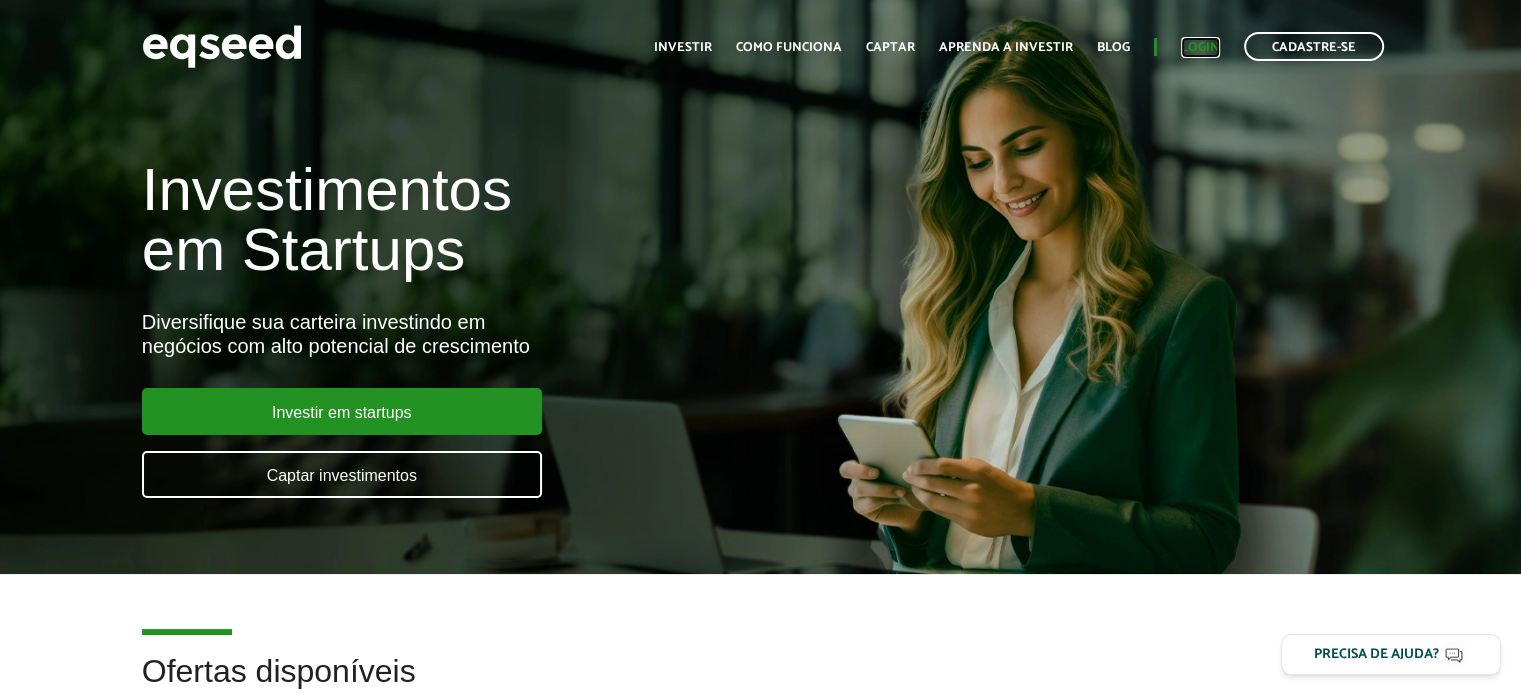 click on "Login" at bounding box center (1200, 47) 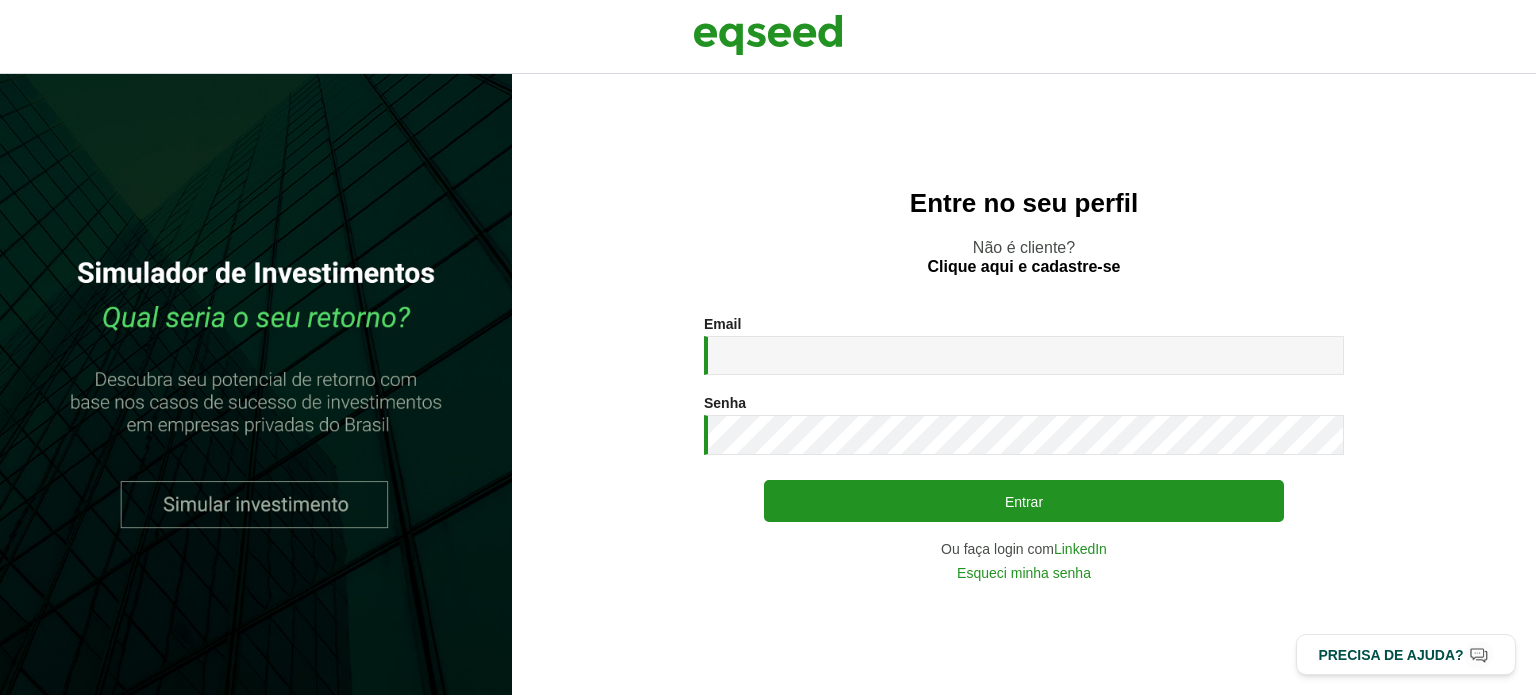 scroll, scrollTop: 0, scrollLeft: 0, axis: both 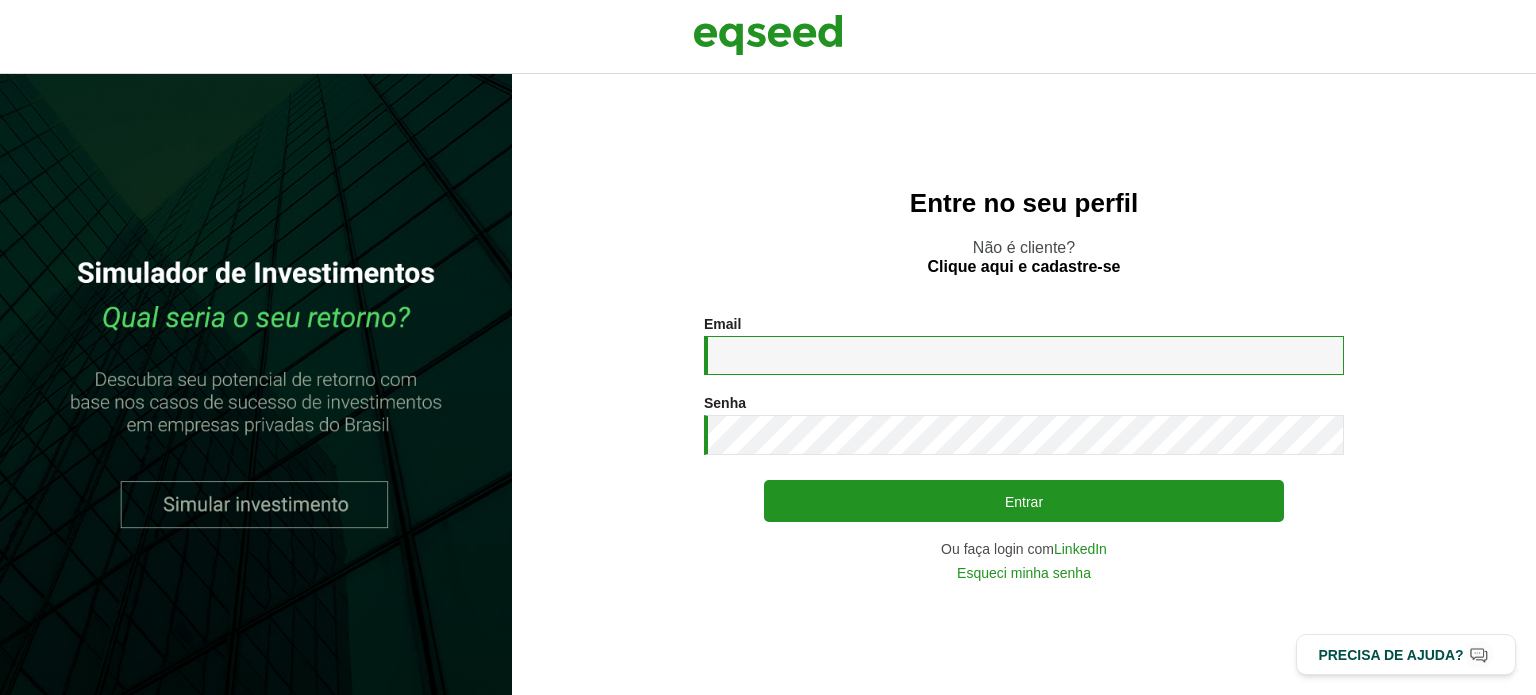 drag, startPoint x: 768, startPoint y: 359, endPoint x: 783, endPoint y: 355, distance: 15.524175 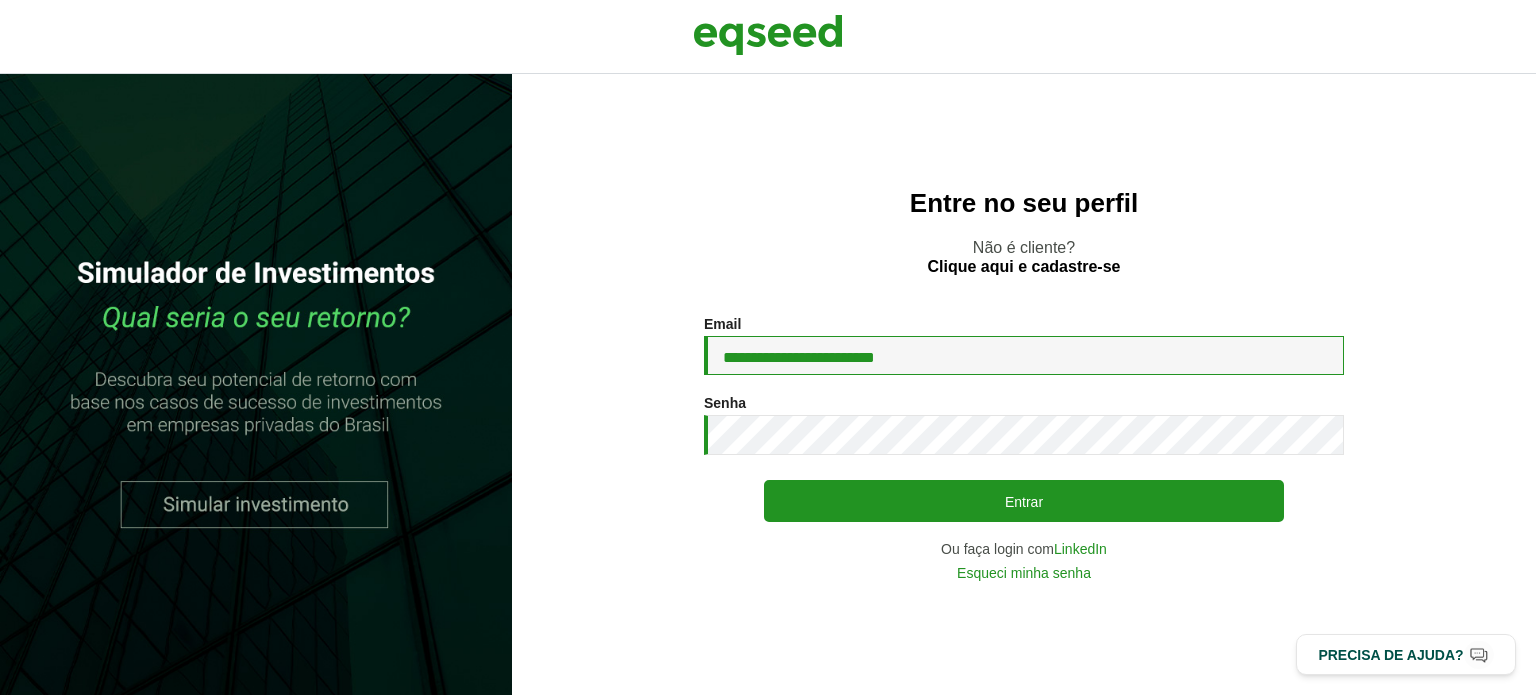 type on "**********" 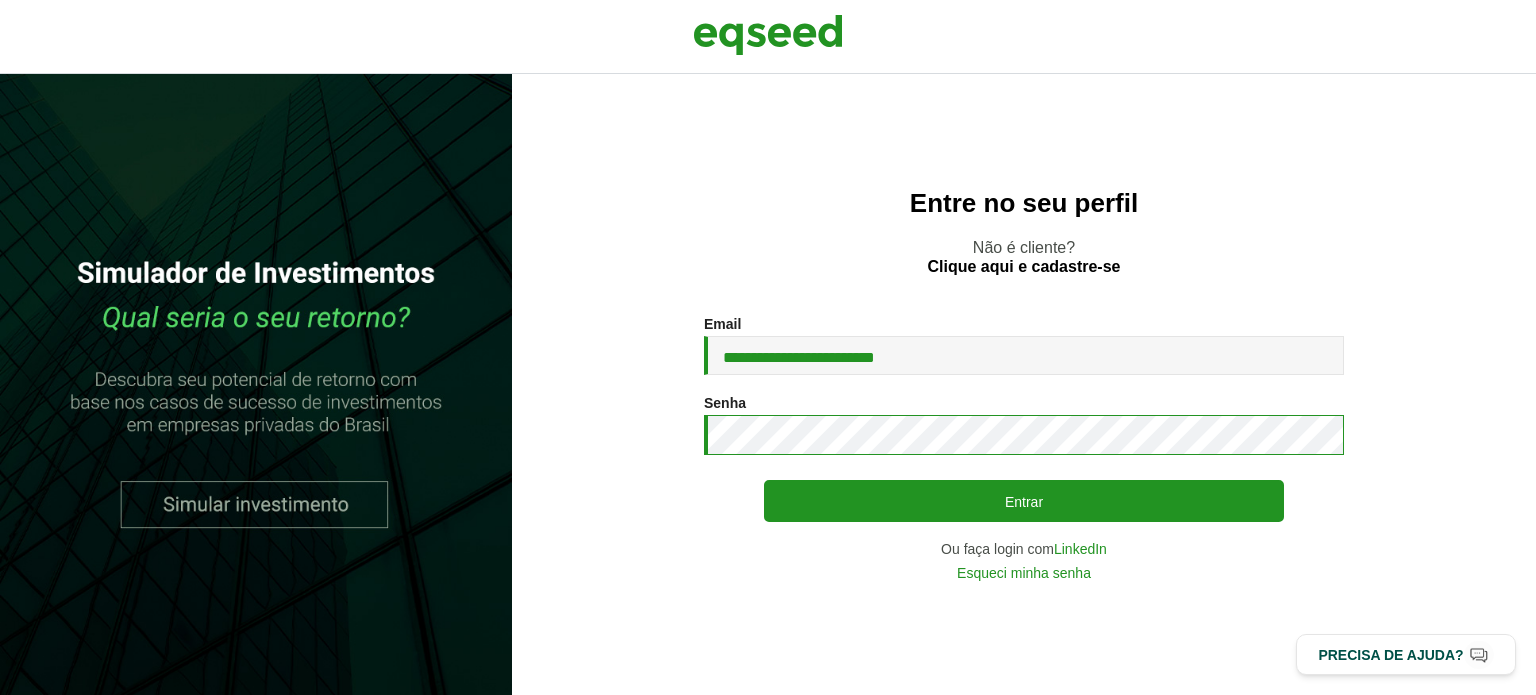 click on "Entrar" at bounding box center (1024, 501) 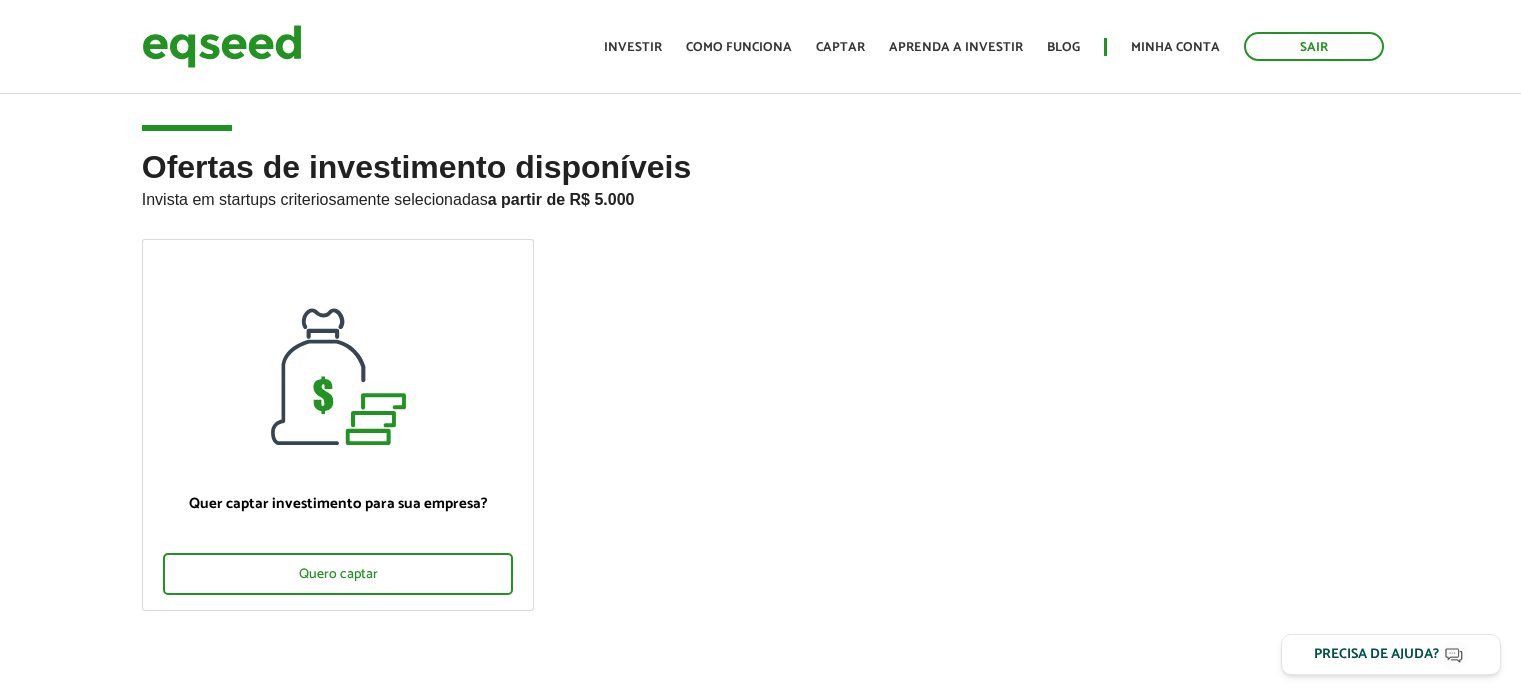scroll, scrollTop: 0, scrollLeft: 0, axis: both 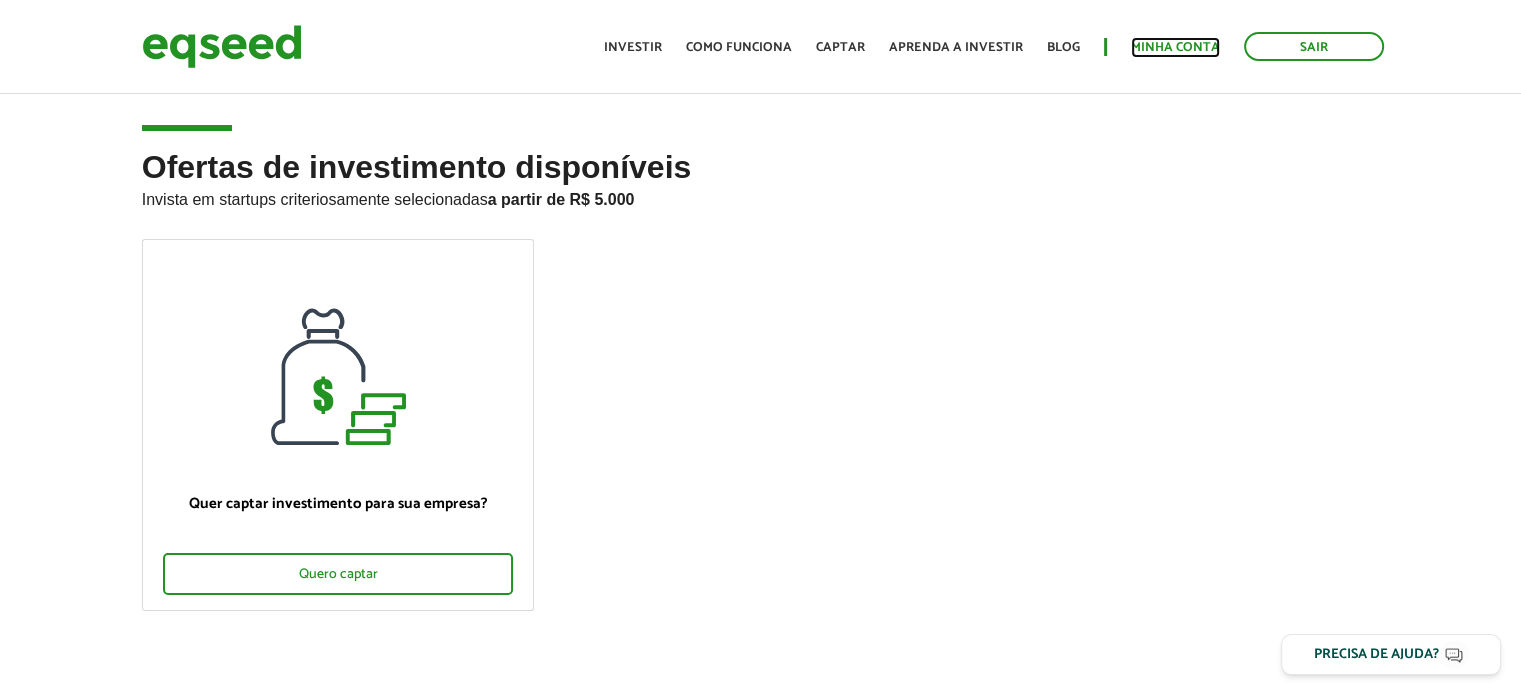 click on "Minha conta" at bounding box center (1175, 47) 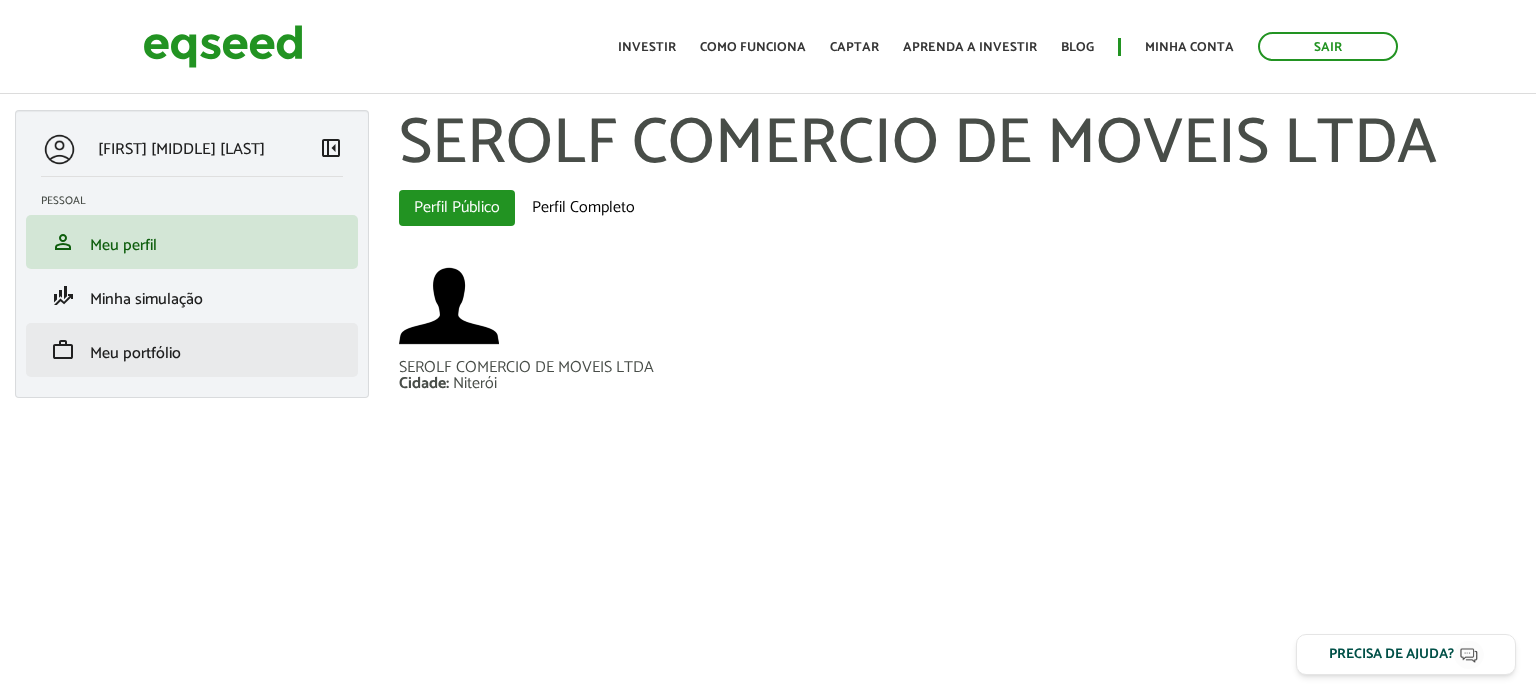 scroll, scrollTop: 0, scrollLeft: 0, axis: both 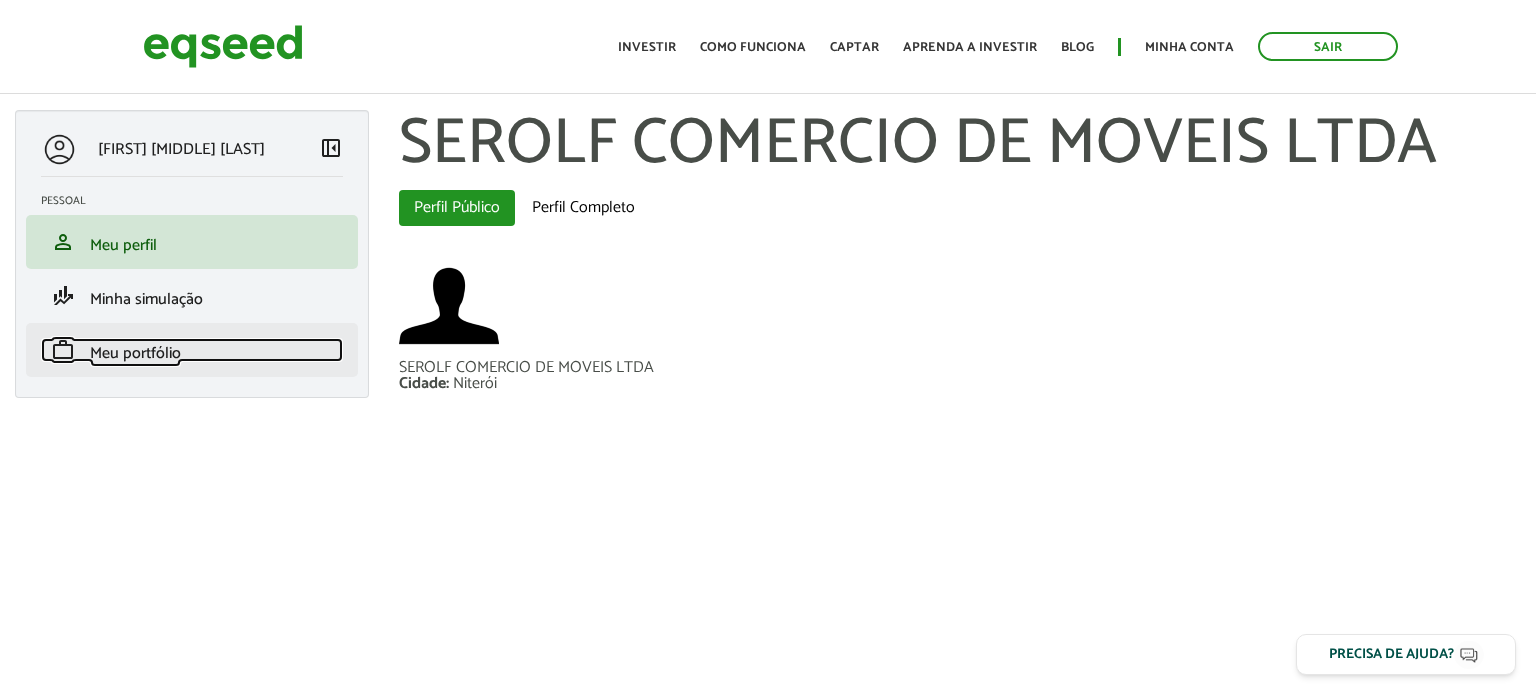 click on "Meu portfólio" at bounding box center (135, 353) 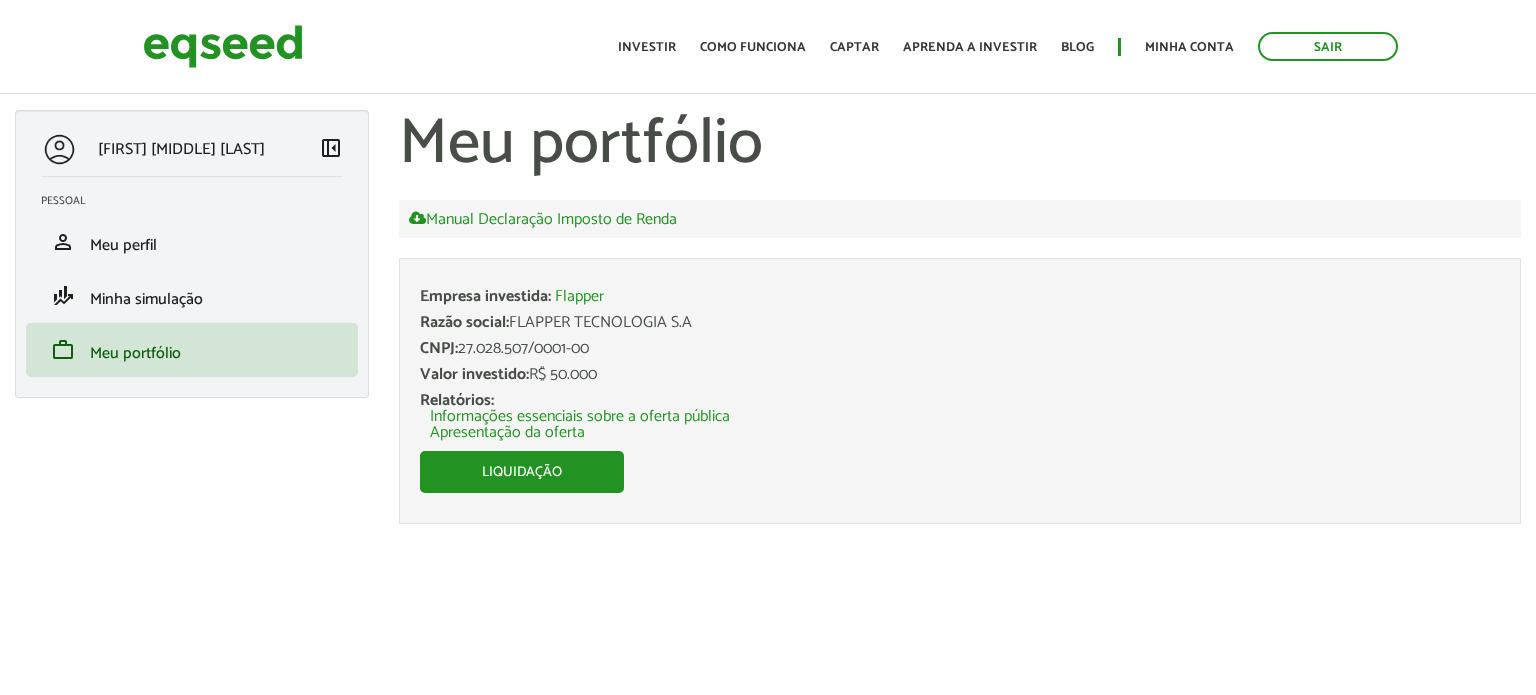 scroll, scrollTop: 0, scrollLeft: 0, axis: both 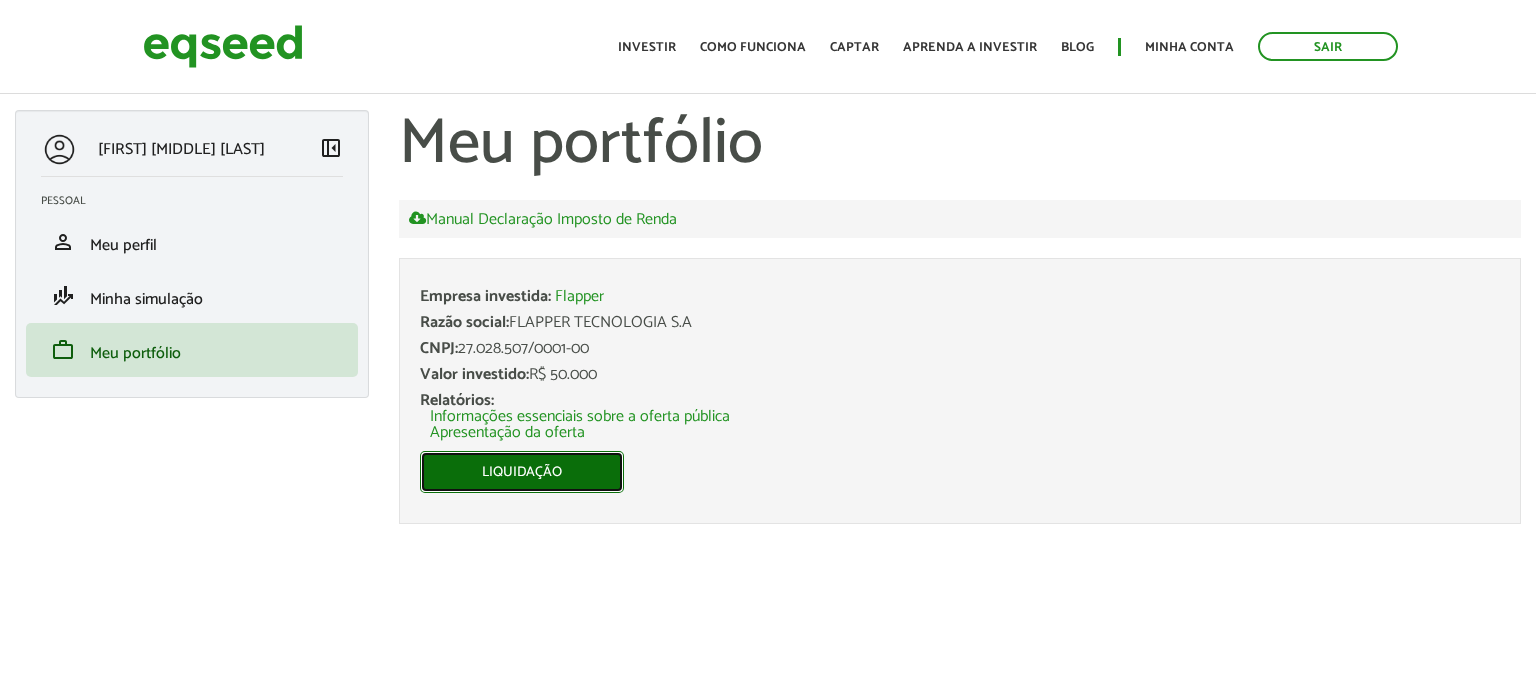 click on "Liquidação" at bounding box center (522, 472) 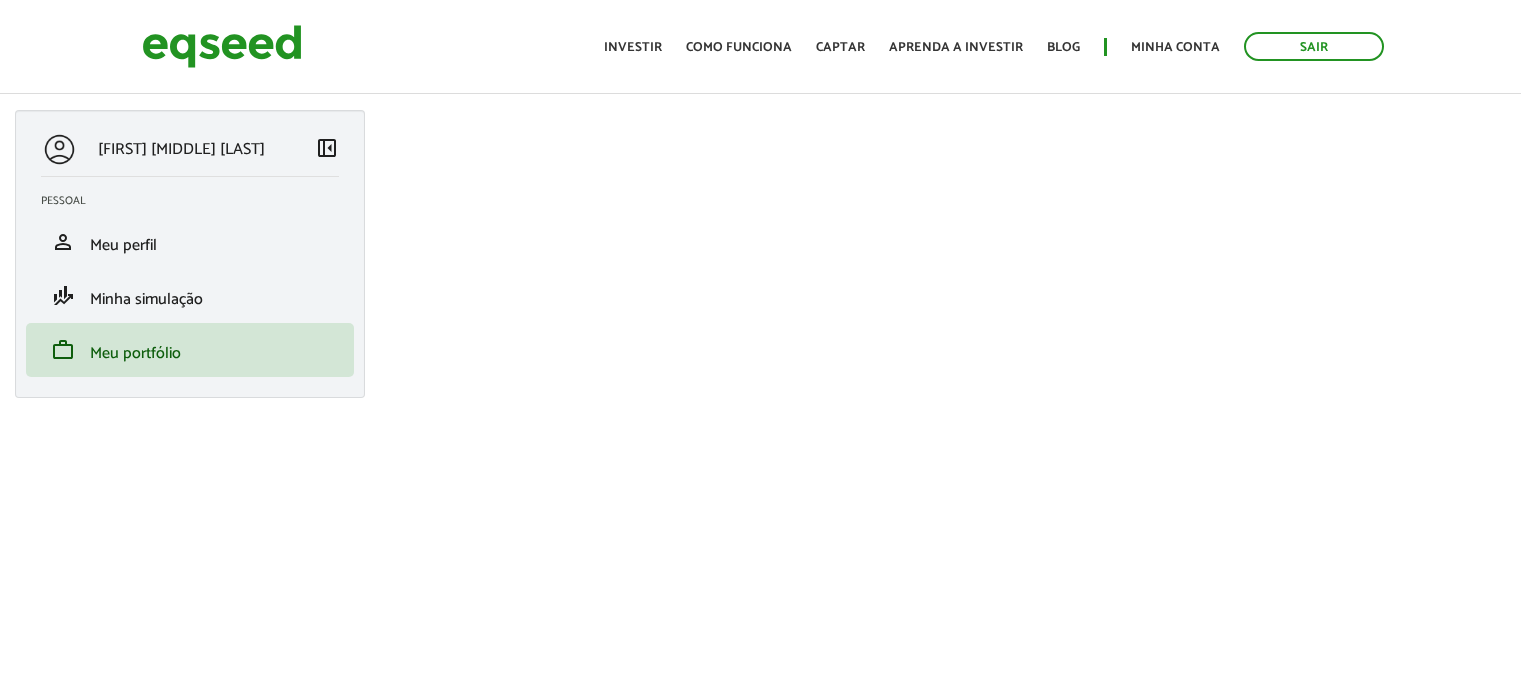 scroll, scrollTop: 0, scrollLeft: 0, axis: both 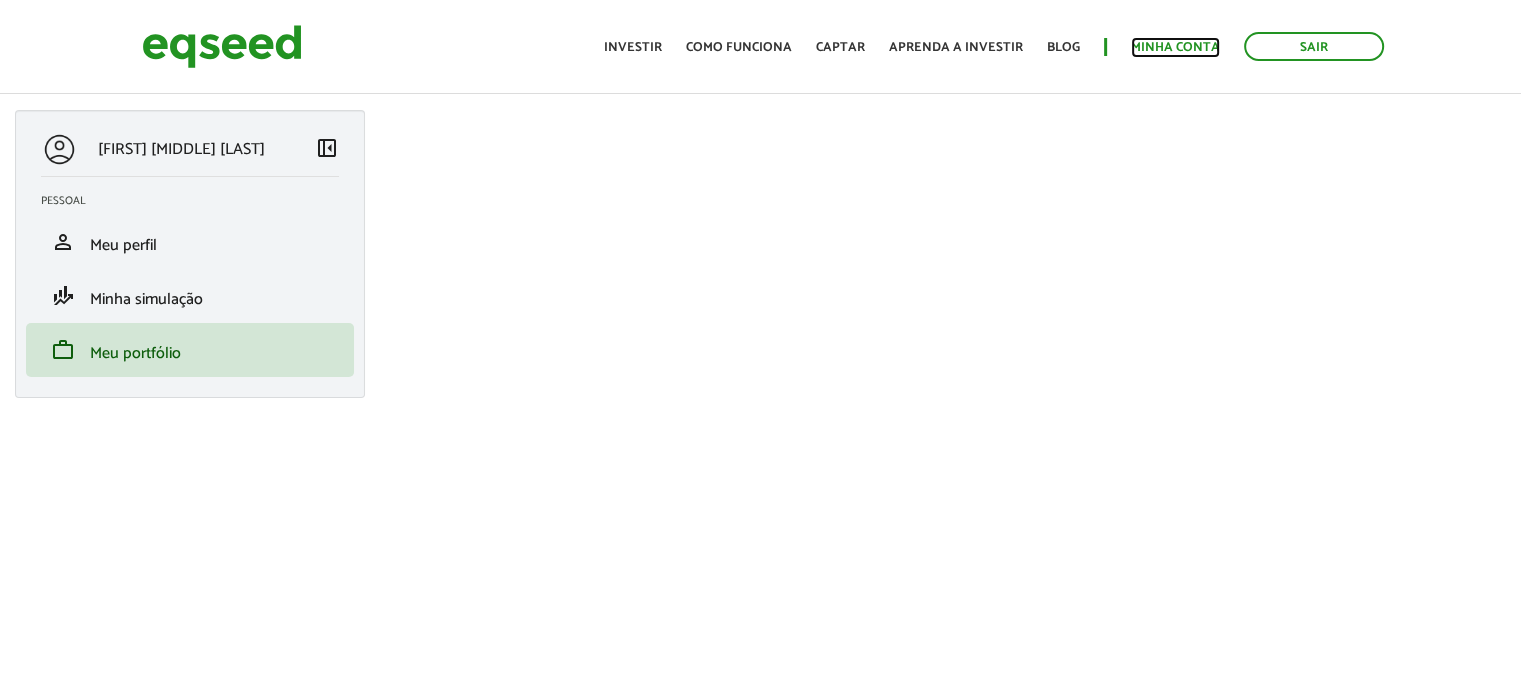 click on "Minha conta" at bounding box center (1175, 47) 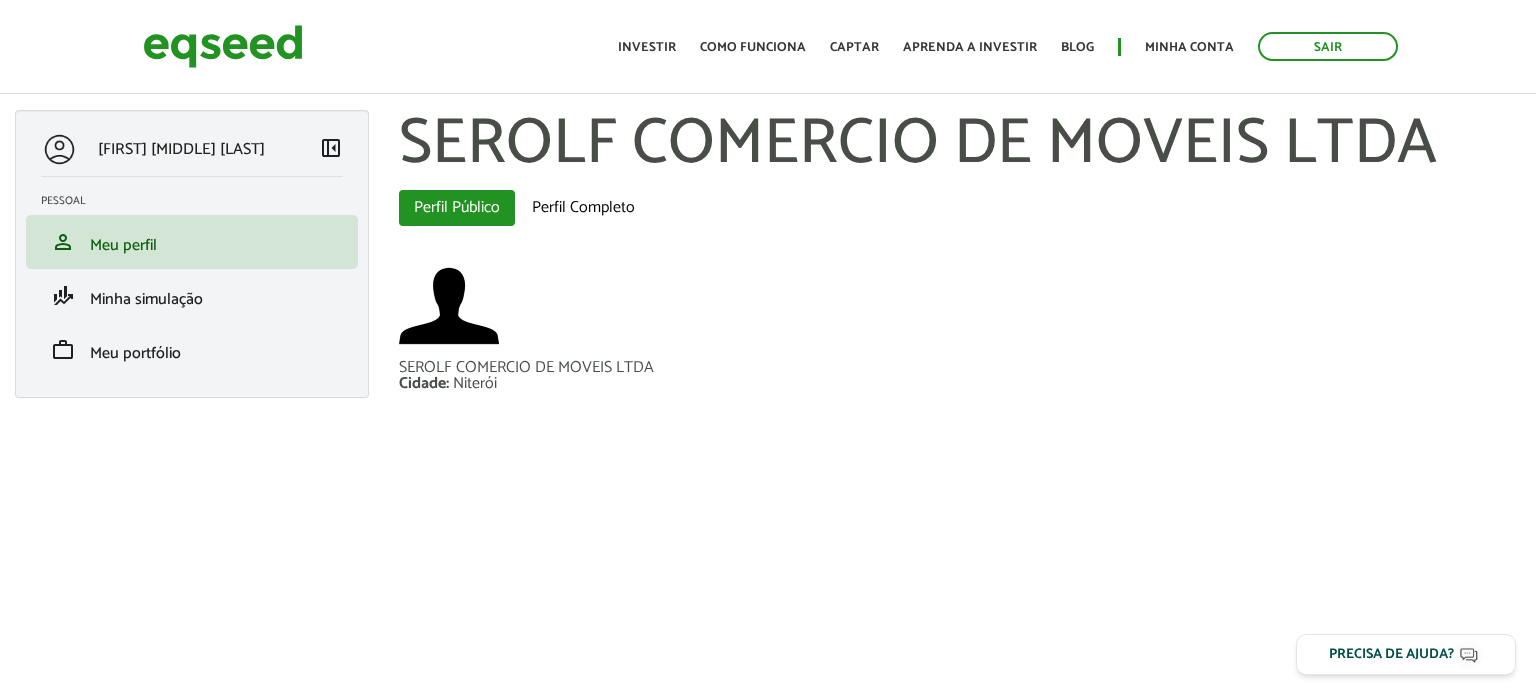 scroll, scrollTop: 0, scrollLeft: 0, axis: both 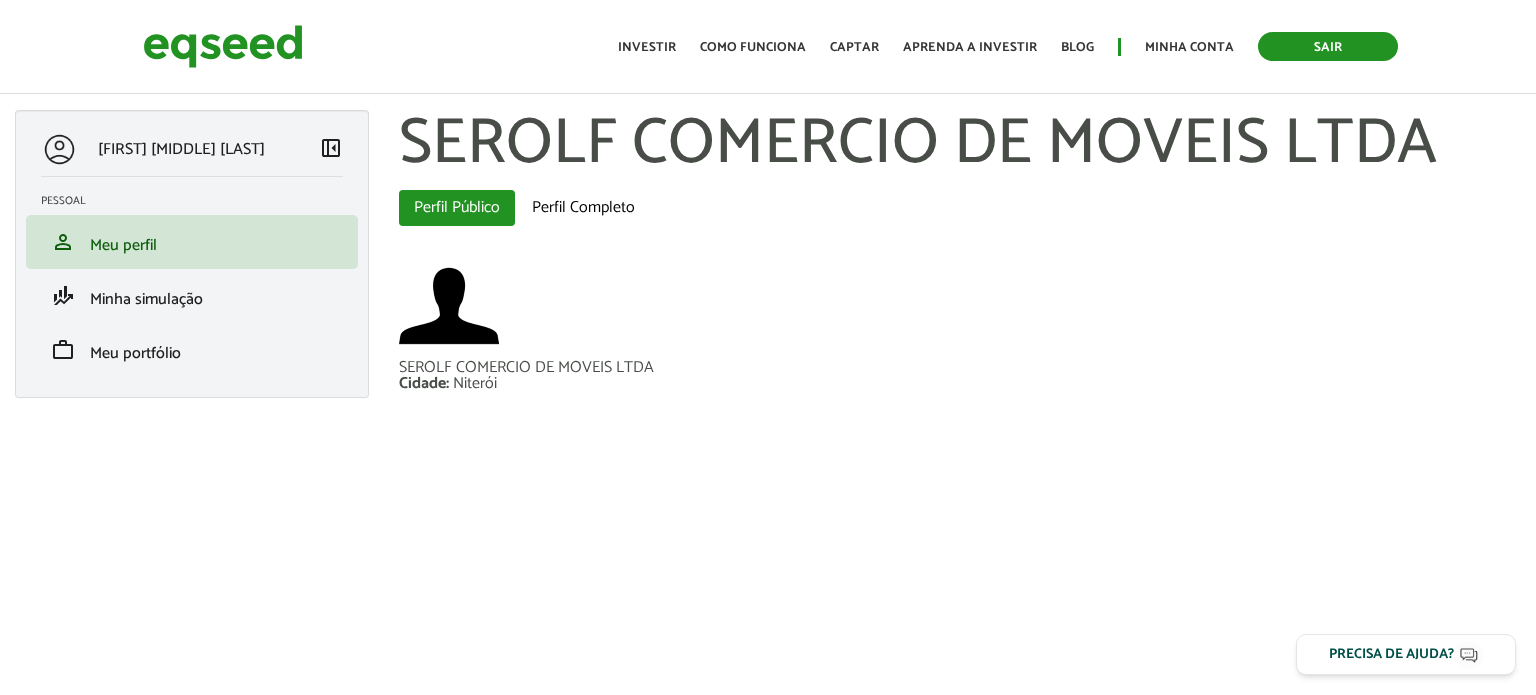 click on "Sair" at bounding box center (1328, 46) 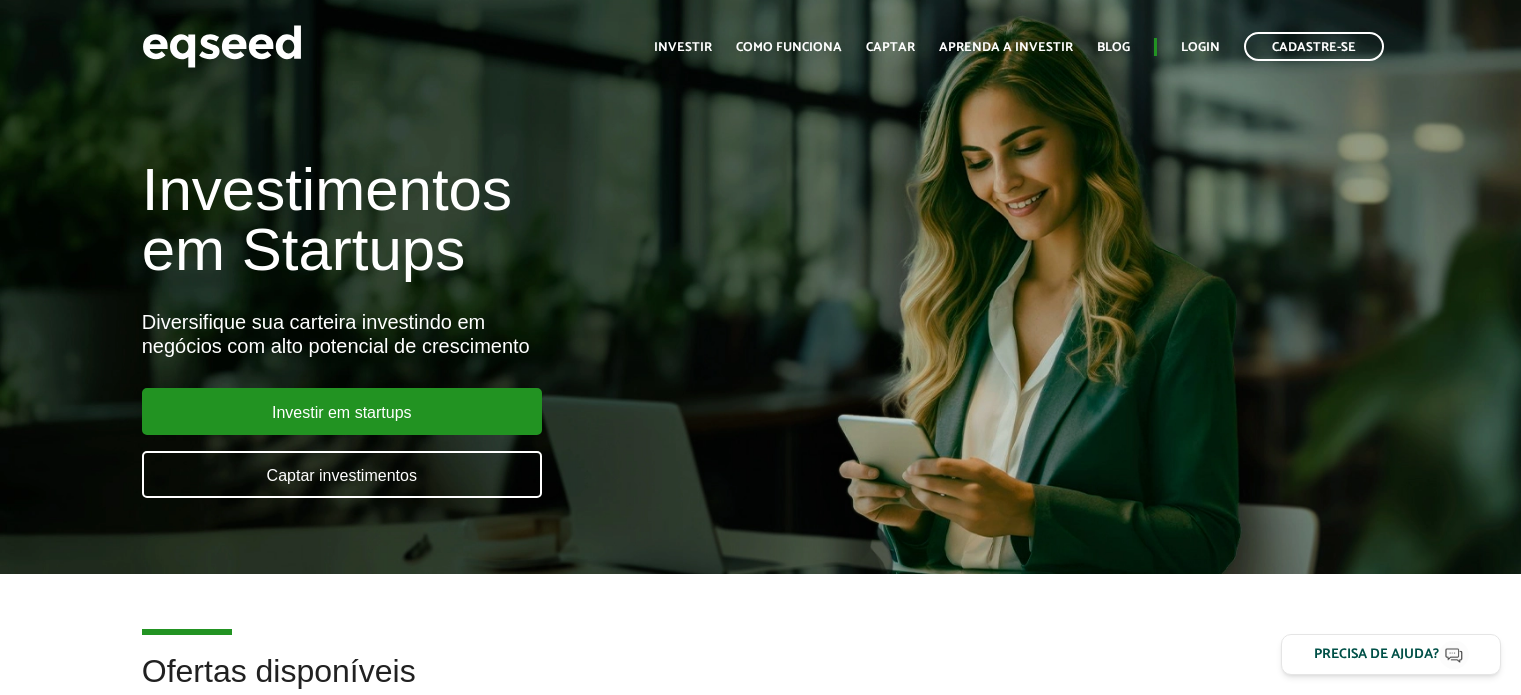 scroll, scrollTop: 0, scrollLeft: 0, axis: both 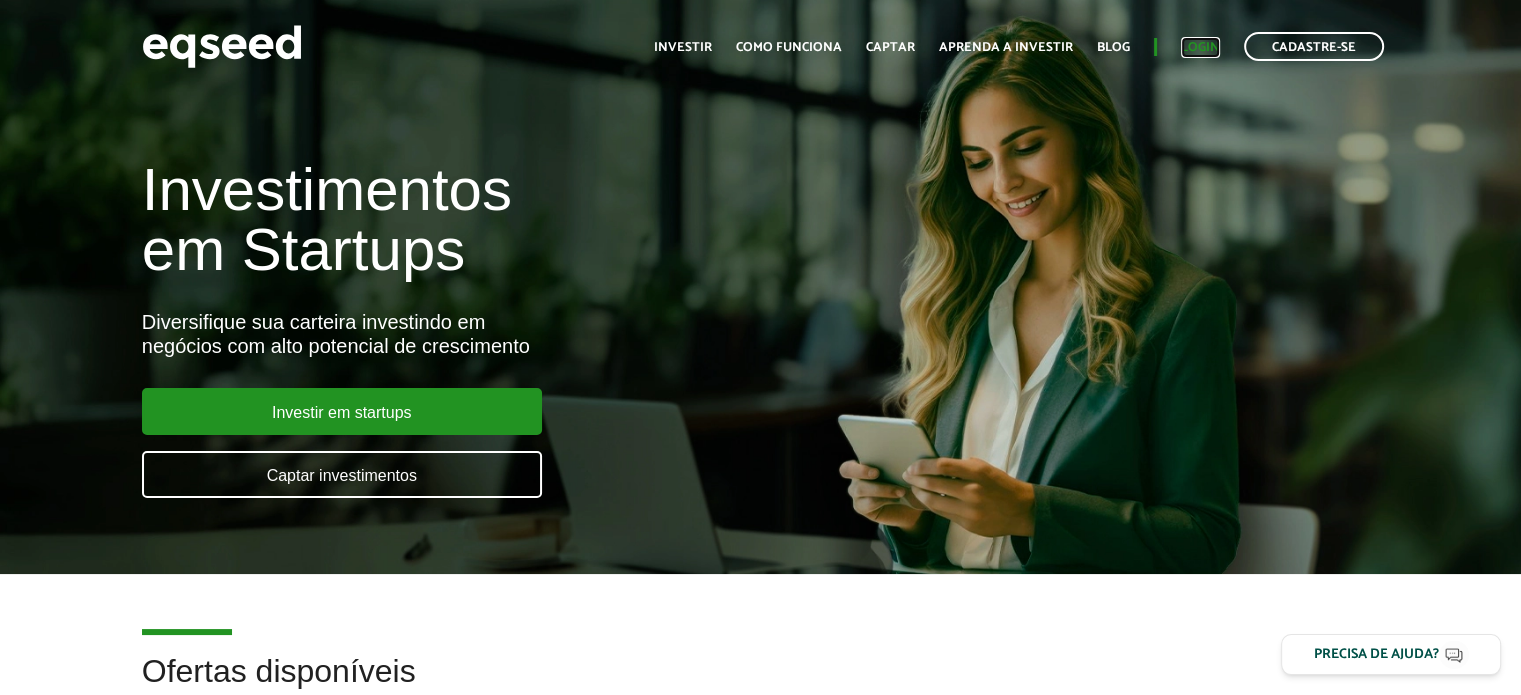 click on "Login" at bounding box center (1200, 47) 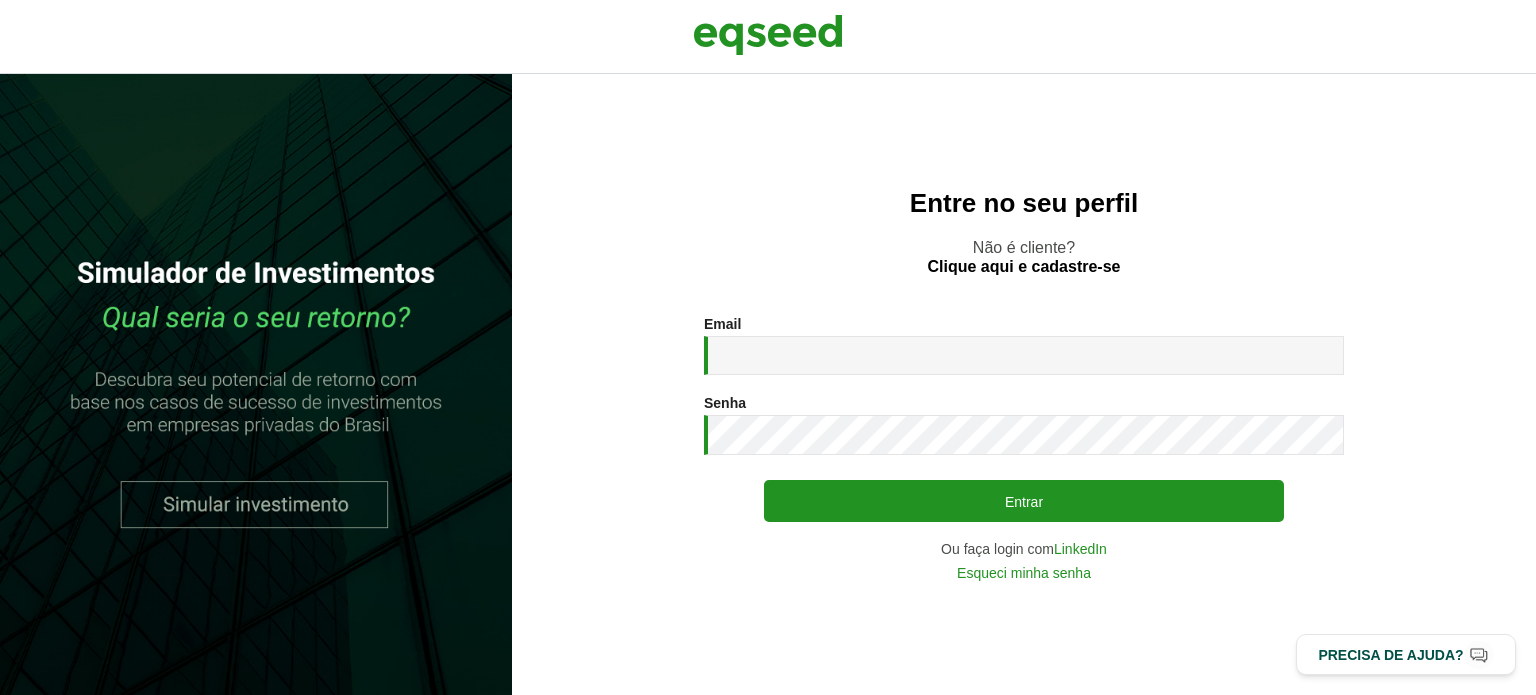 scroll, scrollTop: 0, scrollLeft: 0, axis: both 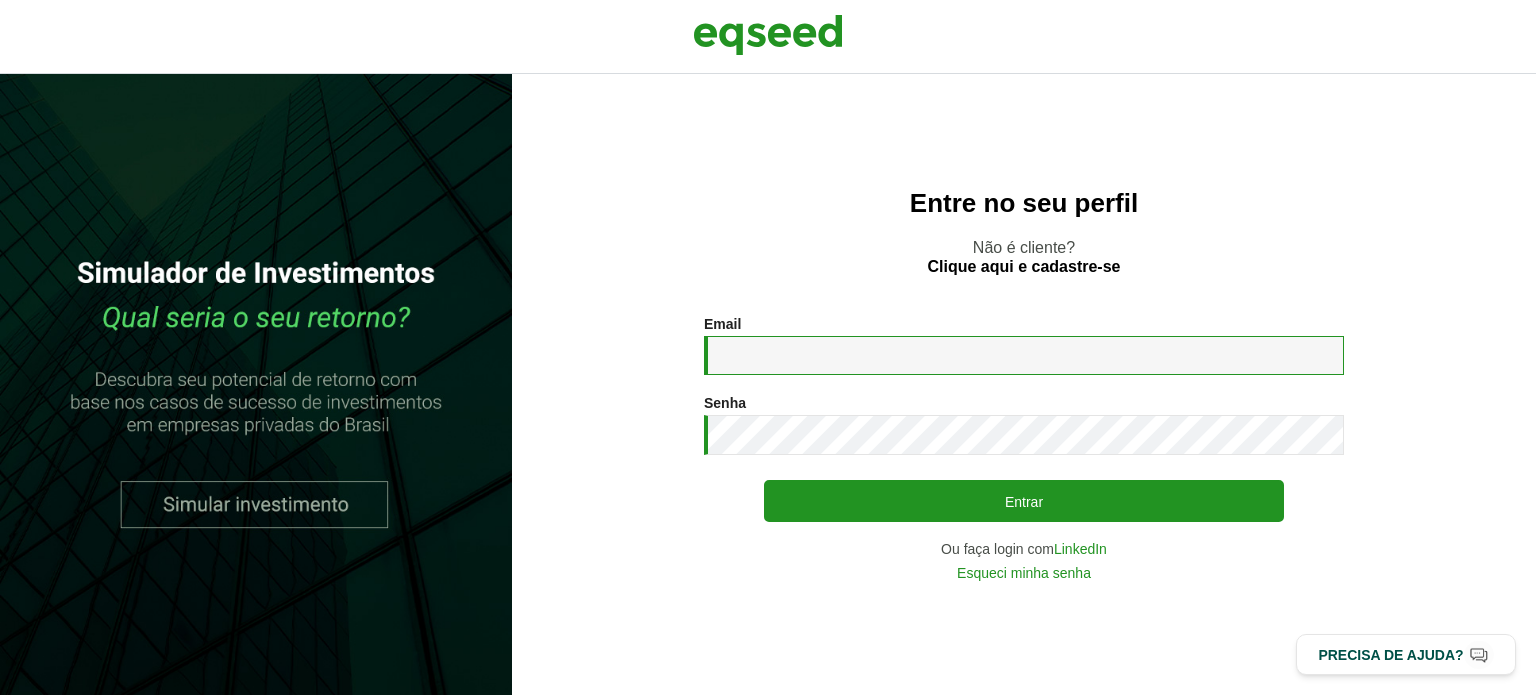 click on "Email  *" at bounding box center (1024, 355) 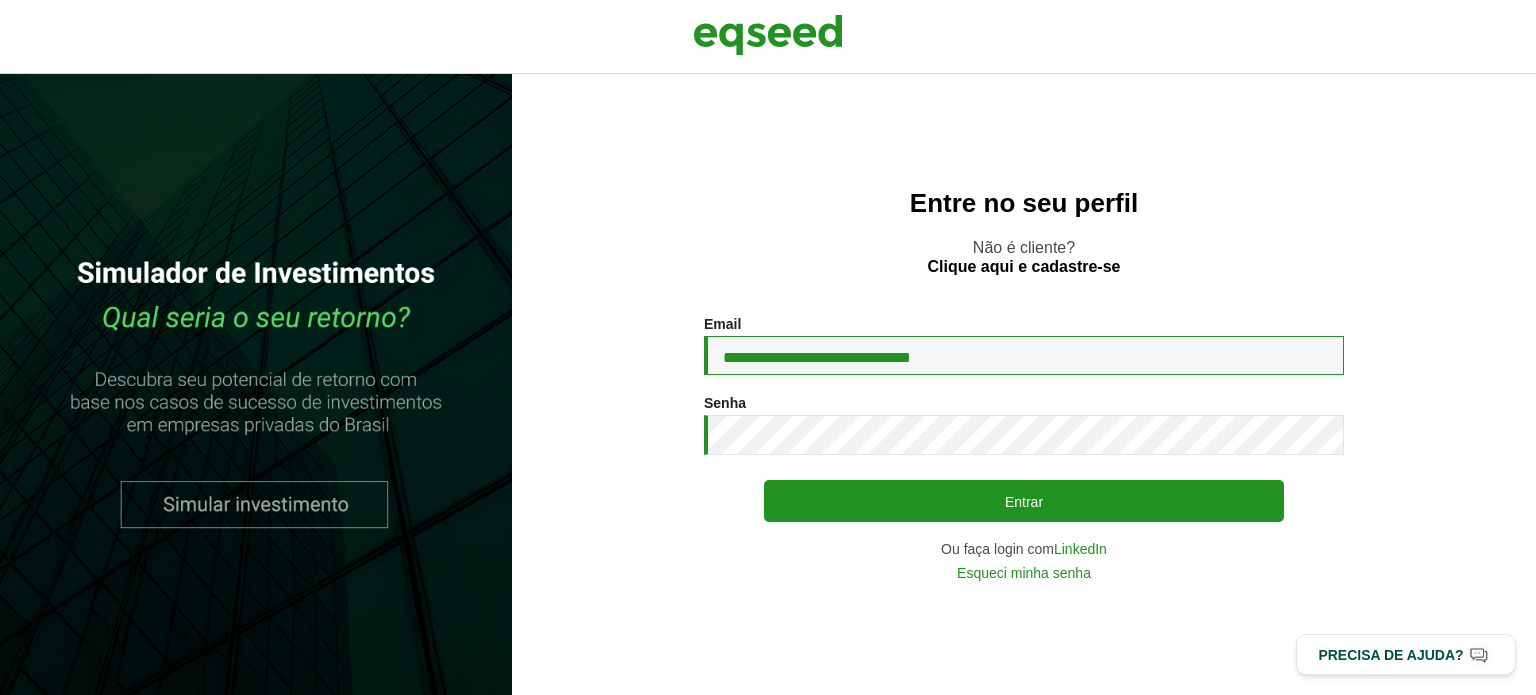 type on "**********" 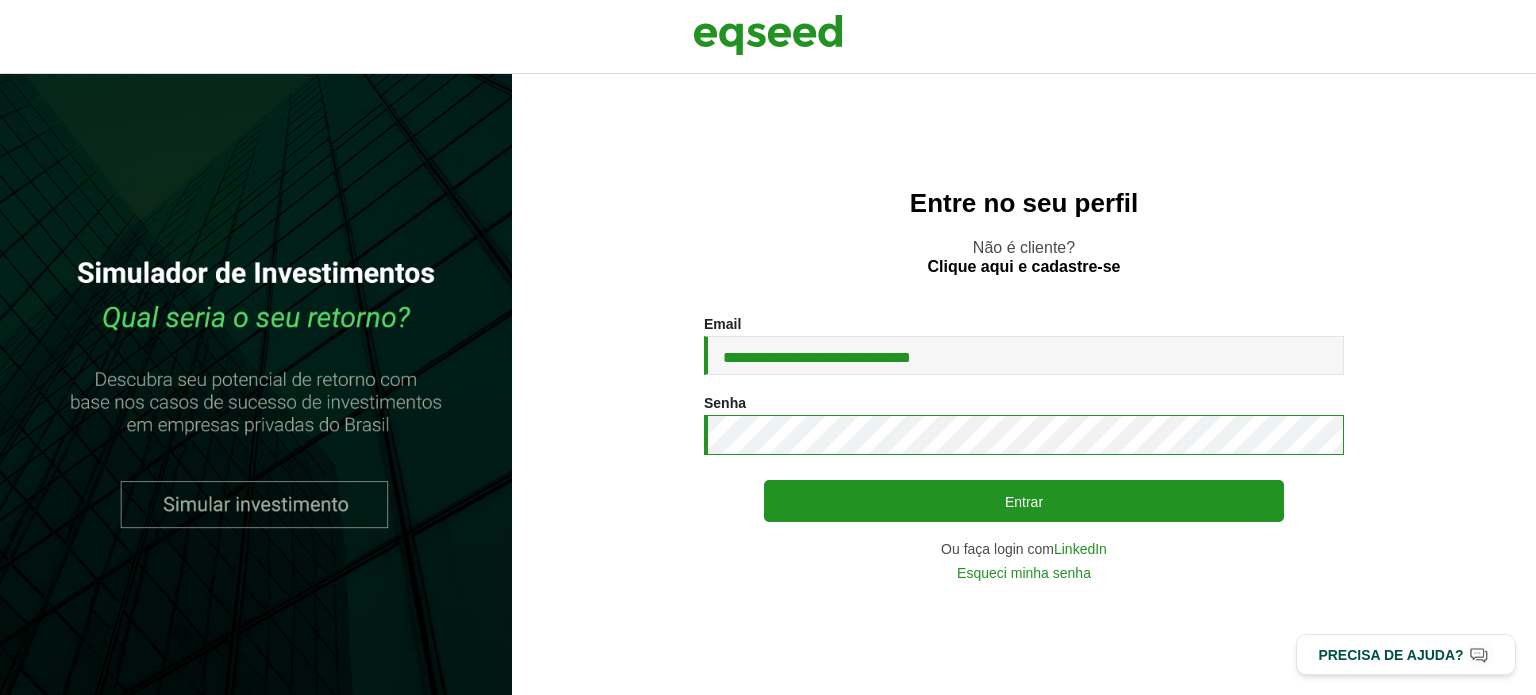 click on "Entrar" at bounding box center [1024, 501] 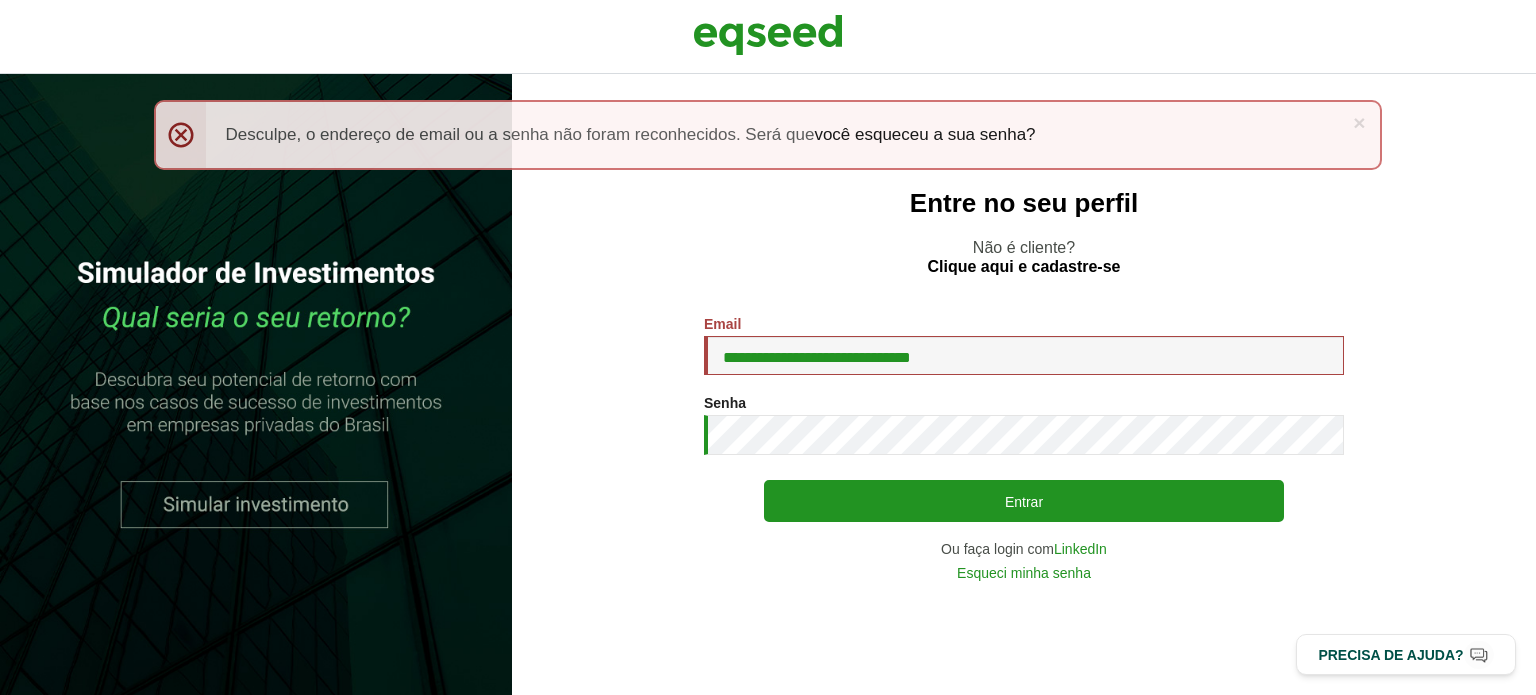 scroll, scrollTop: 0, scrollLeft: 0, axis: both 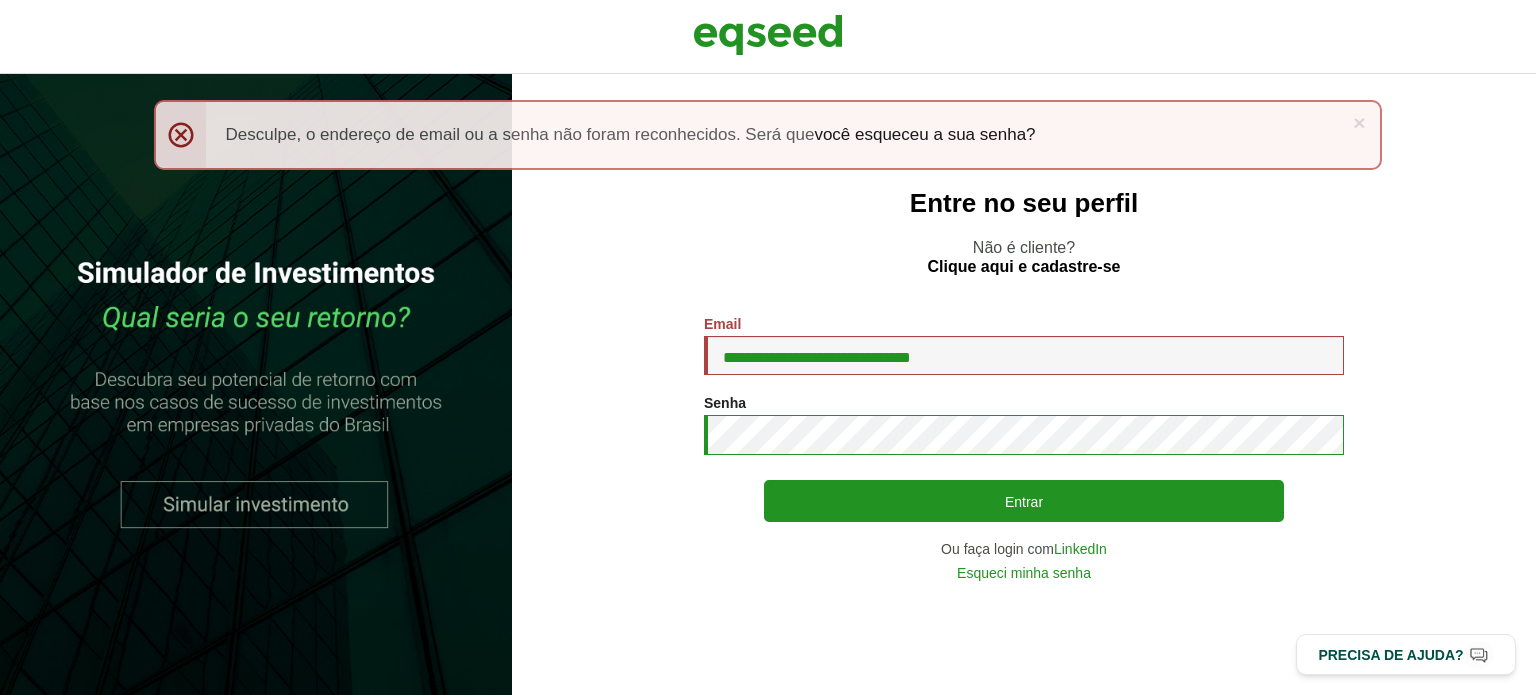 click on "Entrar" at bounding box center (1024, 501) 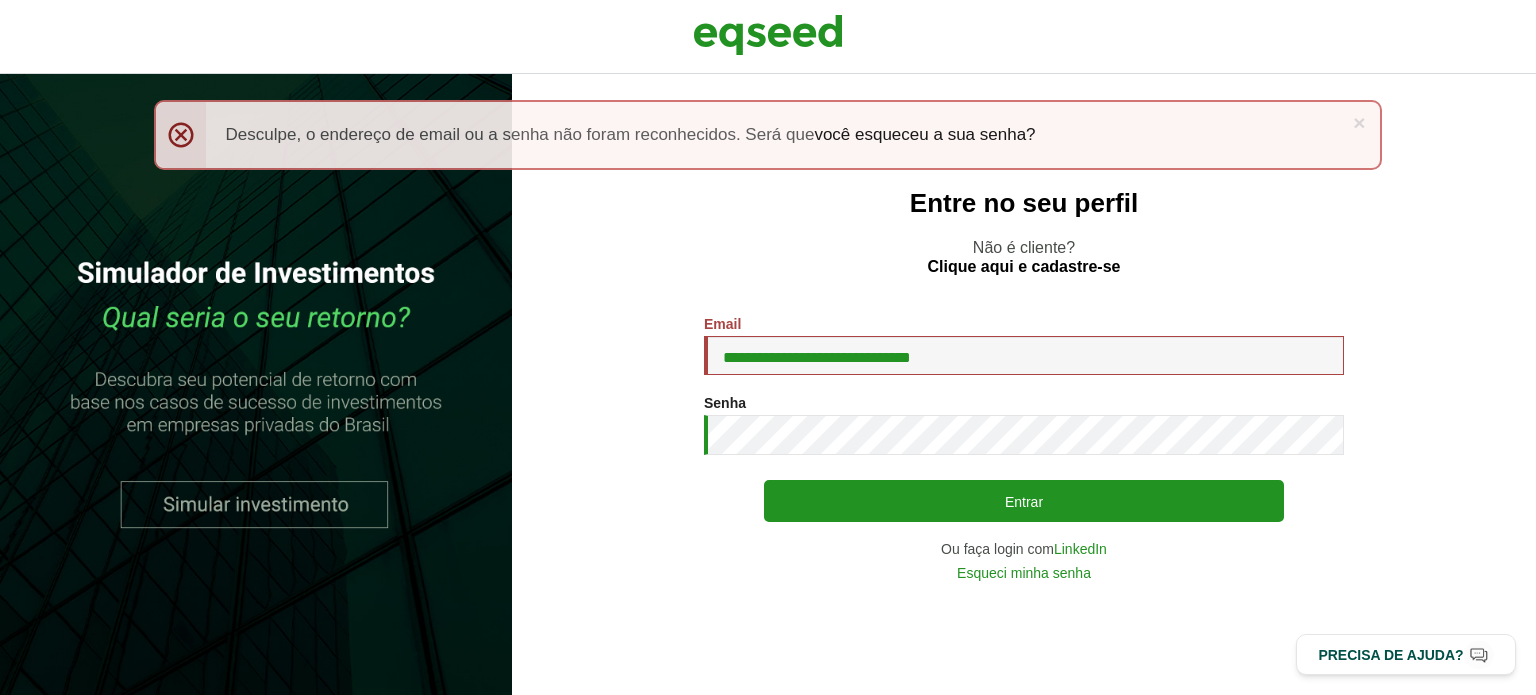 scroll, scrollTop: 0, scrollLeft: 0, axis: both 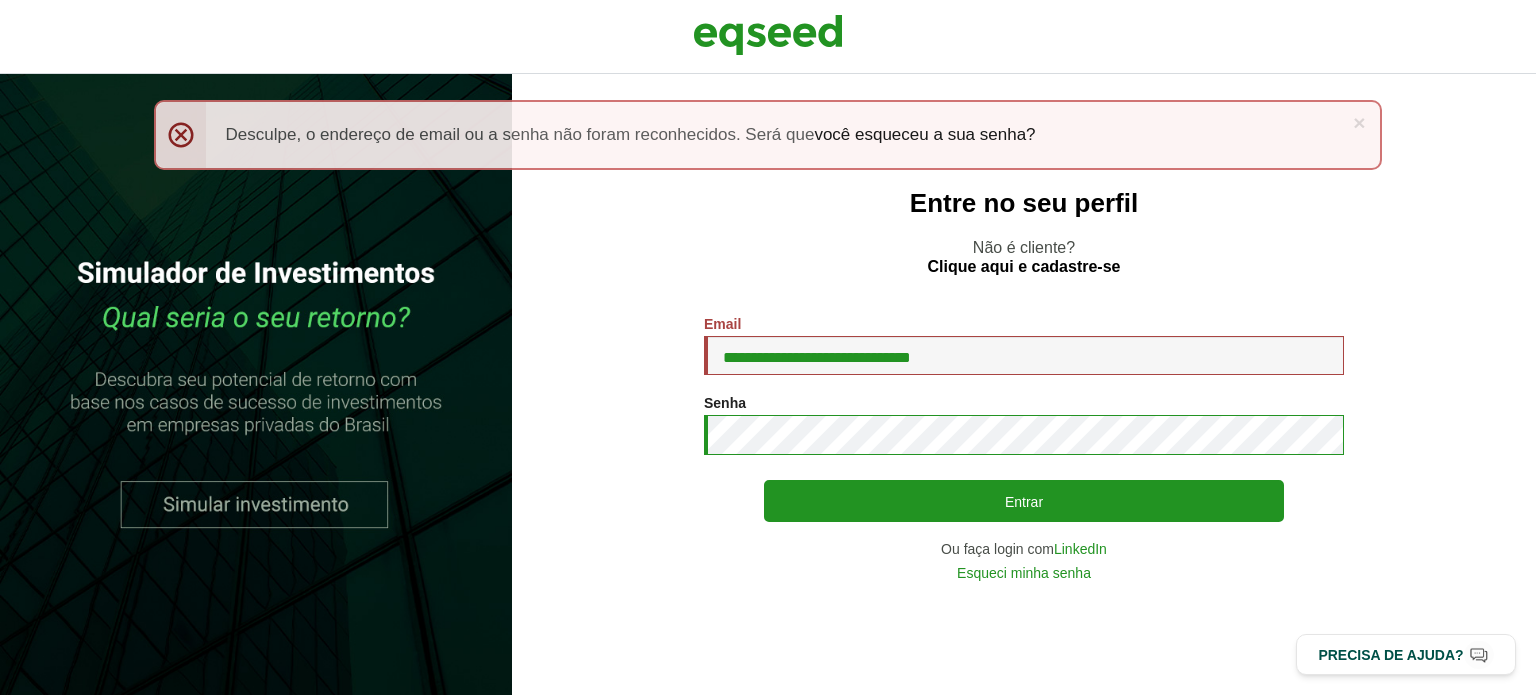 click on "Entrar" at bounding box center (1024, 501) 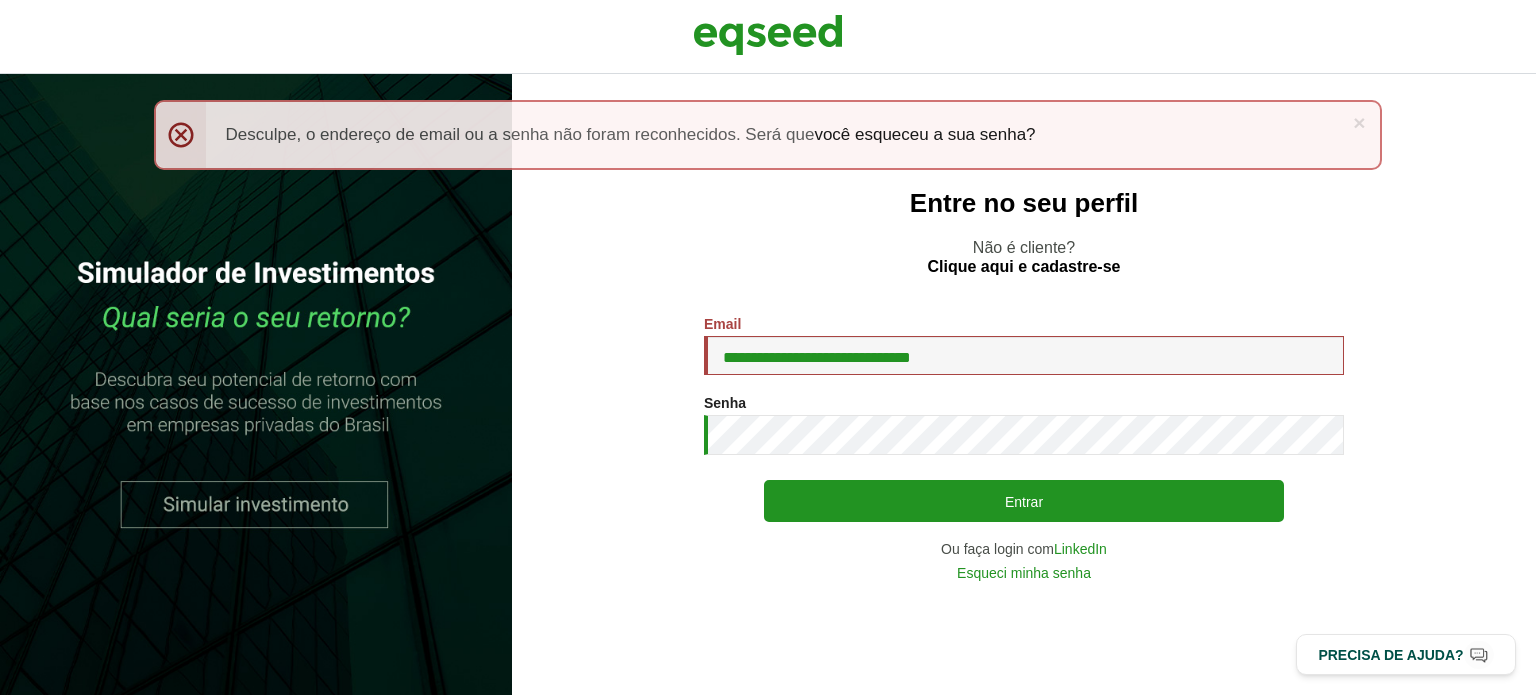 scroll, scrollTop: 0, scrollLeft: 0, axis: both 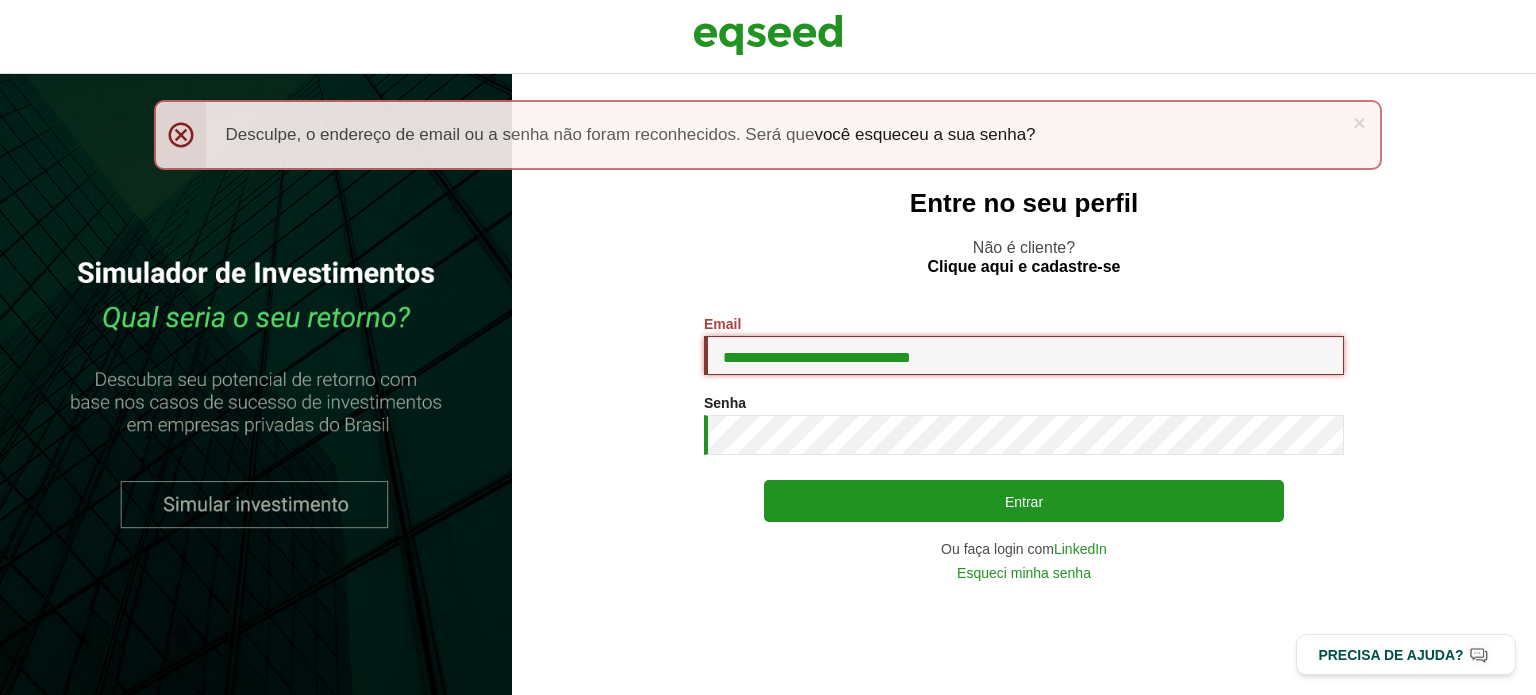 drag, startPoint x: 987, startPoint y: 362, endPoint x: 684, endPoint y: 371, distance: 303.13364 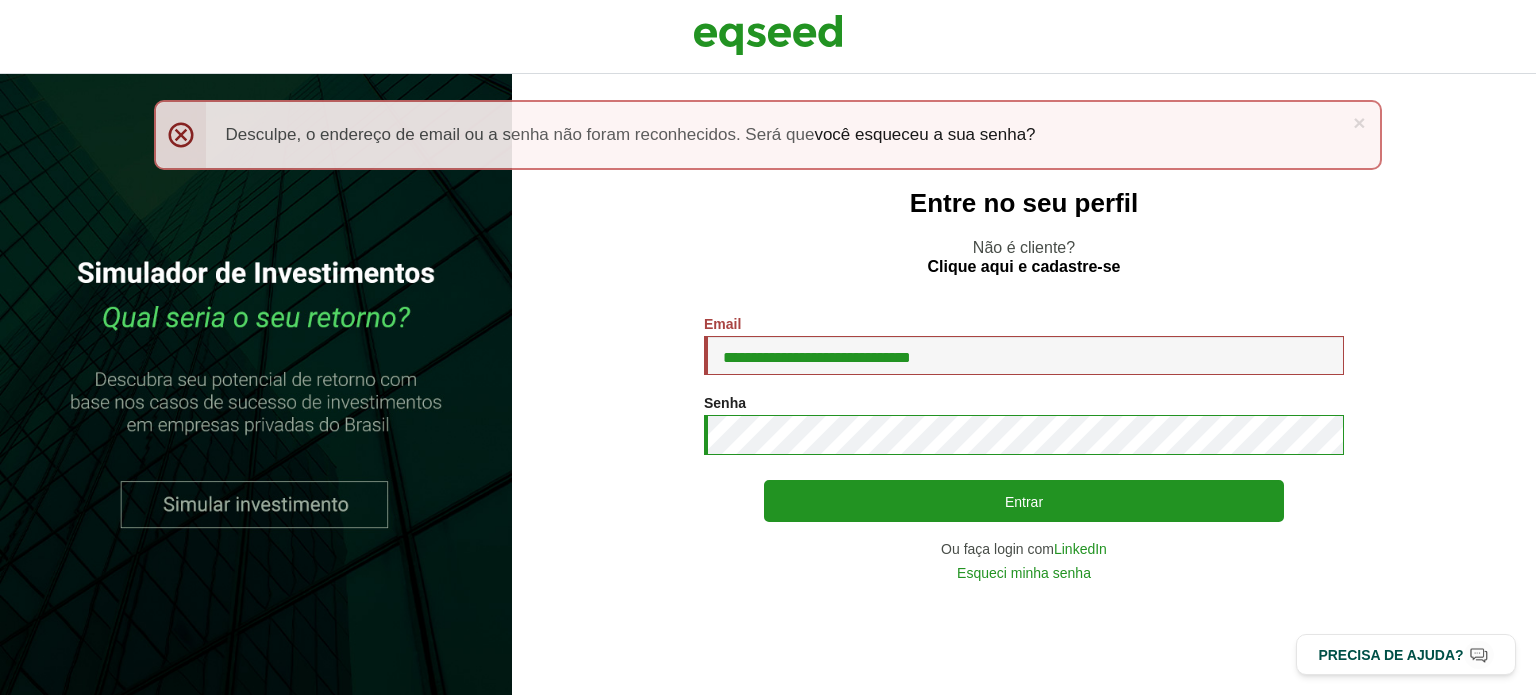 click on "Entrar" at bounding box center (1024, 501) 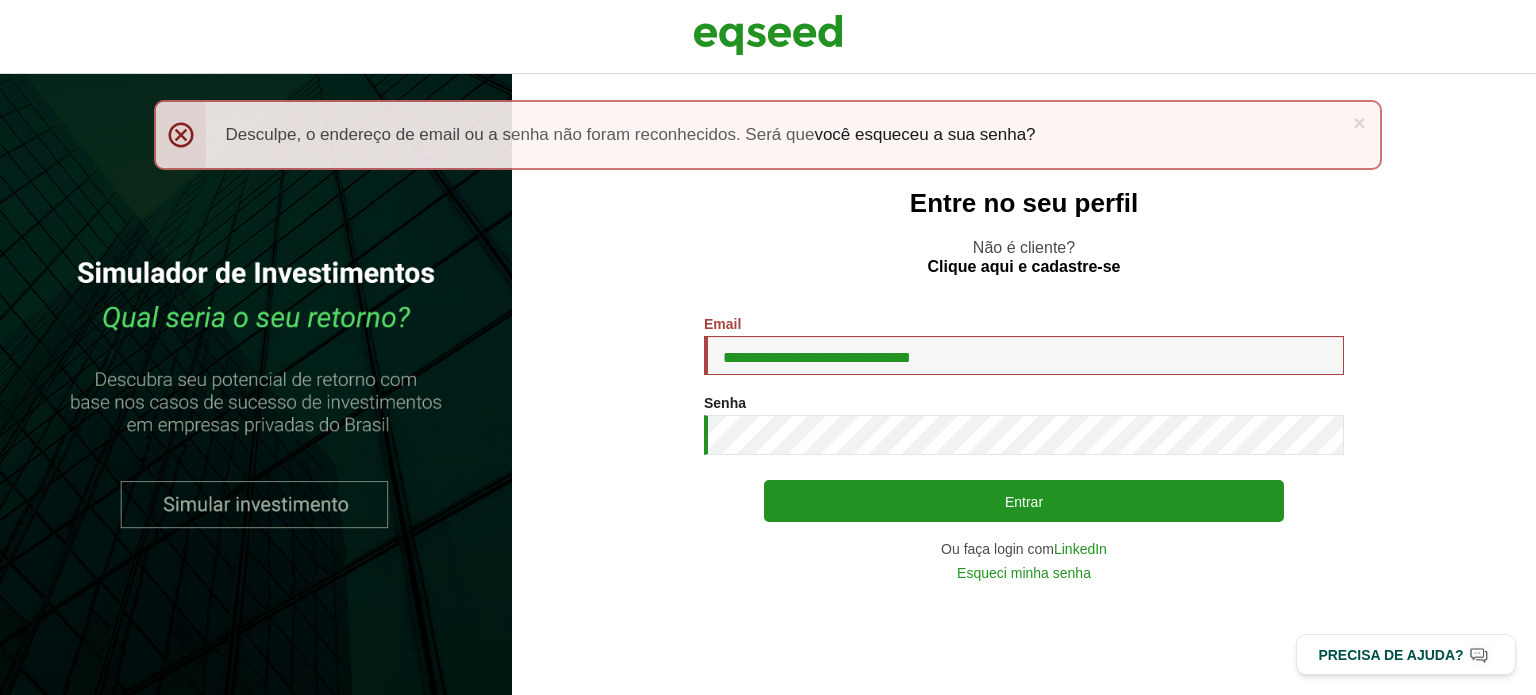 scroll, scrollTop: 0, scrollLeft: 0, axis: both 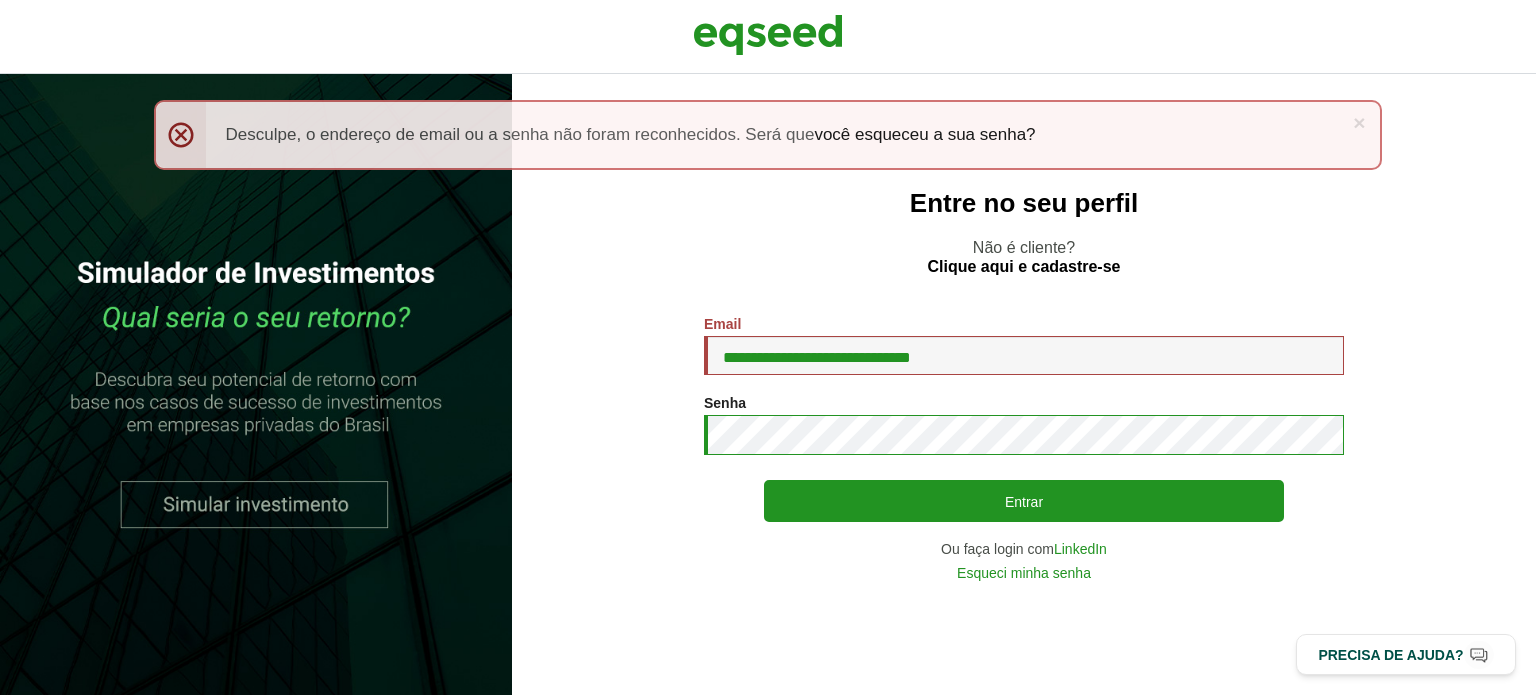 click on "Entrar" at bounding box center (1024, 501) 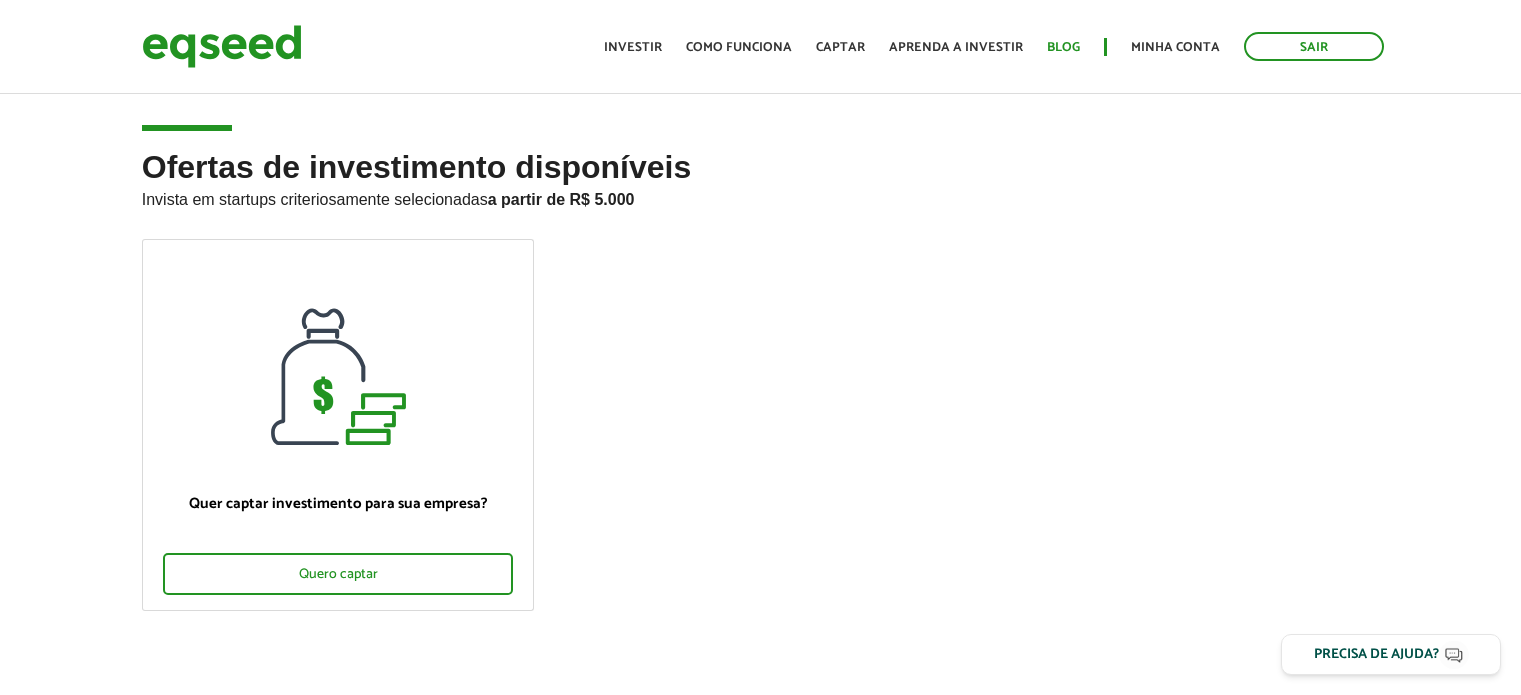scroll, scrollTop: 0, scrollLeft: 0, axis: both 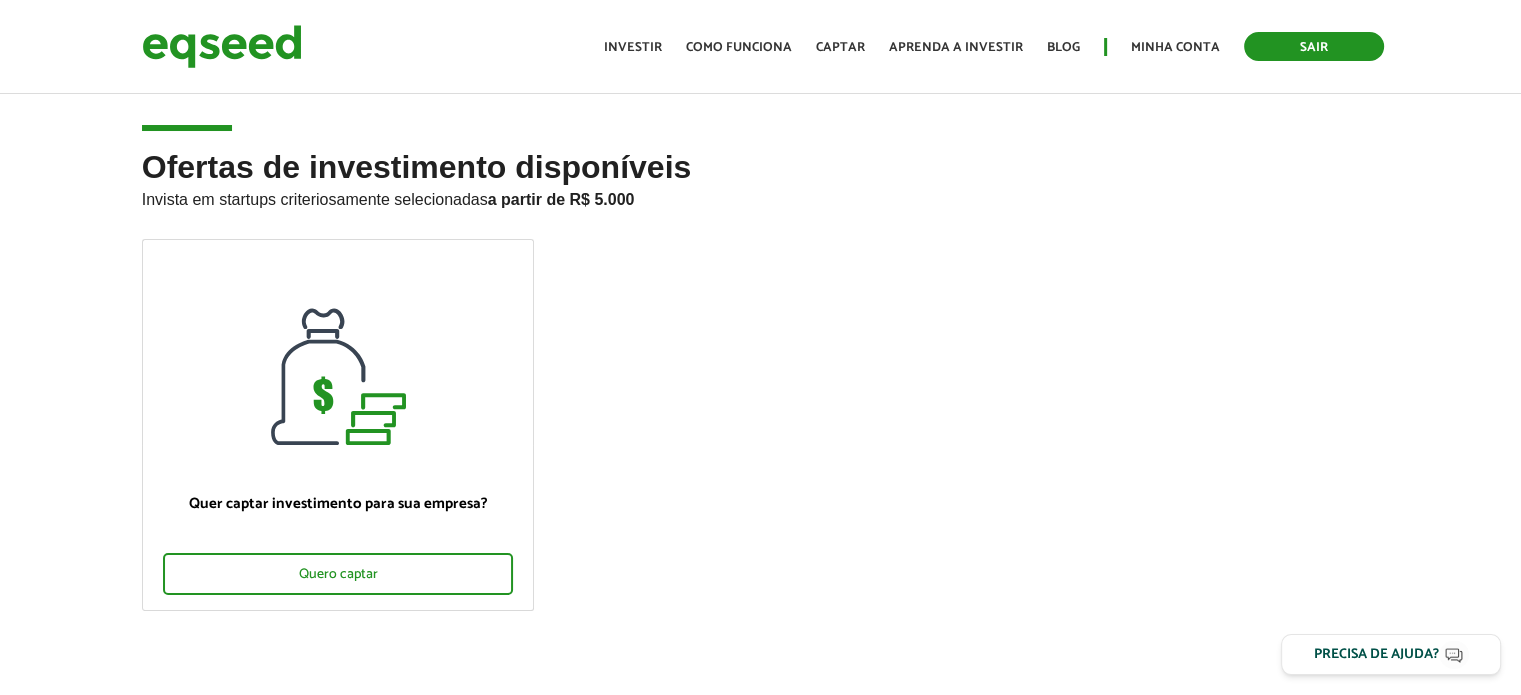 click on "Sair" at bounding box center [1314, 46] 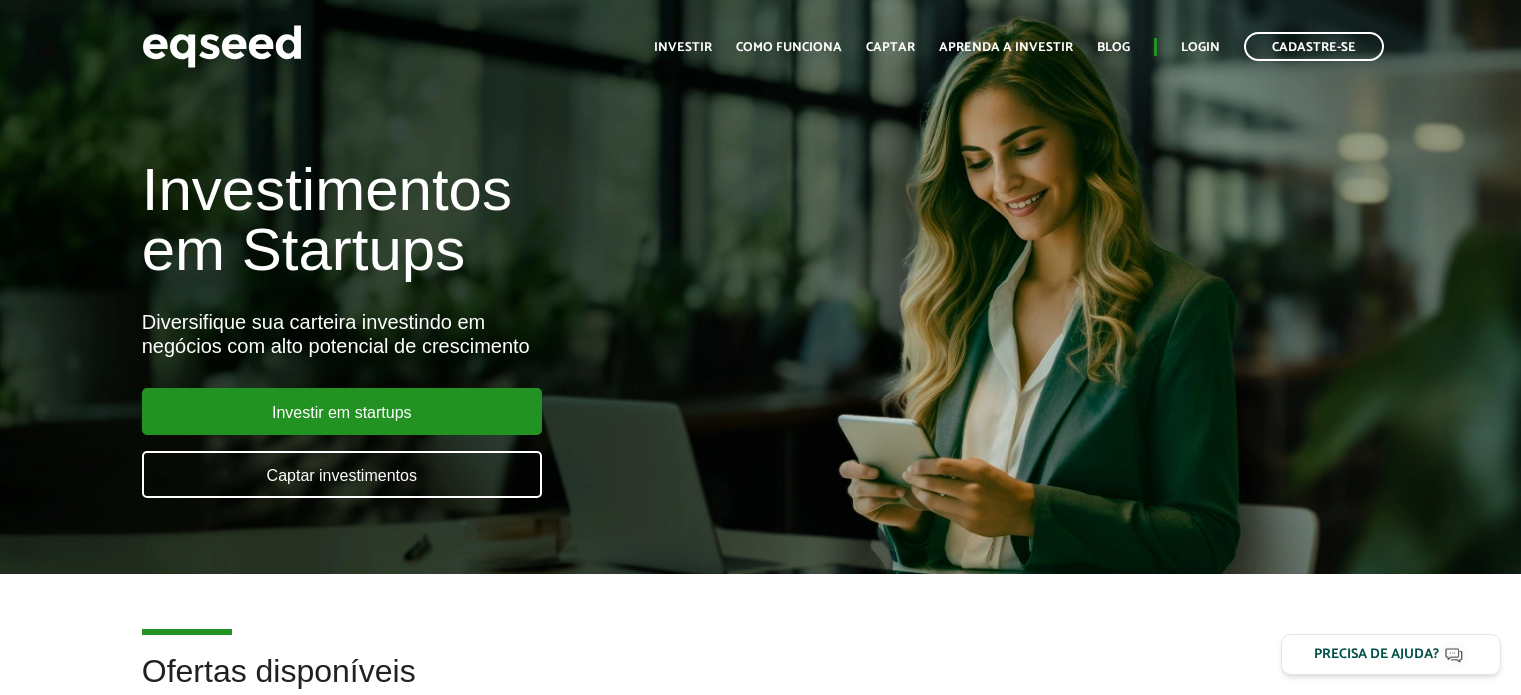 scroll, scrollTop: 0, scrollLeft: 0, axis: both 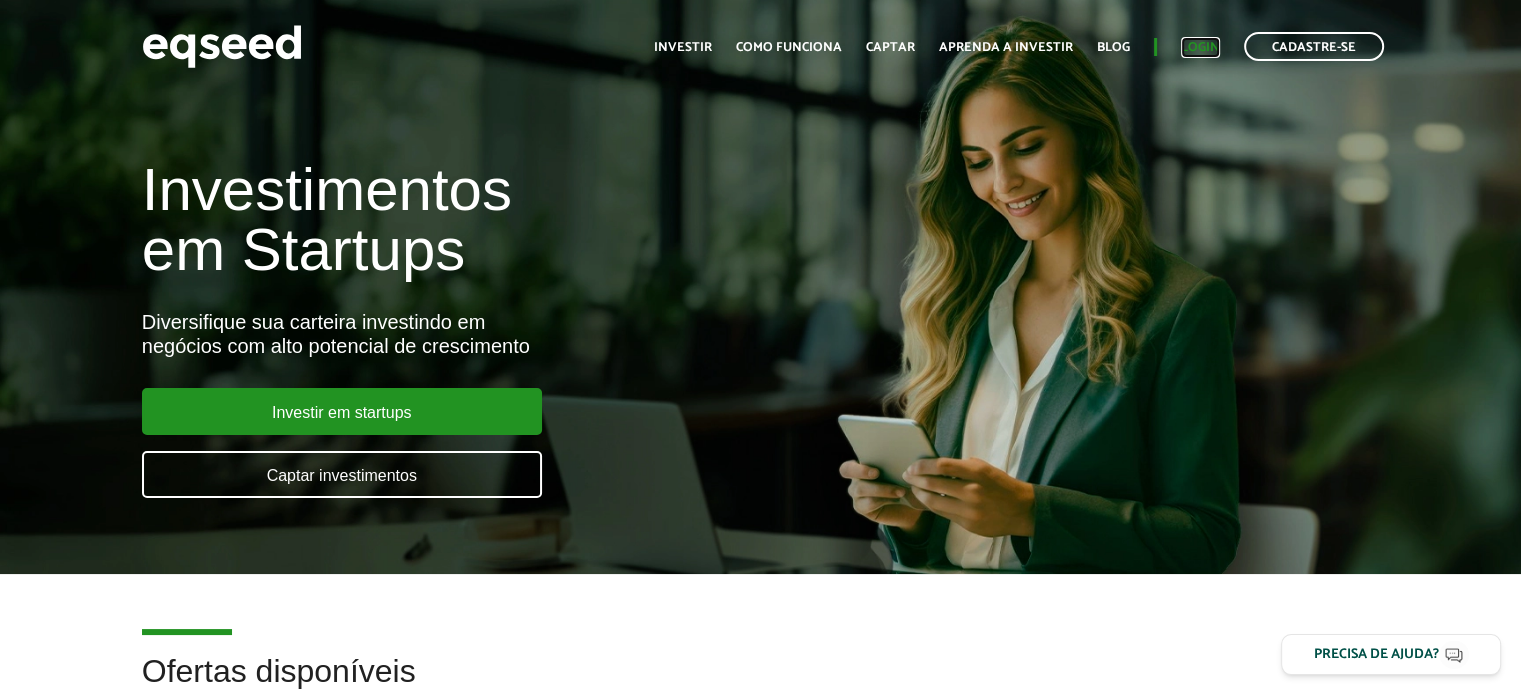 click on "Login" at bounding box center [1200, 47] 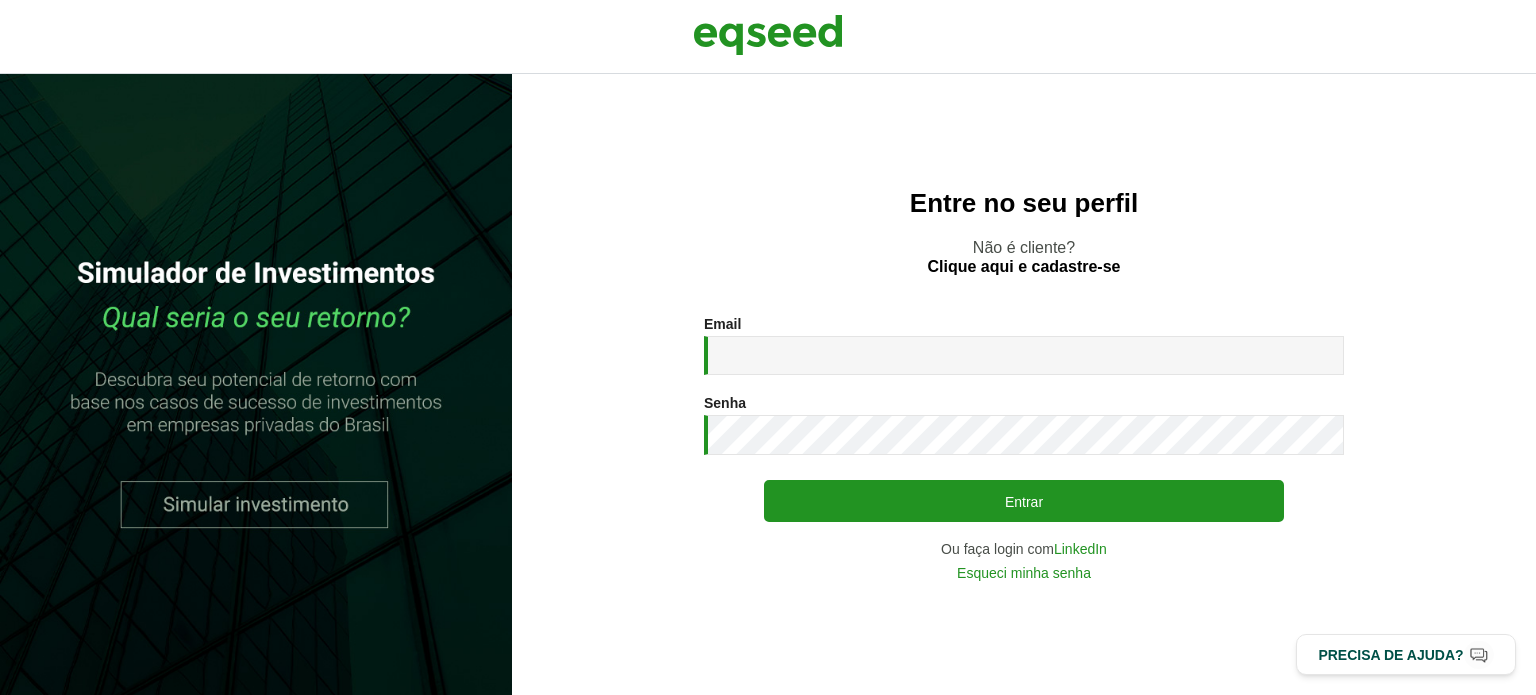 scroll, scrollTop: 0, scrollLeft: 0, axis: both 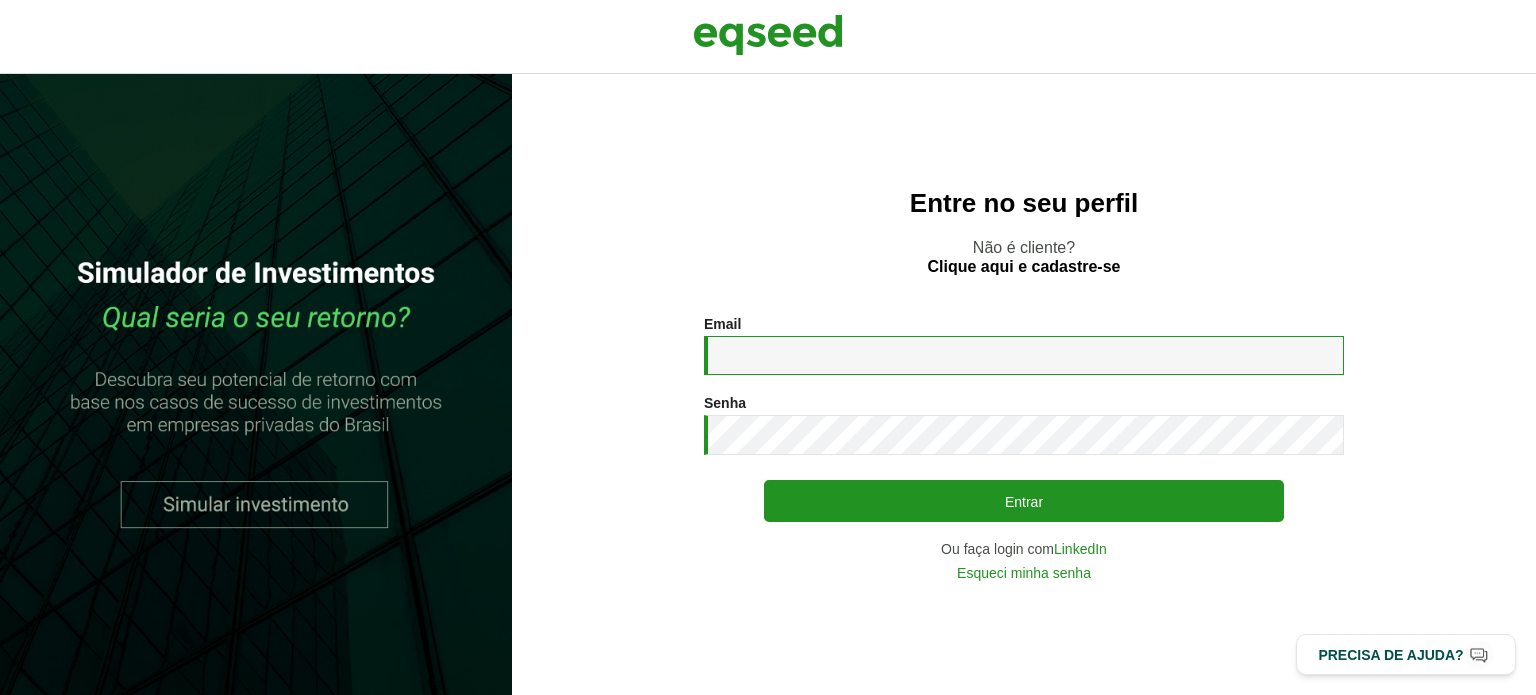 click on "Email  *" at bounding box center [1024, 355] 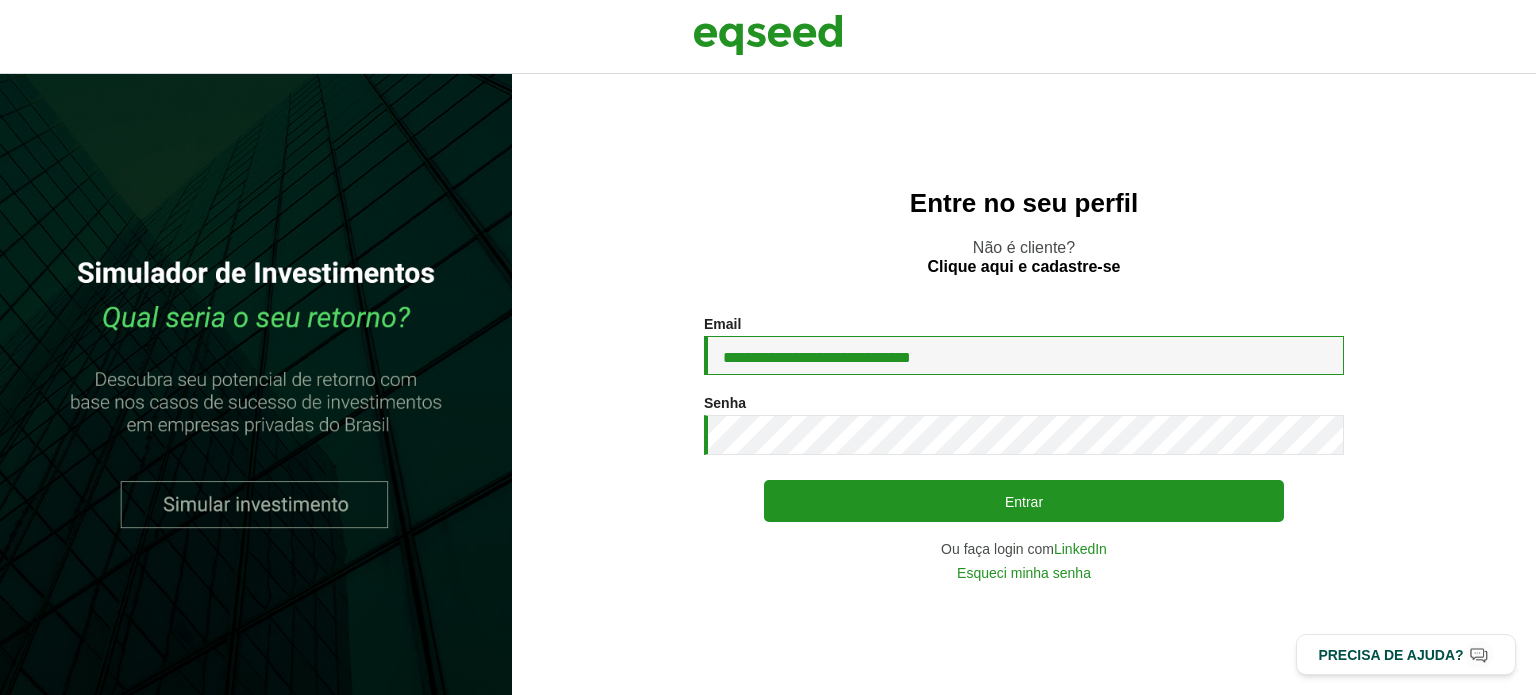 type on "**********" 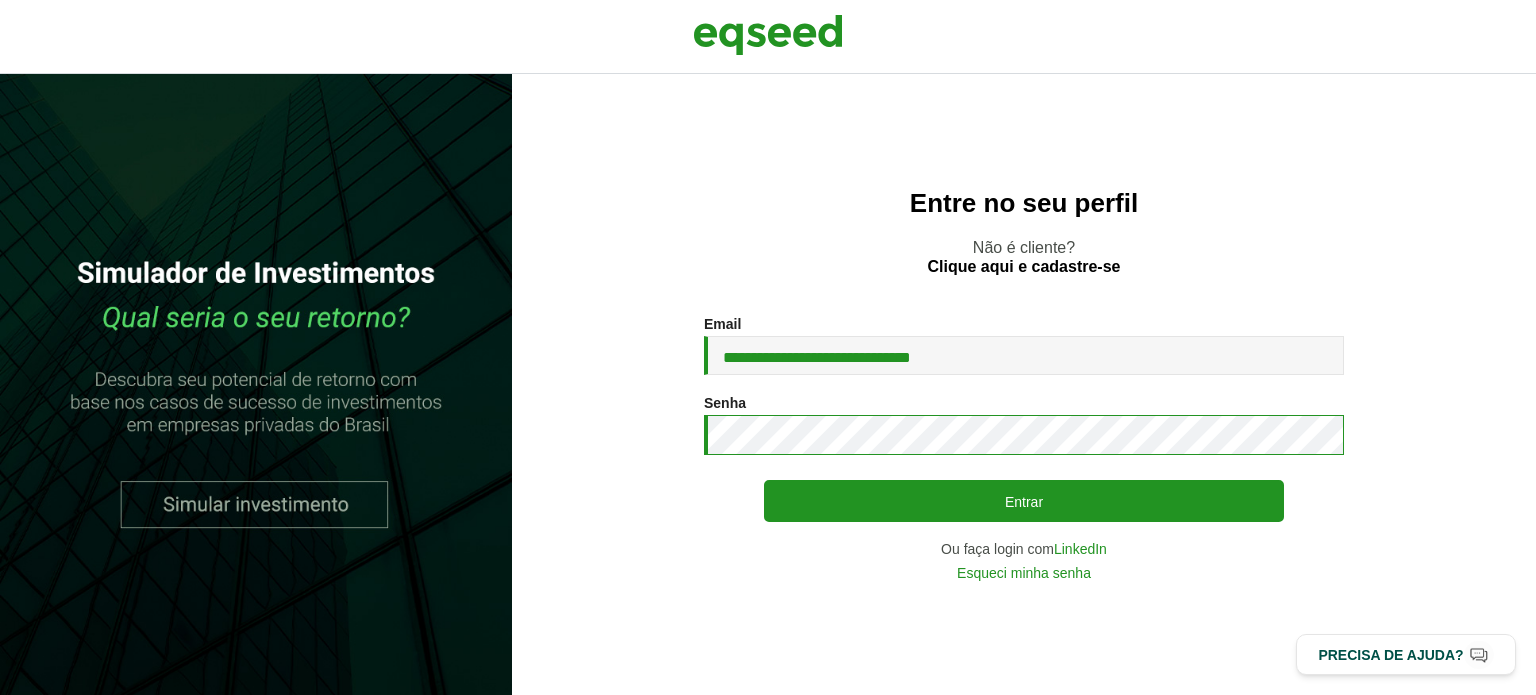 click on "**********" at bounding box center (1024, 448) 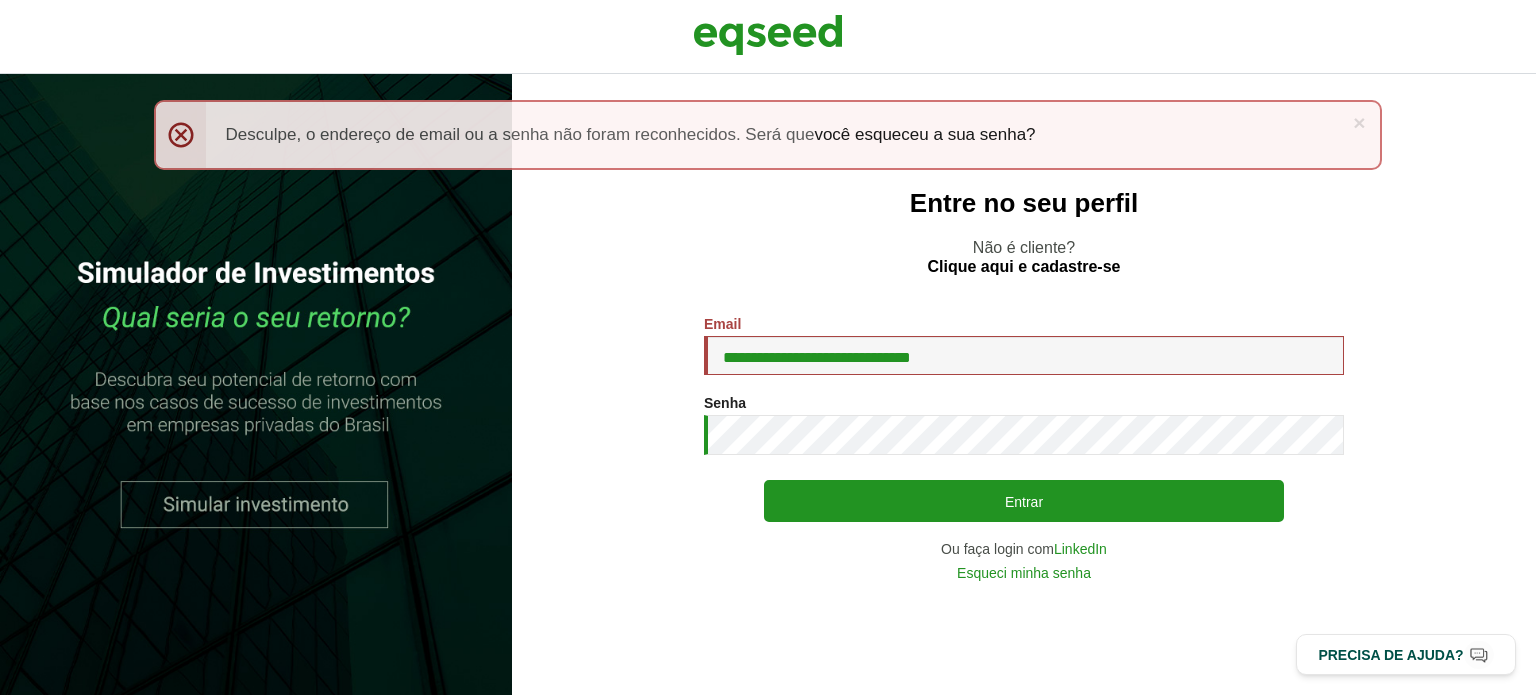 scroll, scrollTop: 0, scrollLeft: 0, axis: both 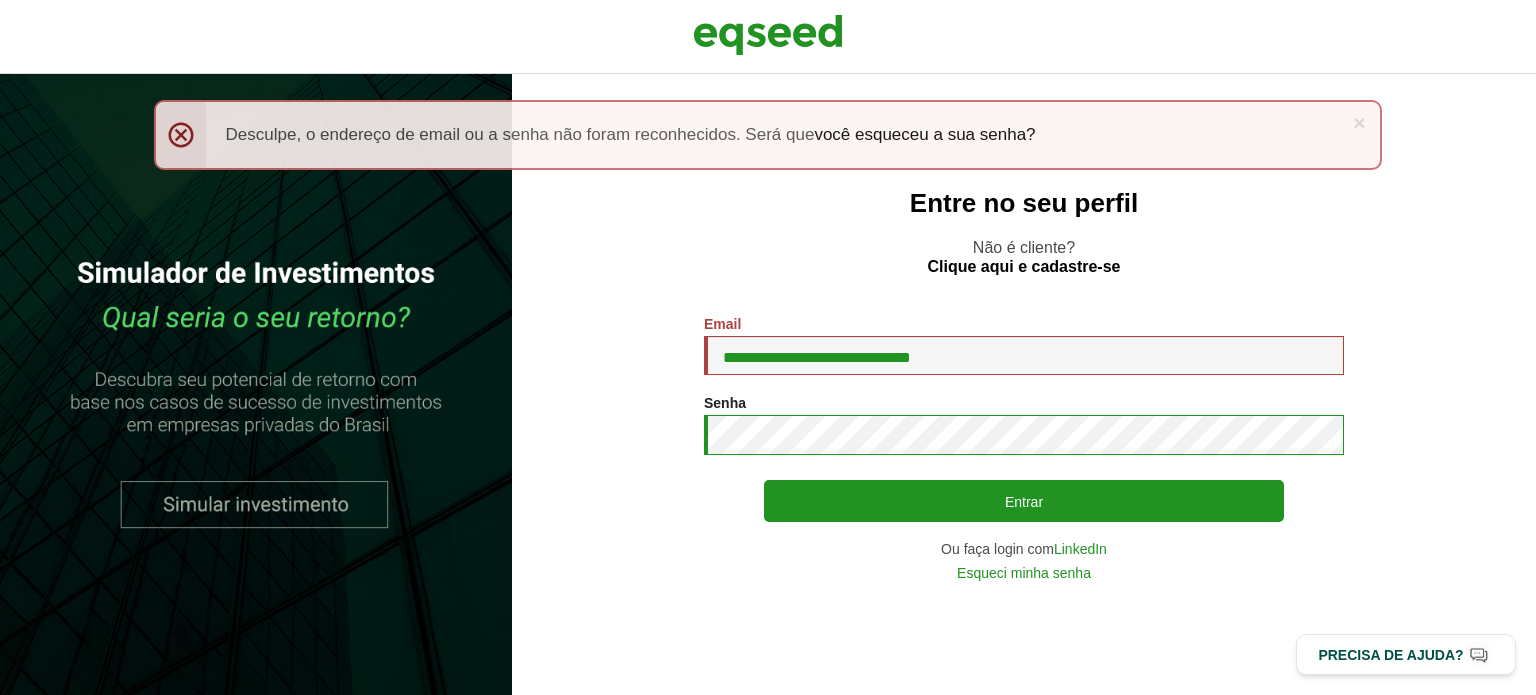 click on "Entrar" at bounding box center [1024, 501] 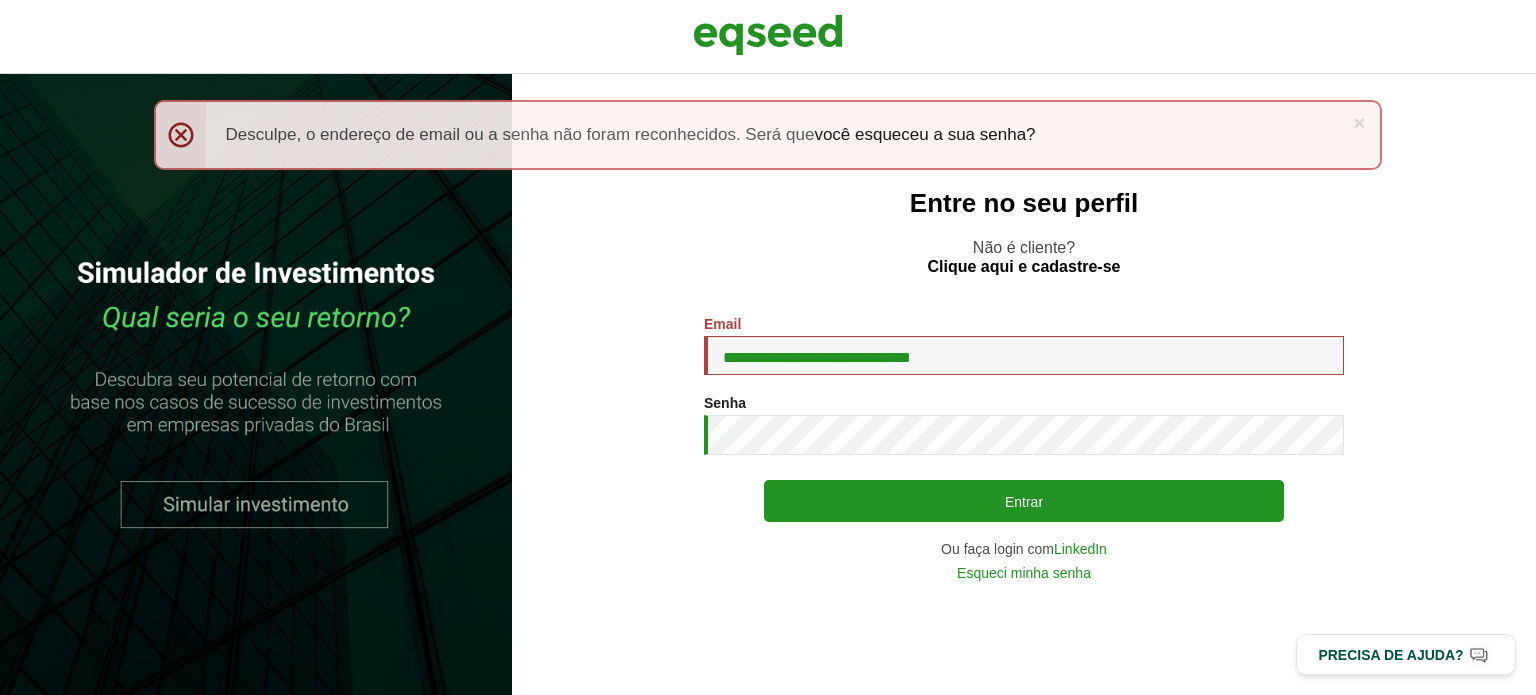 scroll, scrollTop: 0, scrollLeft: 0, axis: both 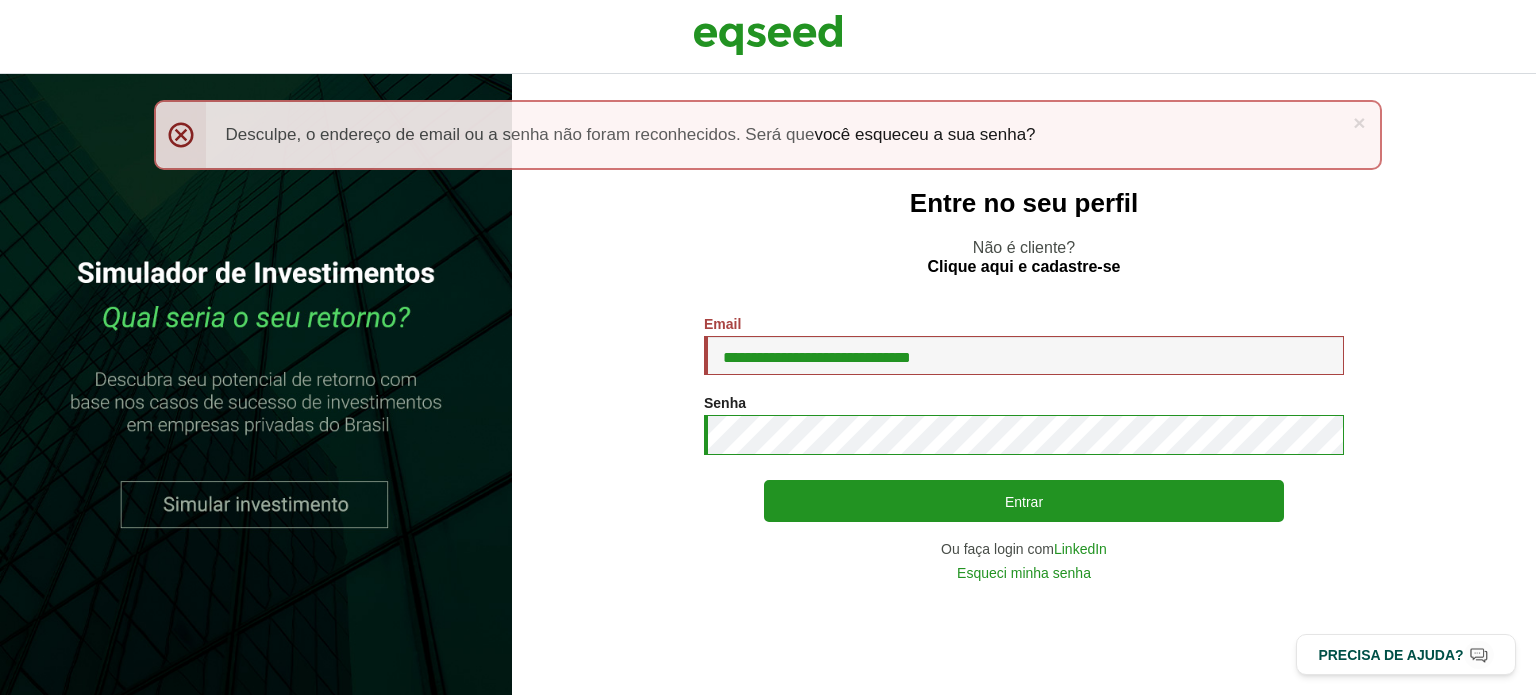 click on "Entrar" at bounding box center [1024, 501] 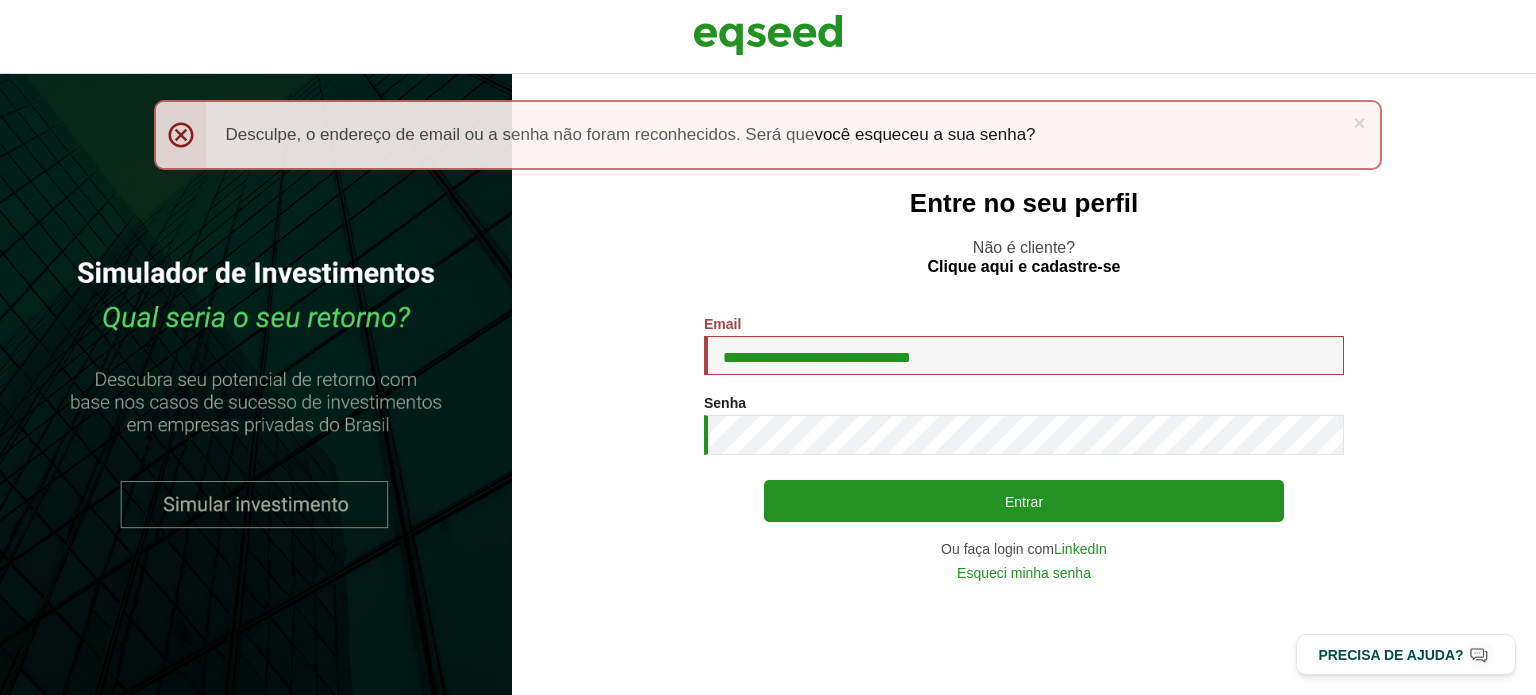 scroll, scrollTop: 0, scrollLeft: 0, axis: both 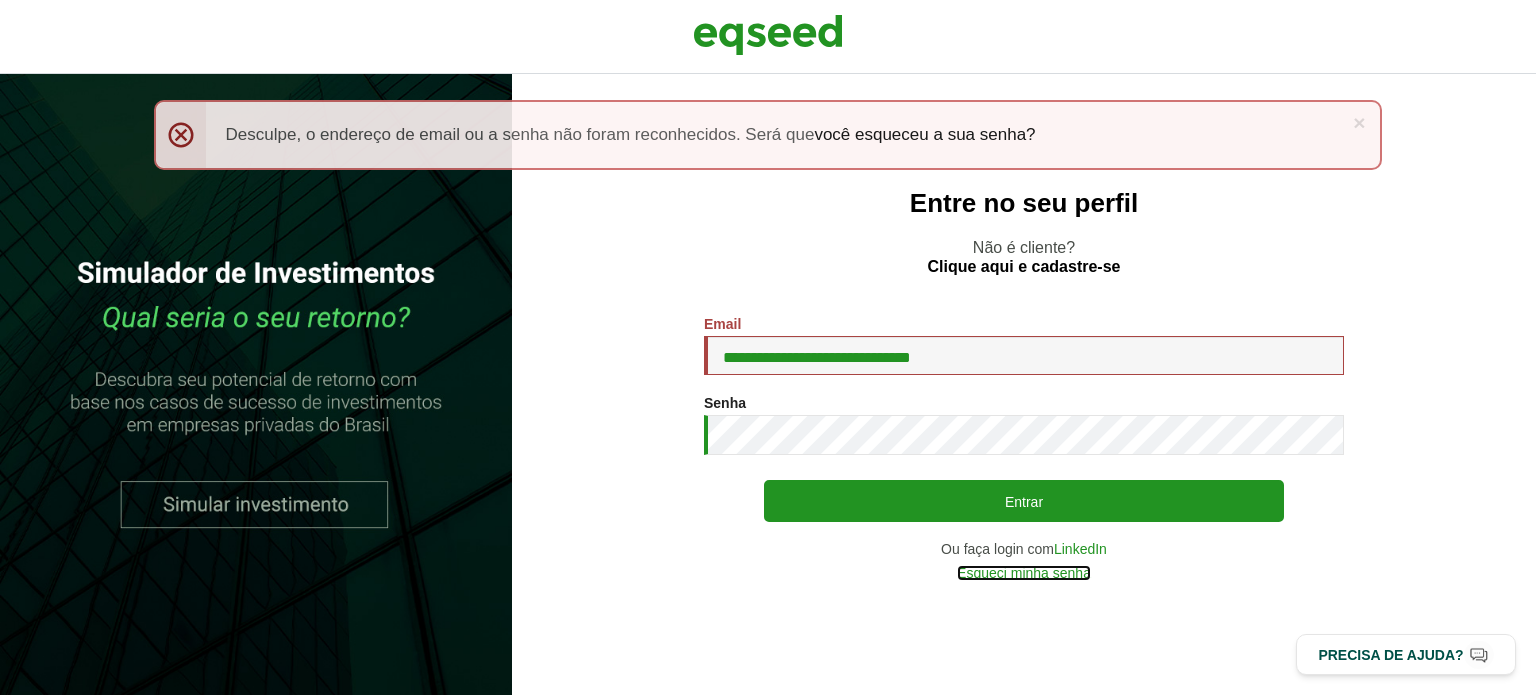 click on "Esqueci minha senha" at bounding box center [1024, 573] 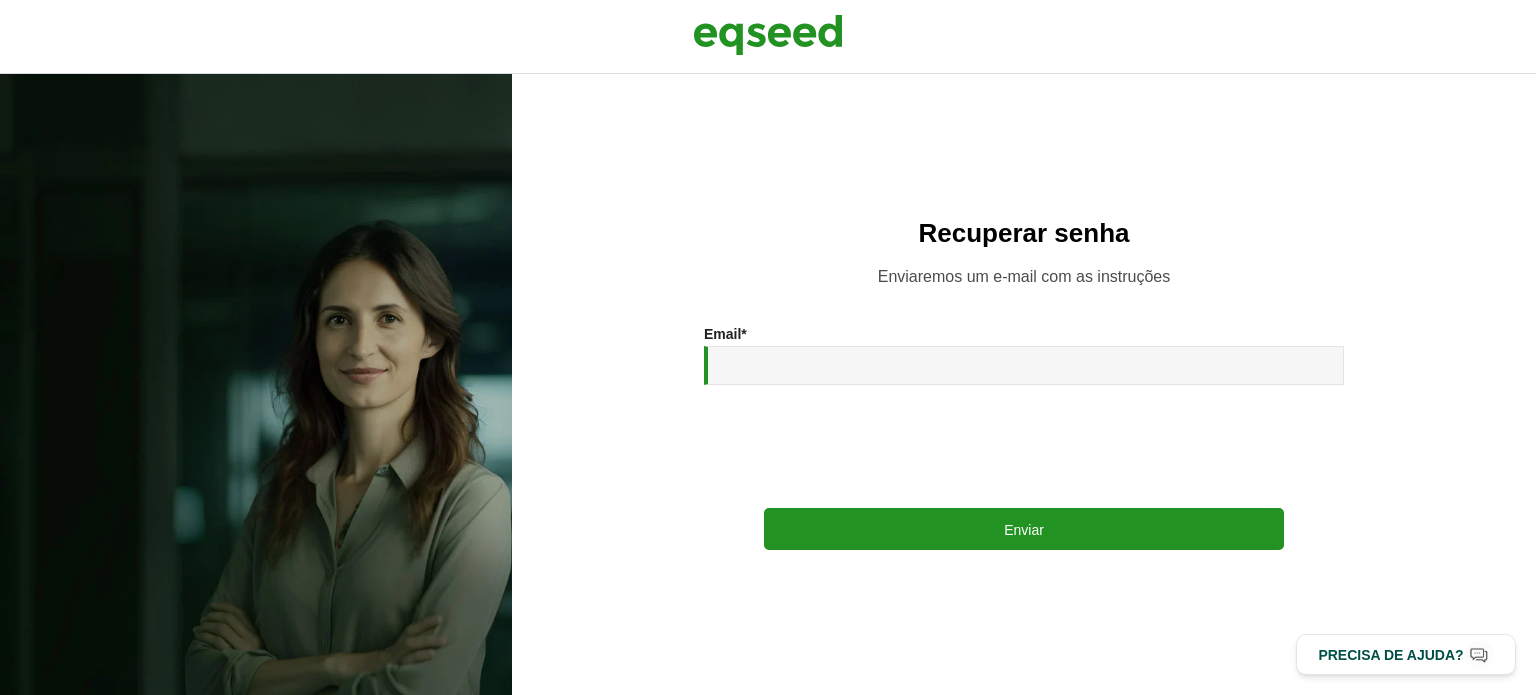 scroll, scrollTop: 0, scrollLeft: 0, axis: both 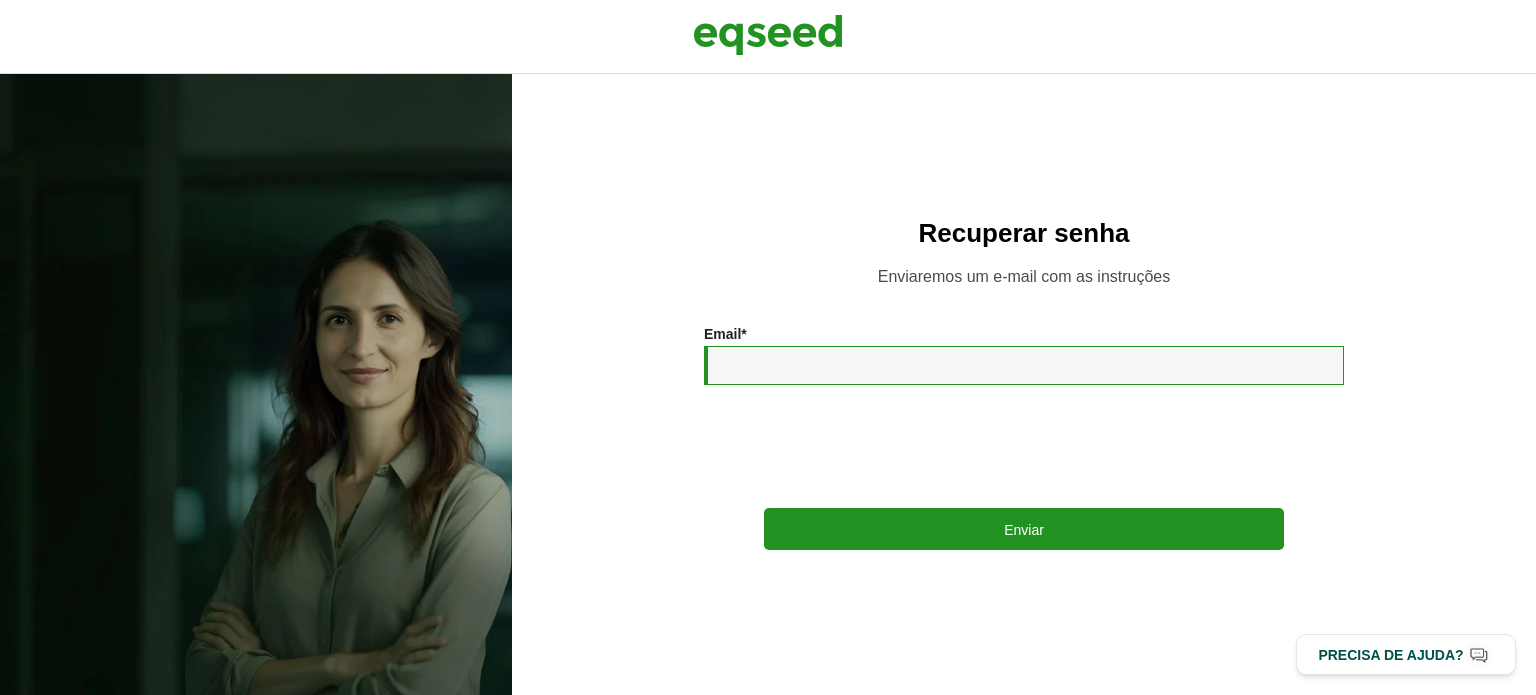 click on "Email  *" at bounding box center (1024, 365) 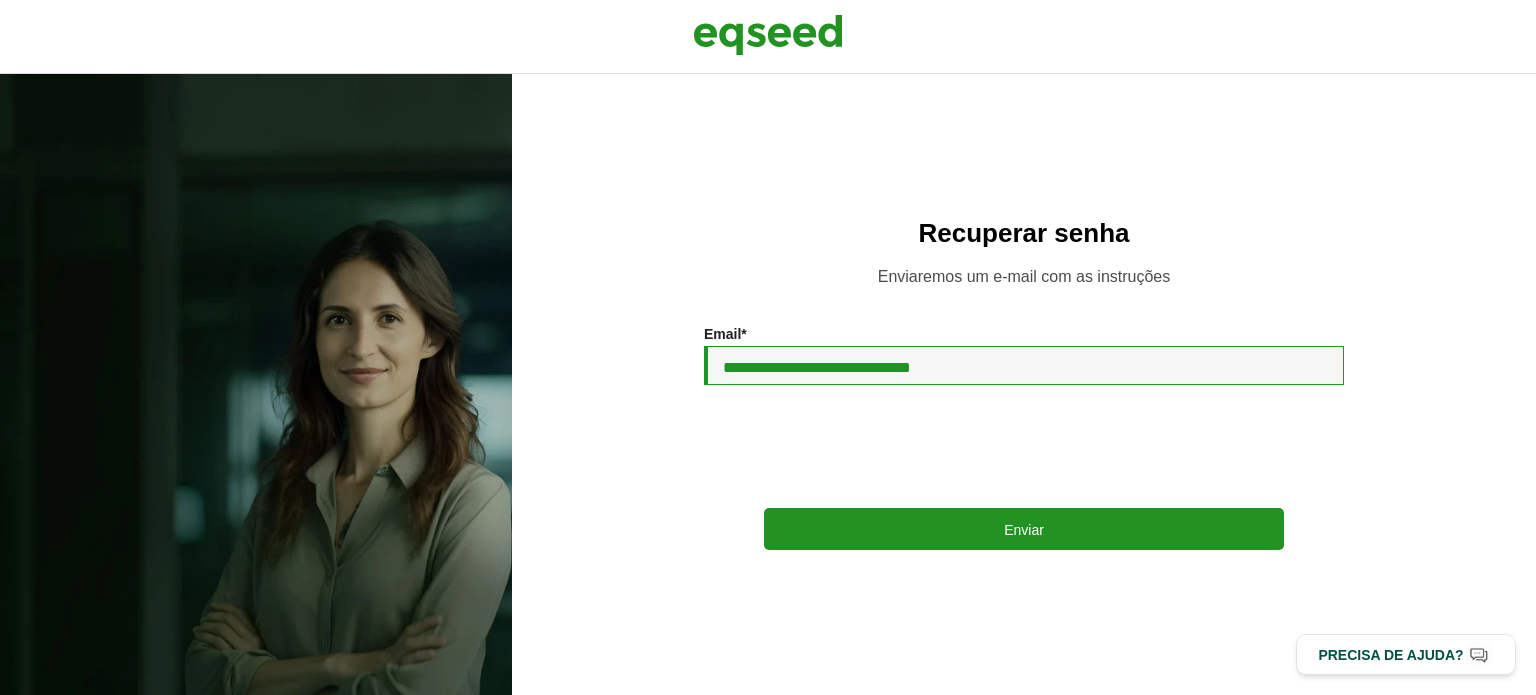 type on "**********" 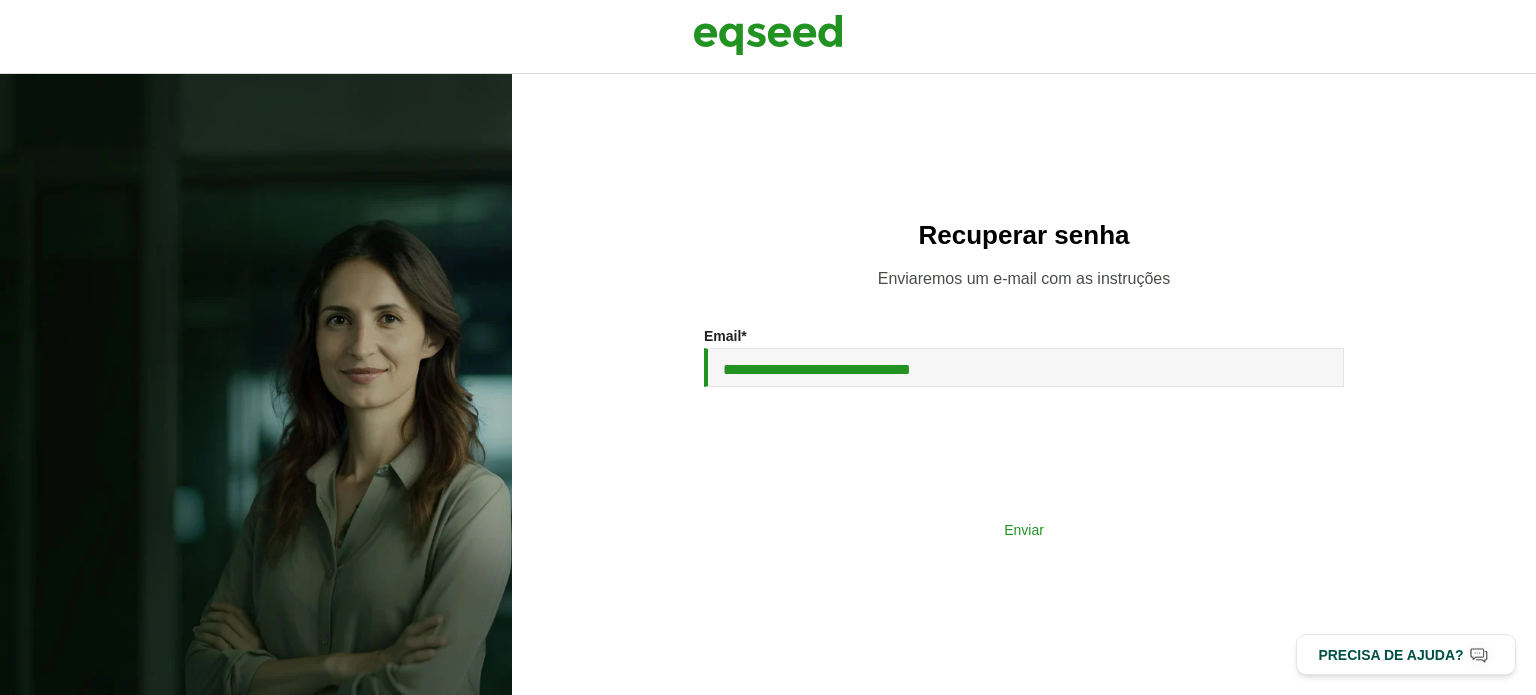 click on "Enviar" at bounding box center [1024, 529] 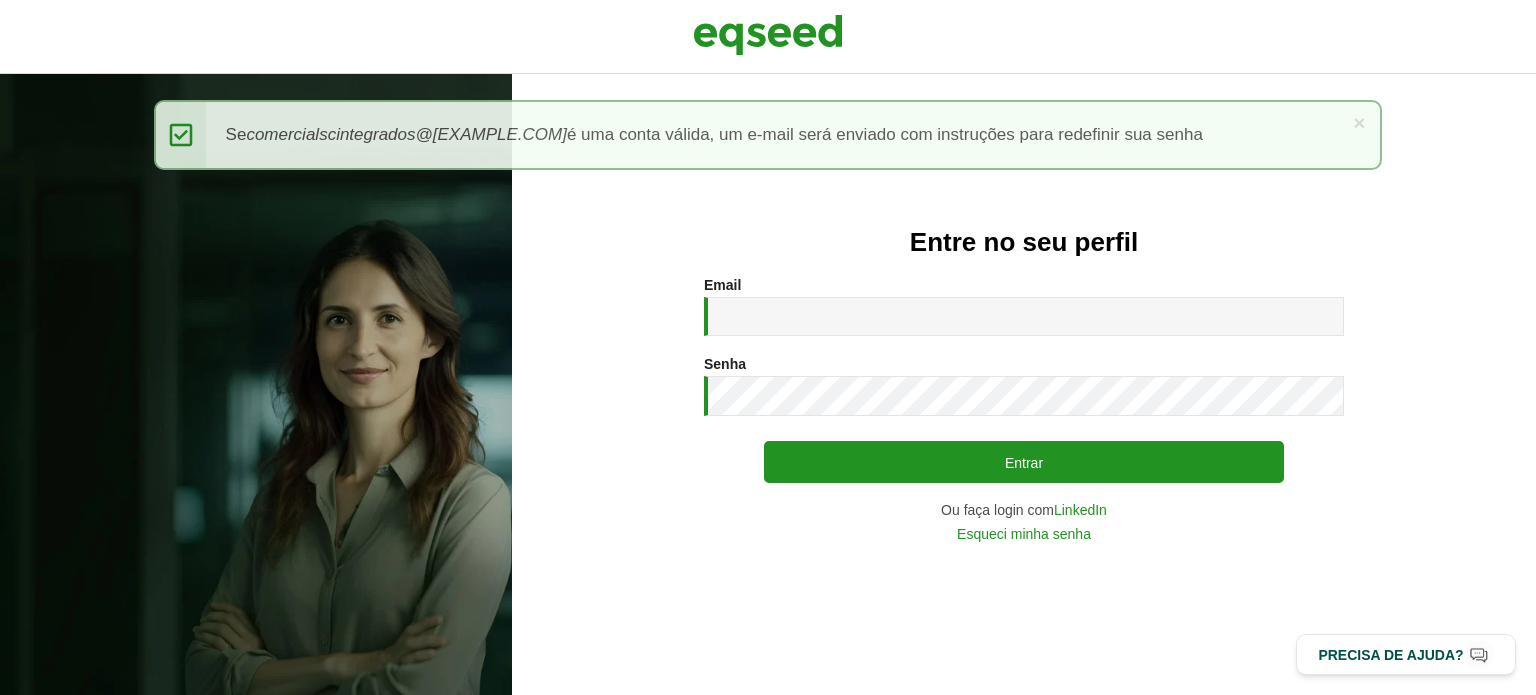 scroll, scrollTop: 0, scrollLeft: 0, axis: both 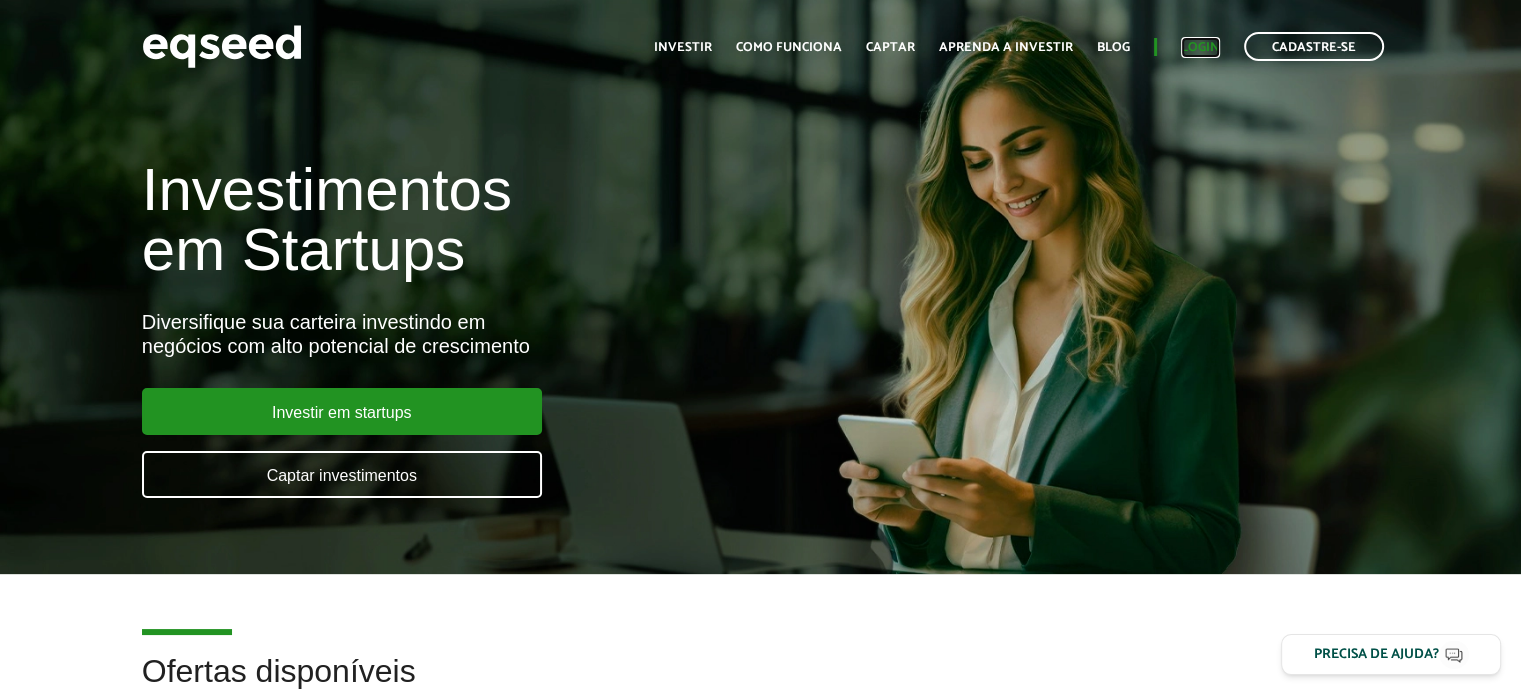 click on "Login" at bounding box center (1200, 47) 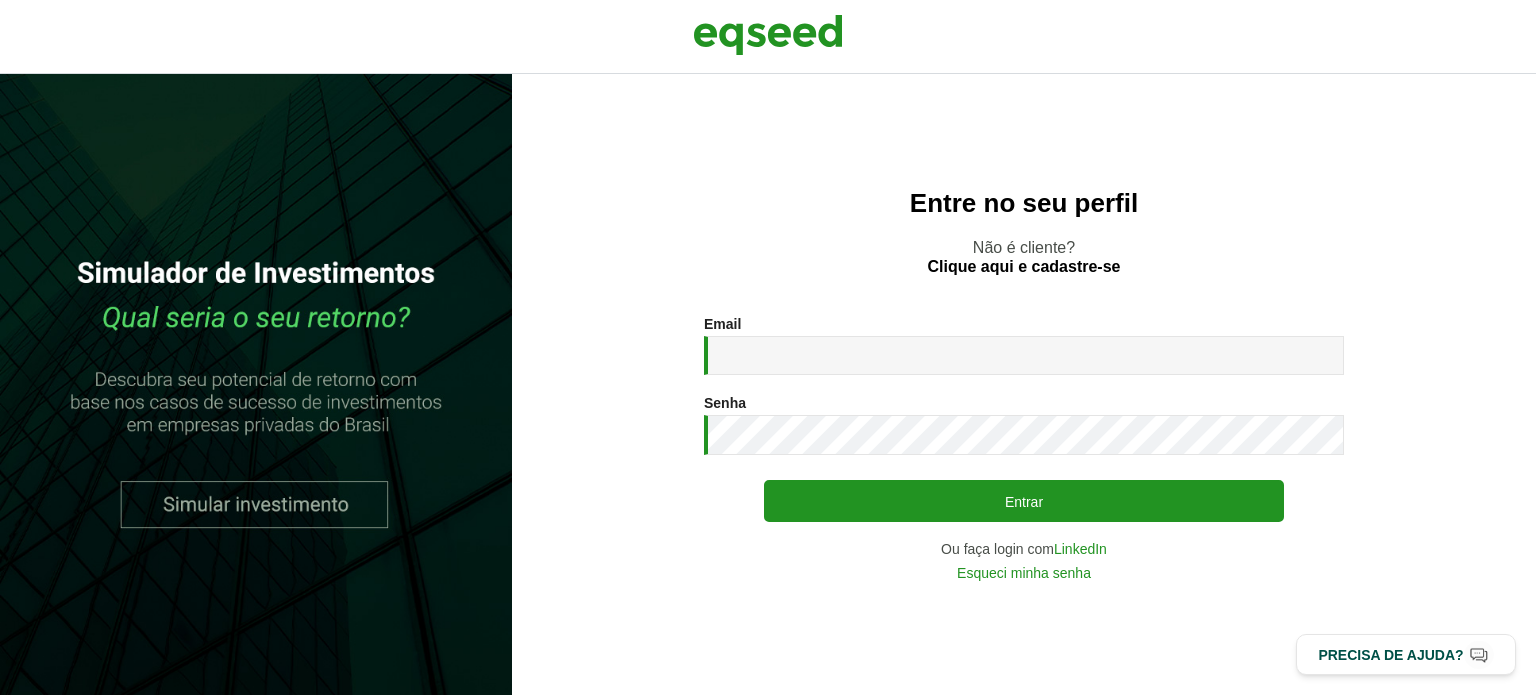 scroll, scrollTop: 0, scrollLeft: 0, axis: both 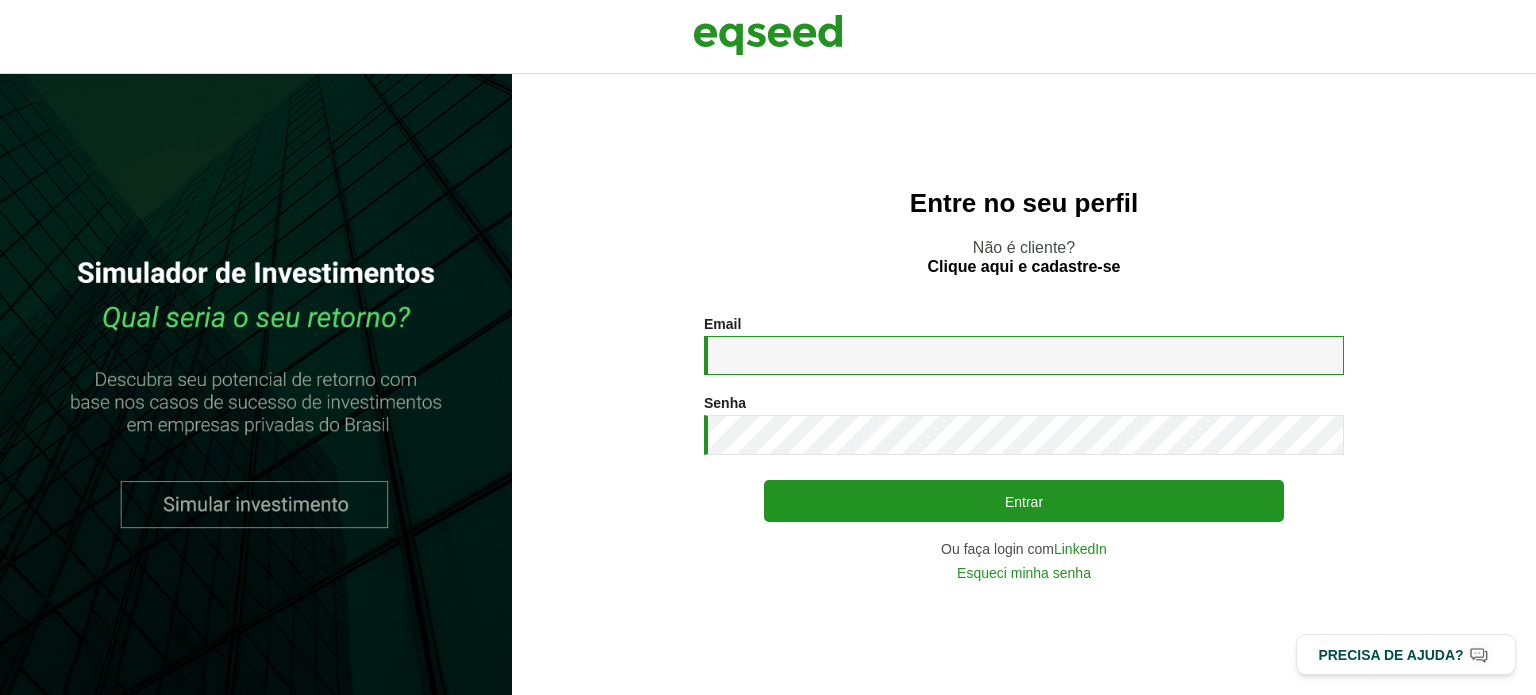 click on "Email  *" at bounding box center [1024, 355] 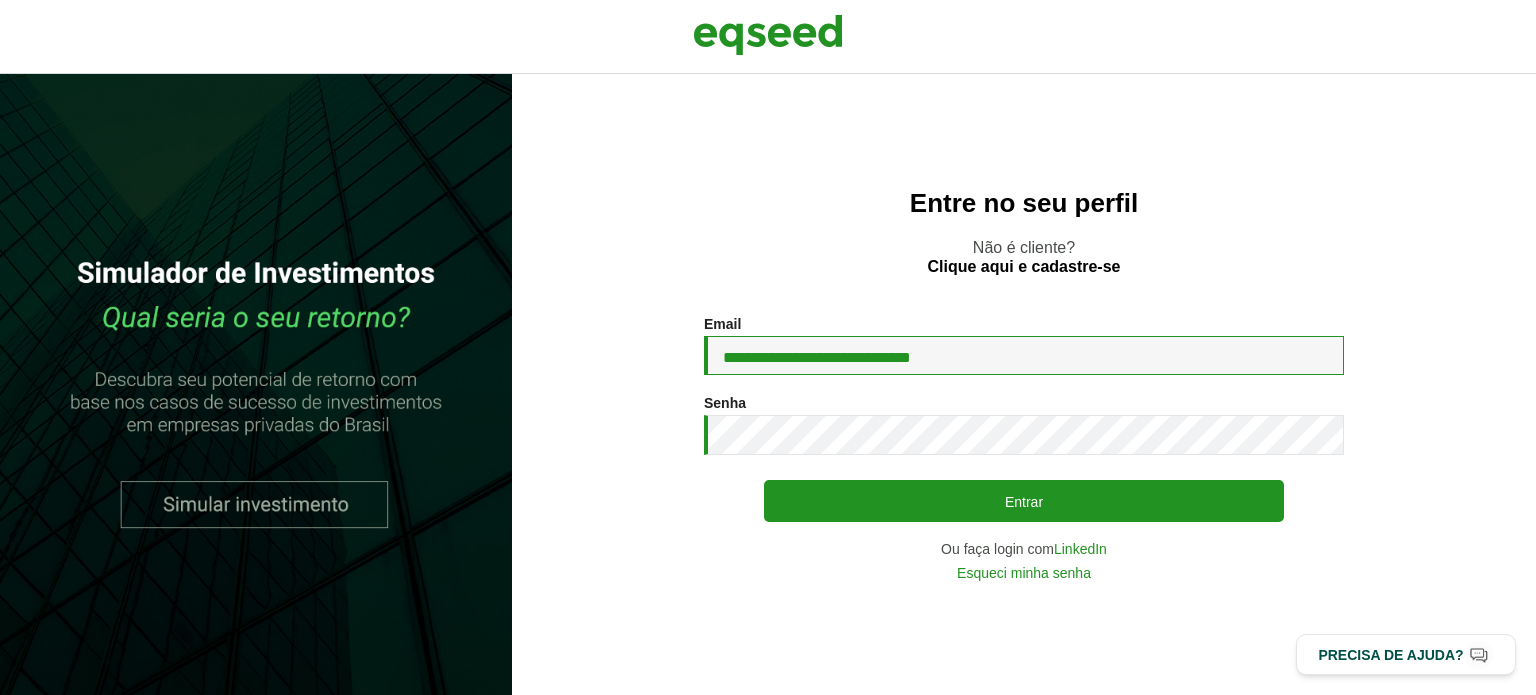 type on "**********" 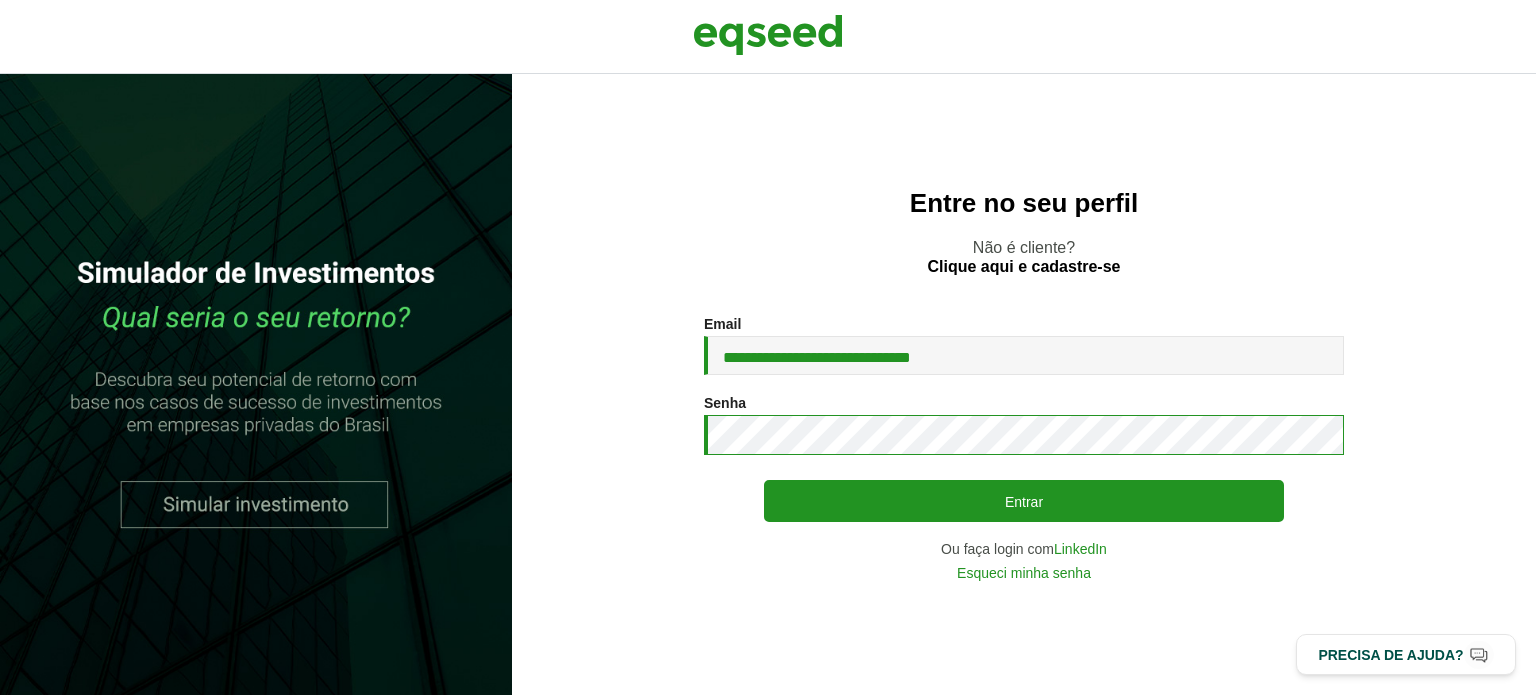 click on "**********" at bounding box center [1024, 384] 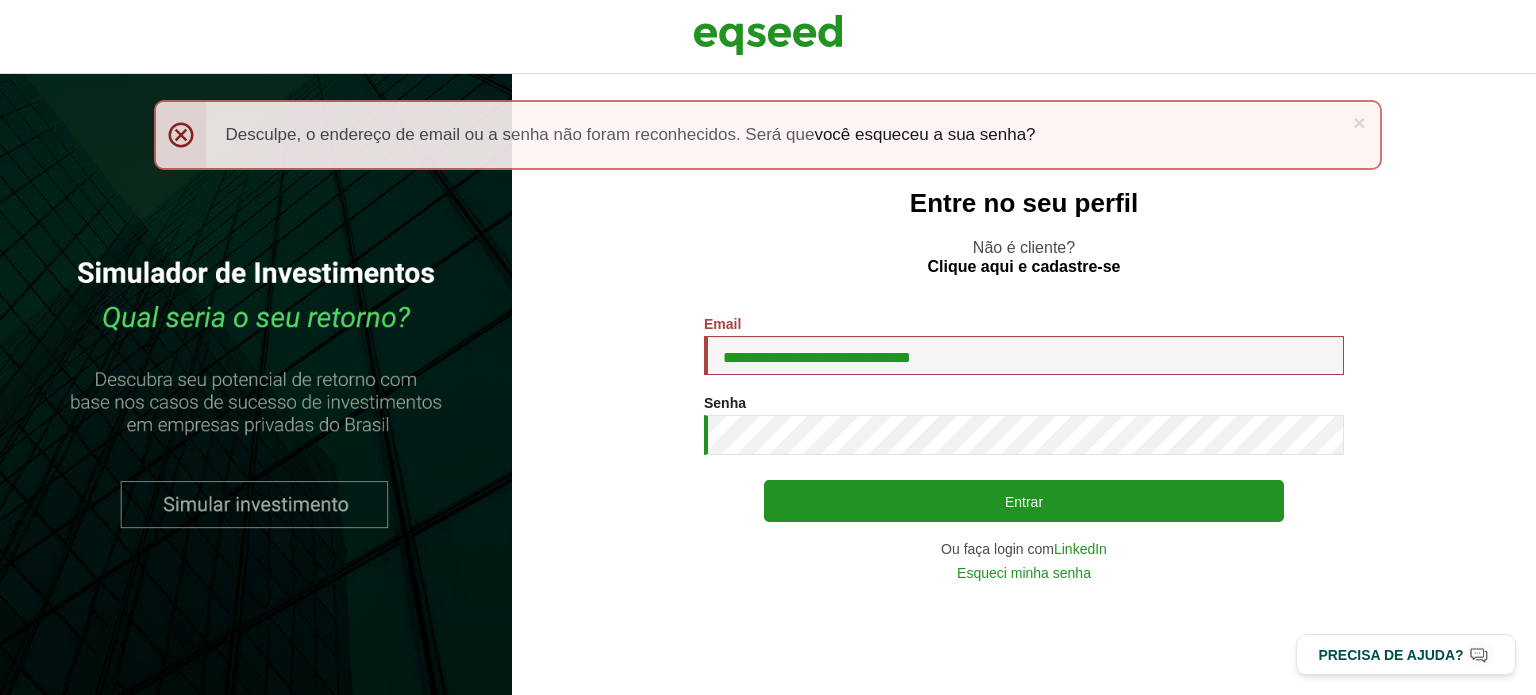 scroll, scrollTop: 0, scrollLeft: 0, axis: both 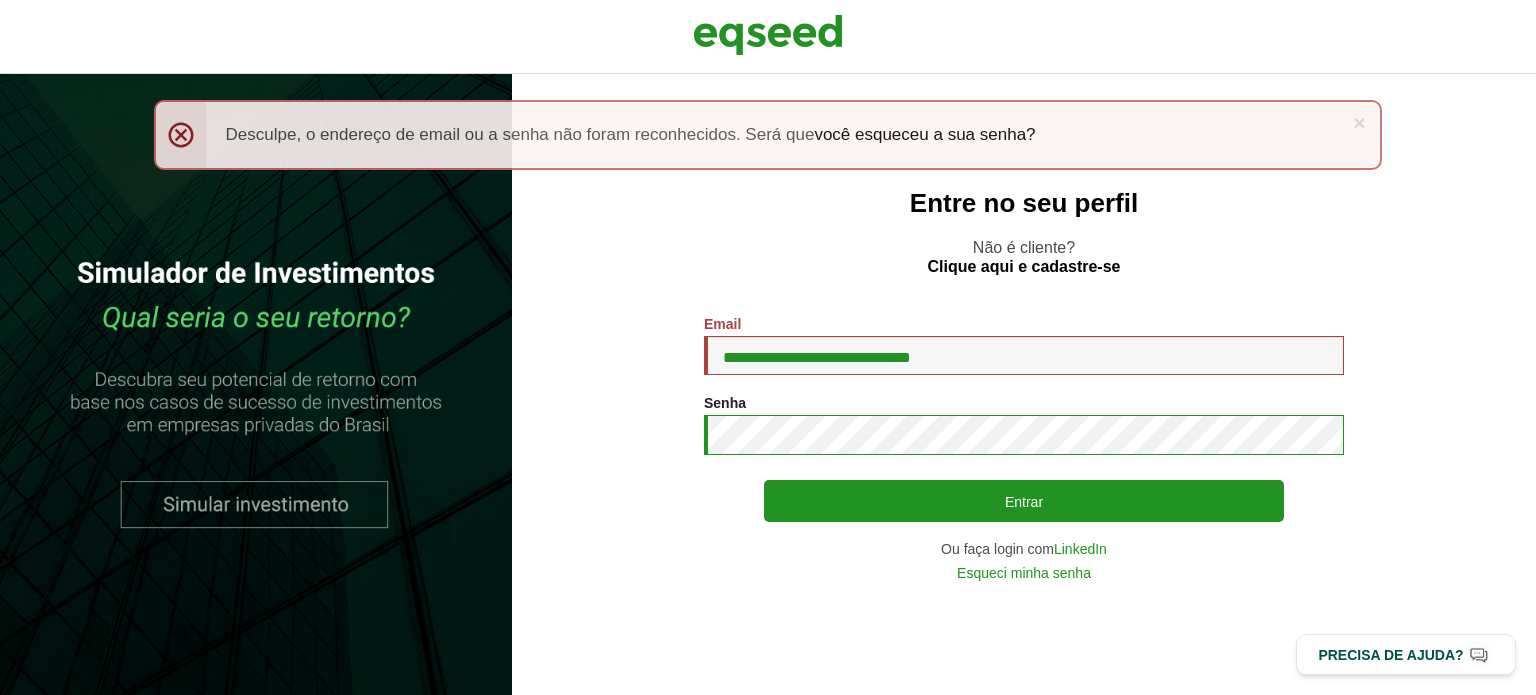 click on "Entrar" at bounding box center (1024, 501) 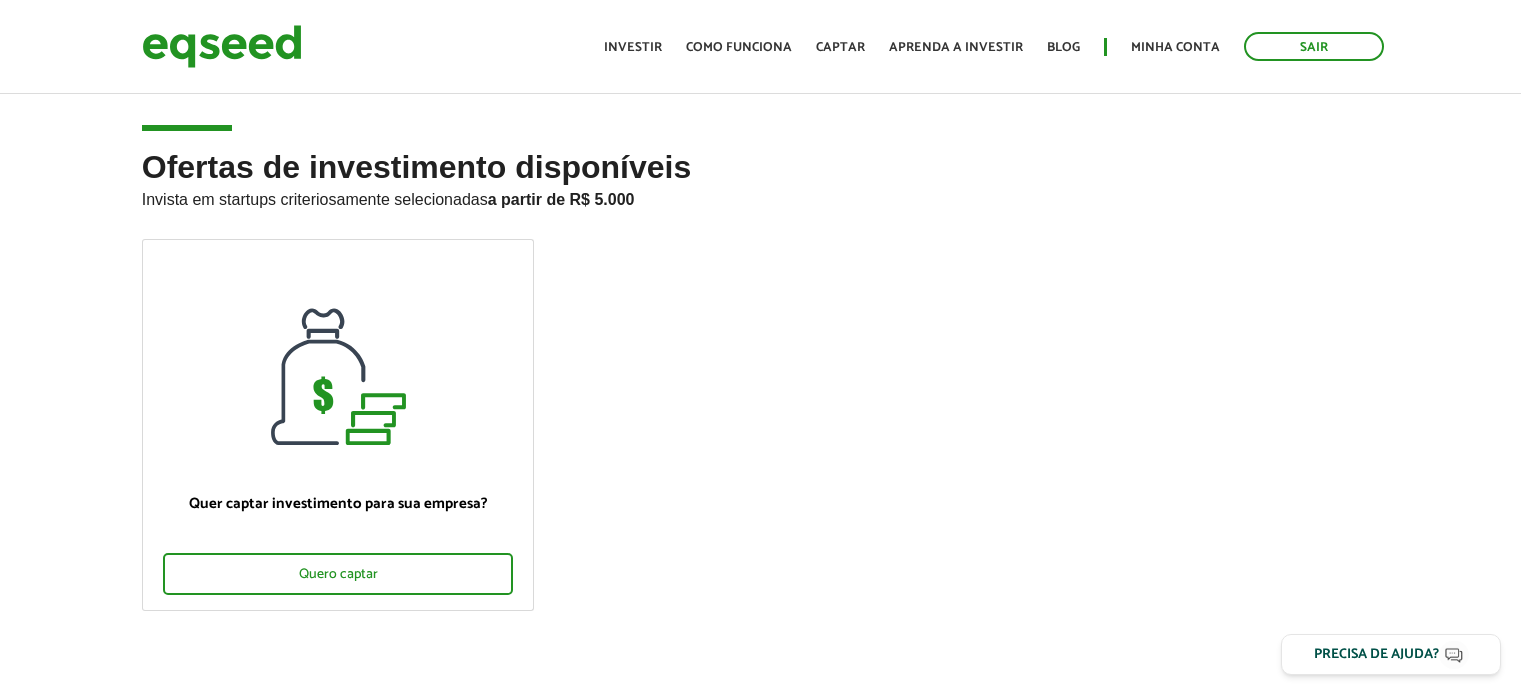 scroll, scrollTop: 0, scrollLeft: 0, axis: both 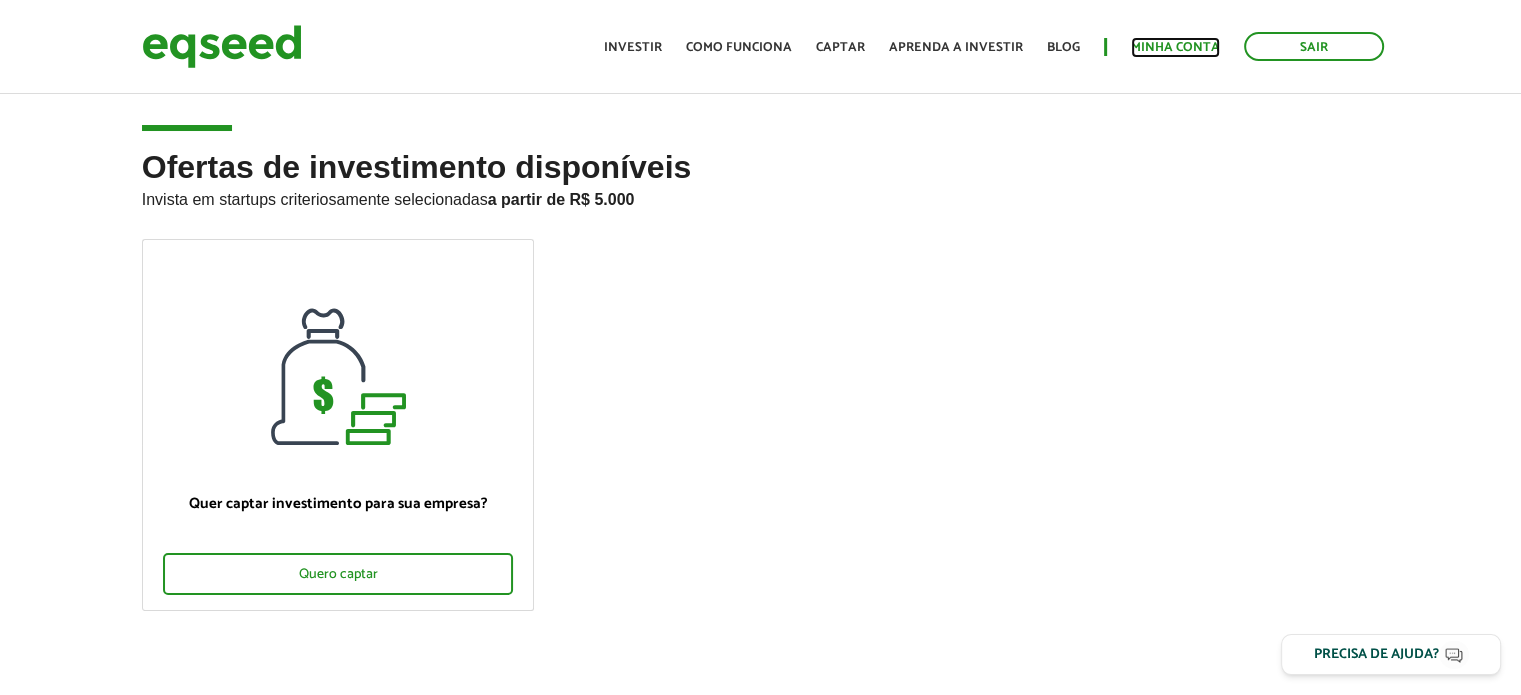 click on "Minha conta" at bounding box center (1175, 47) 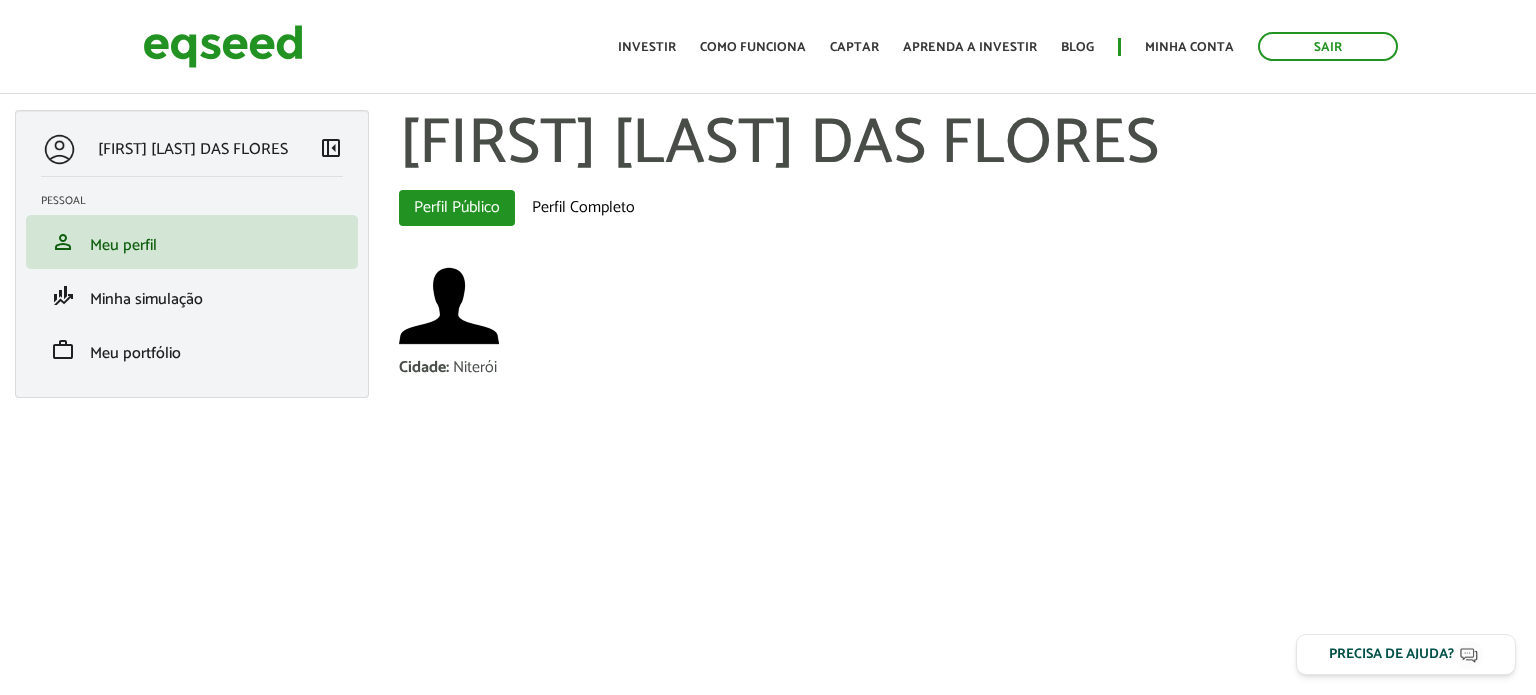 scroll, scrollTop: 0, scrollLeft: 0, axis: both 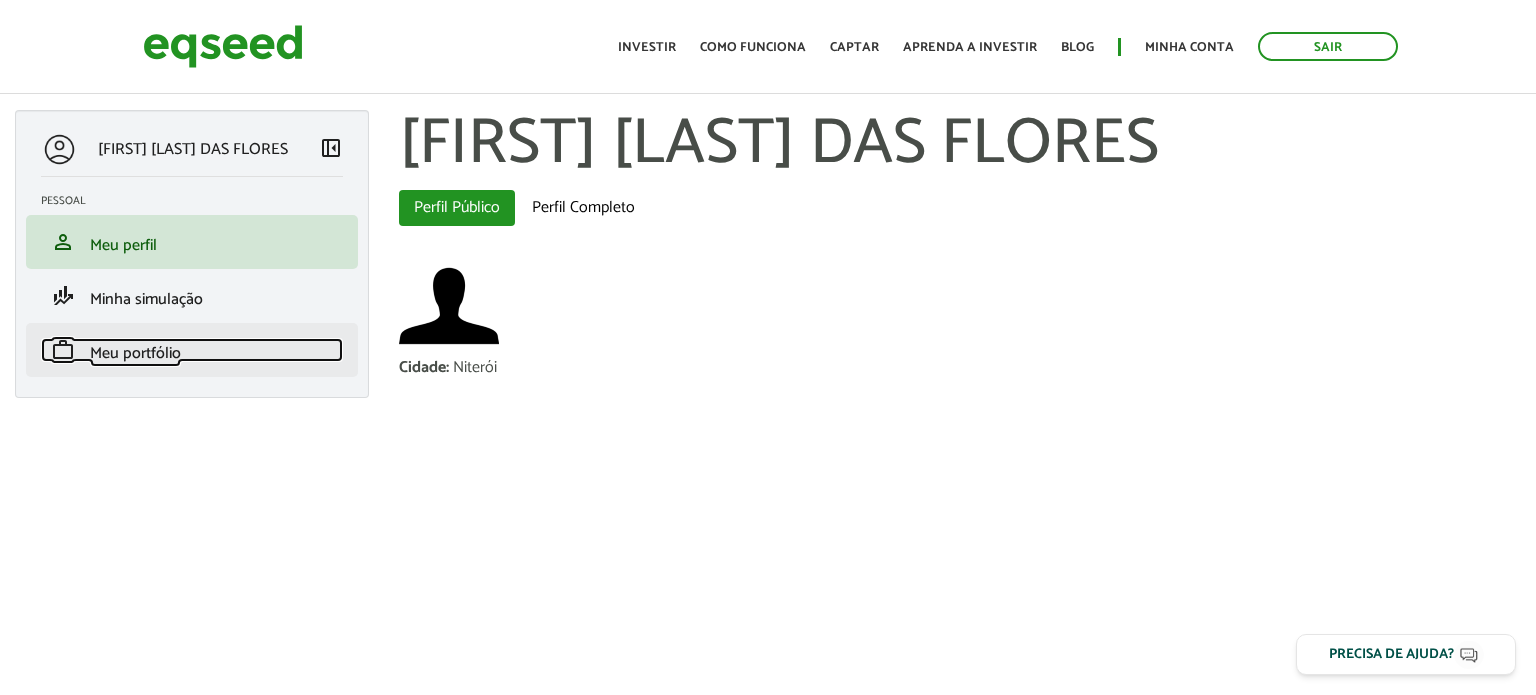 click on "Meu portfólio" at bounding box center (135, 353) 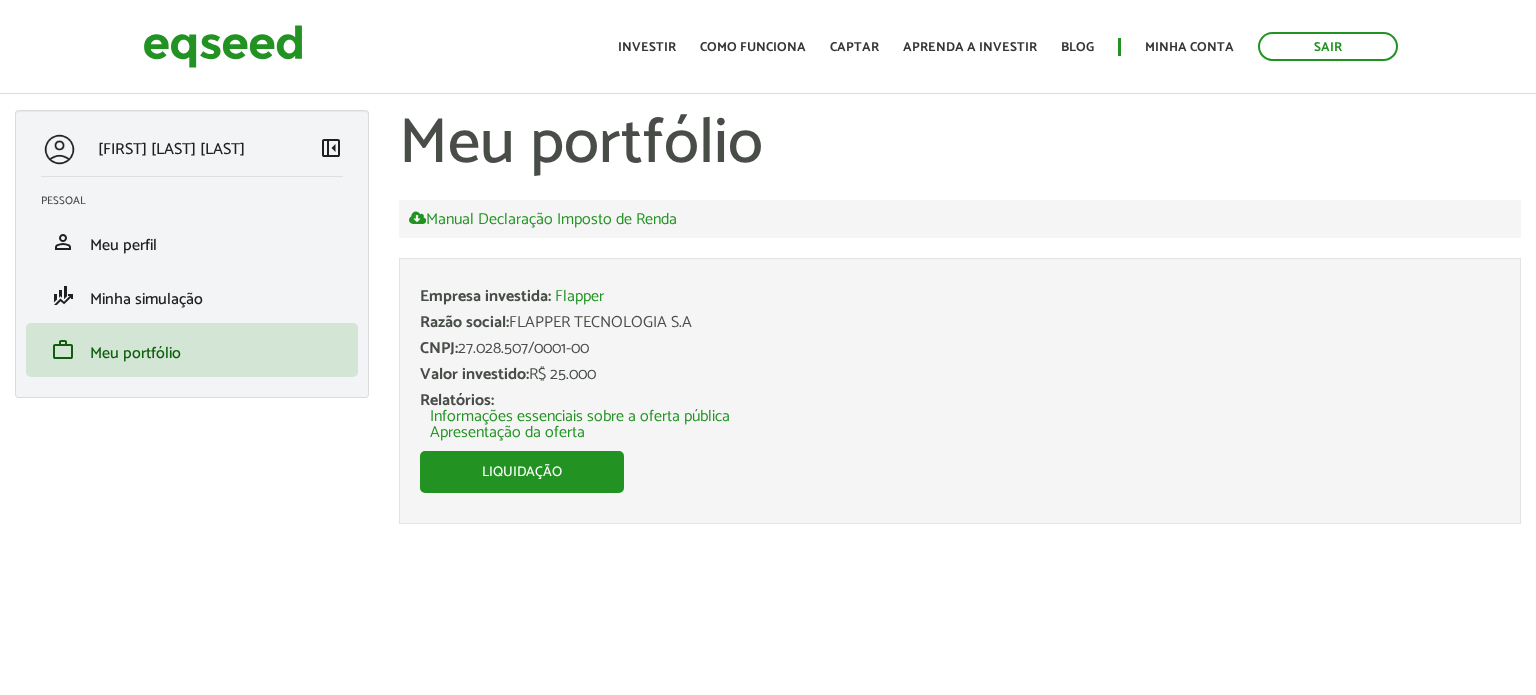 scroll, scrollTop: 0, scrollLeft: 0, axis: both 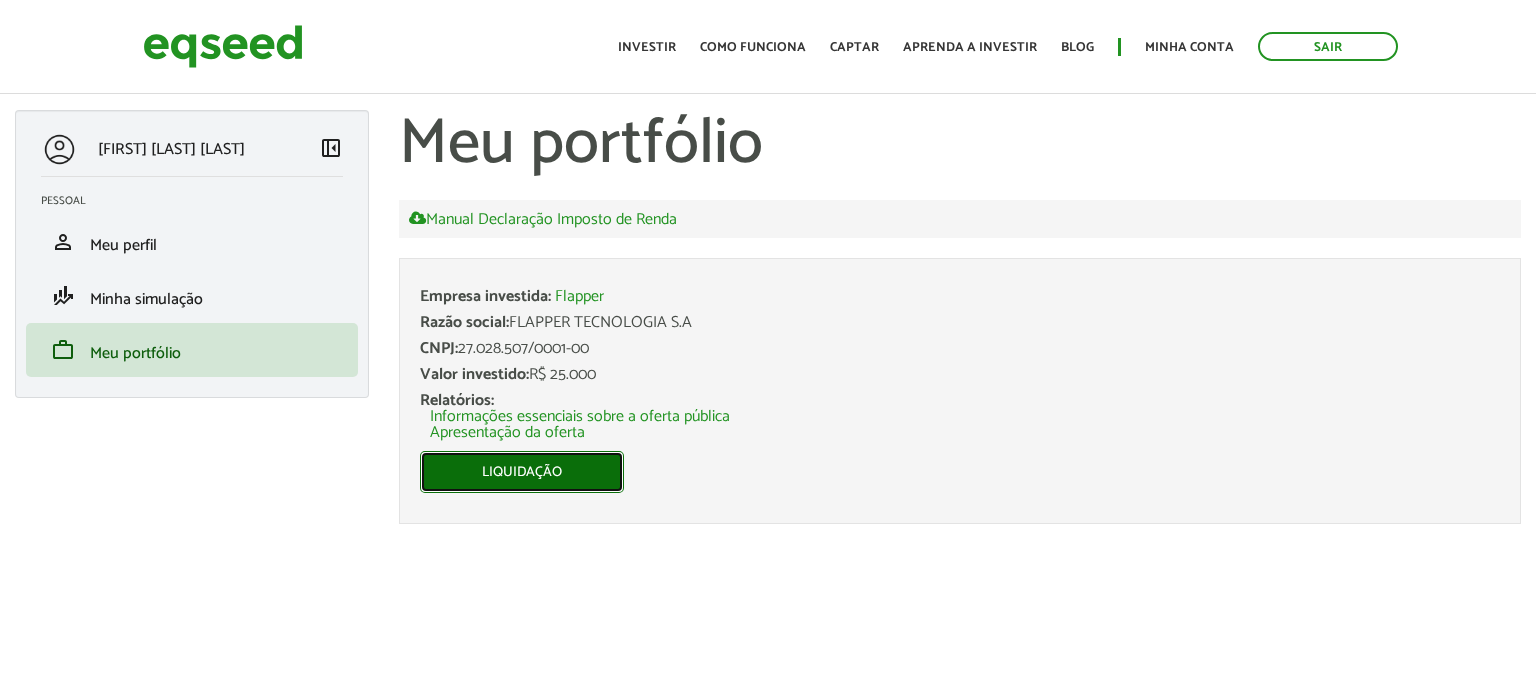 click on "Liquidação" at bounding box center [522, 472] 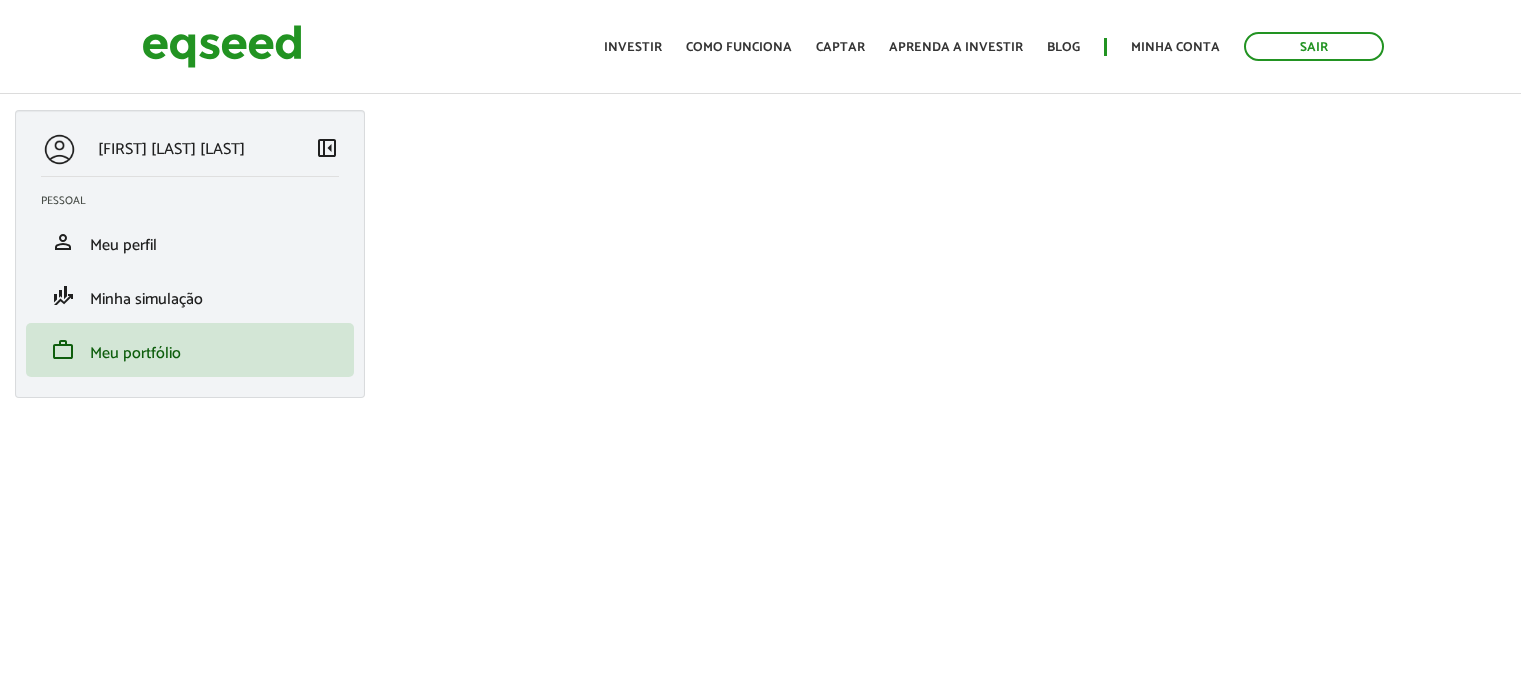 scroll, scrollTop: 0, scrollLeft: 0, axis: both 